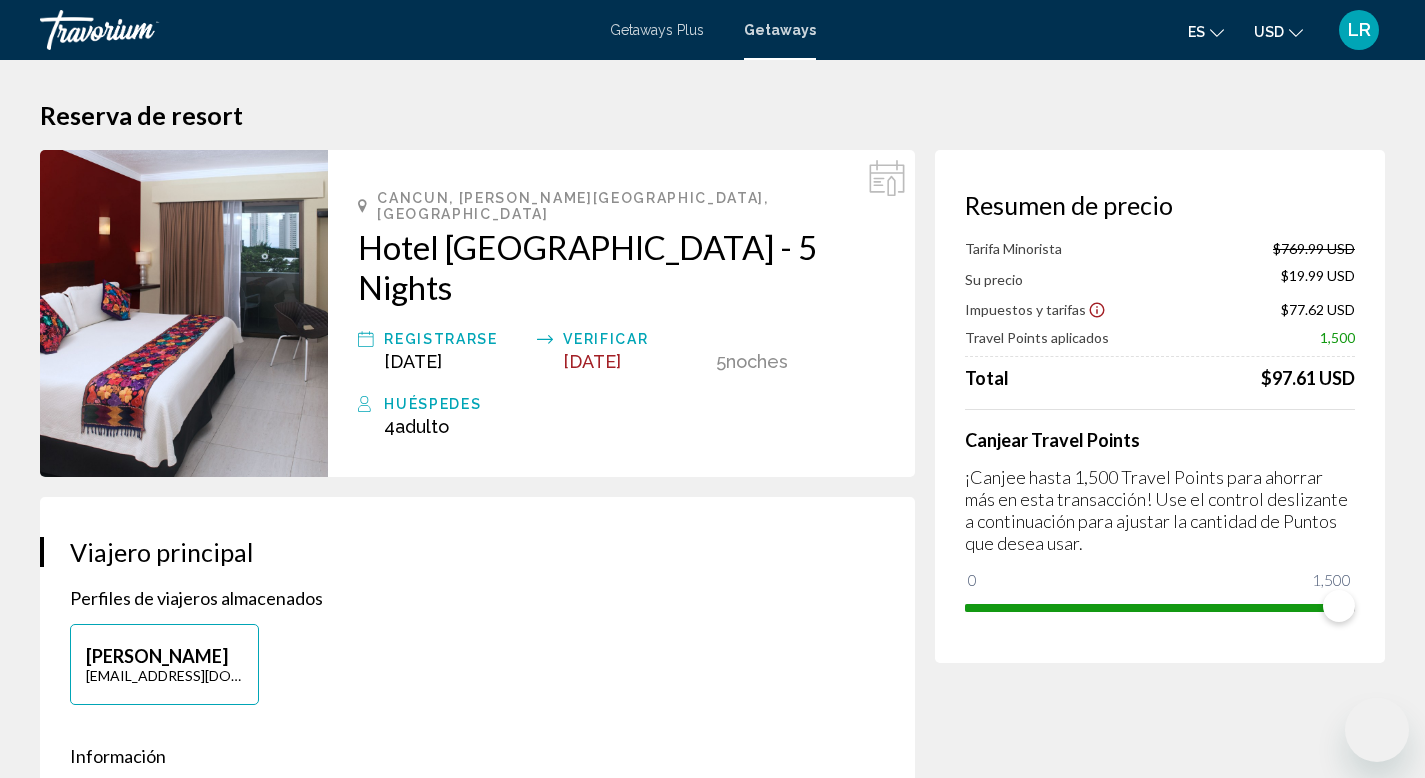 scroll, scrollTop: 0, scrollLeft: 0, axis: both 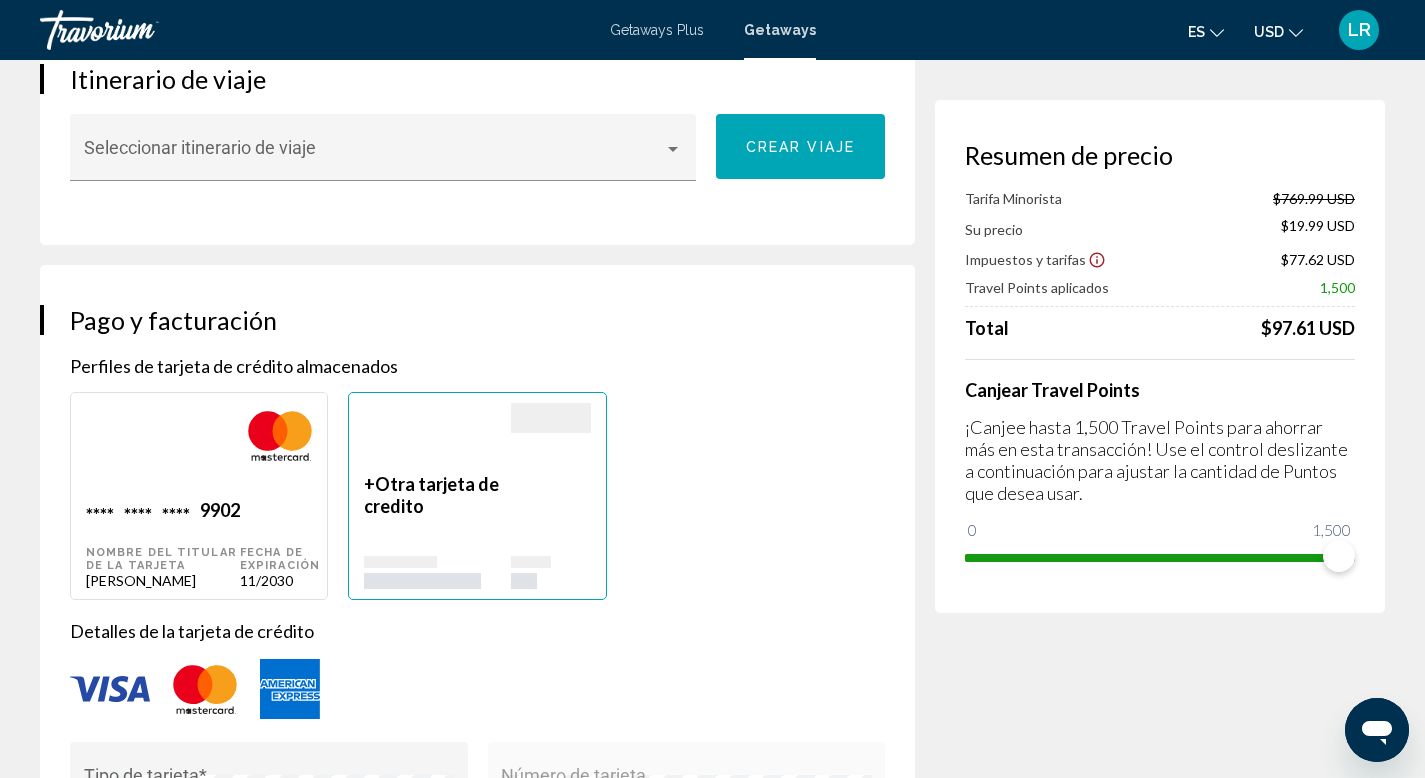 click on "Otra tarjeta de credito" at bounding box center [431, 495] 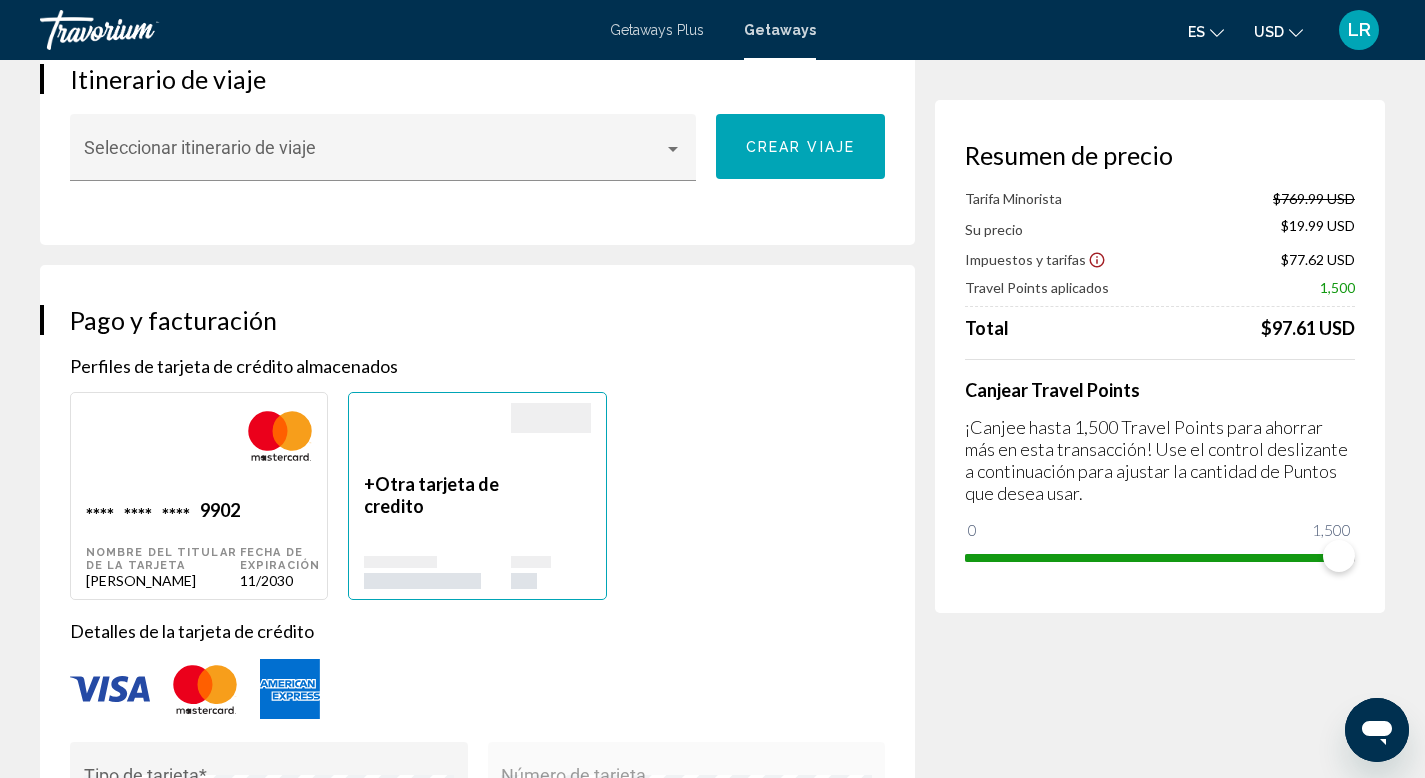 click on "Otra tarjeta de credito" at bounding box center [431, 495] 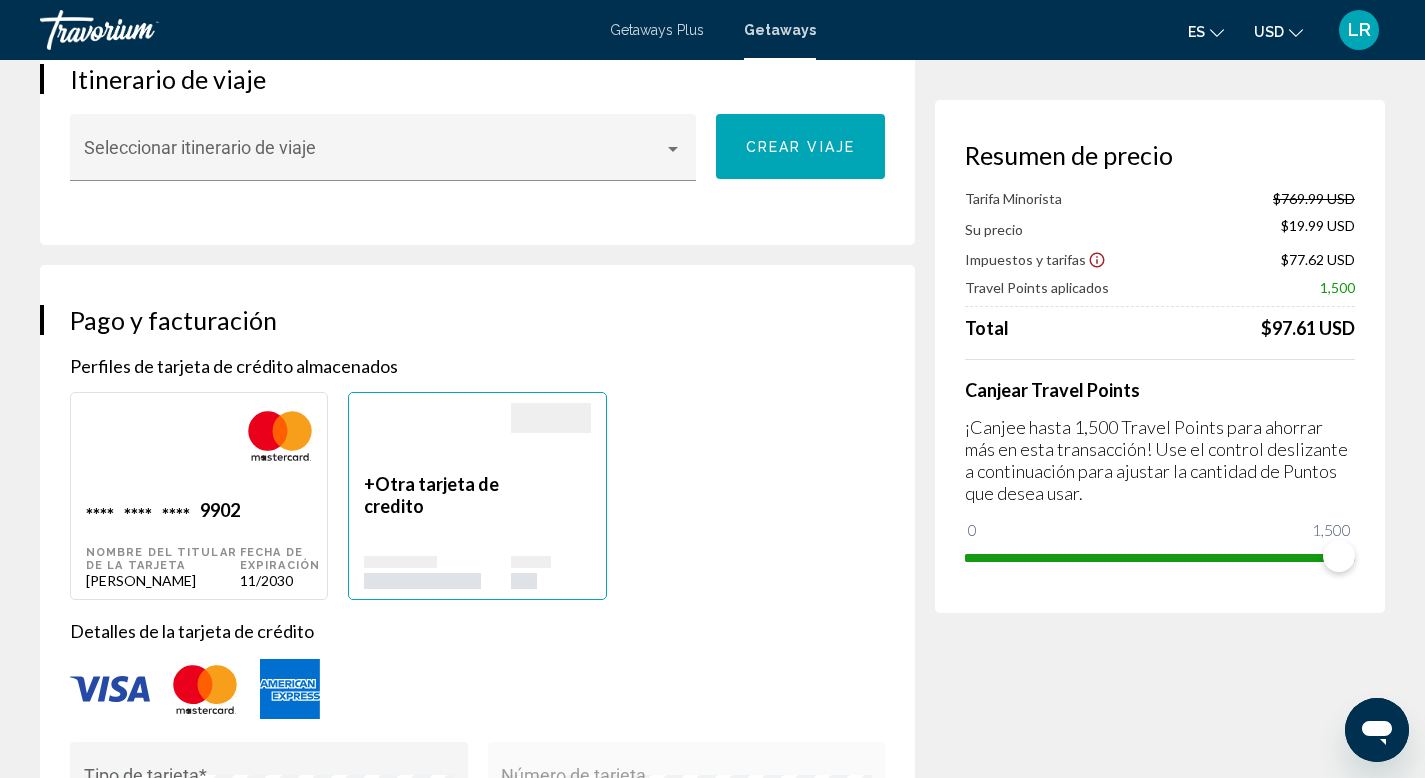 click at bounding box center [551, 531] 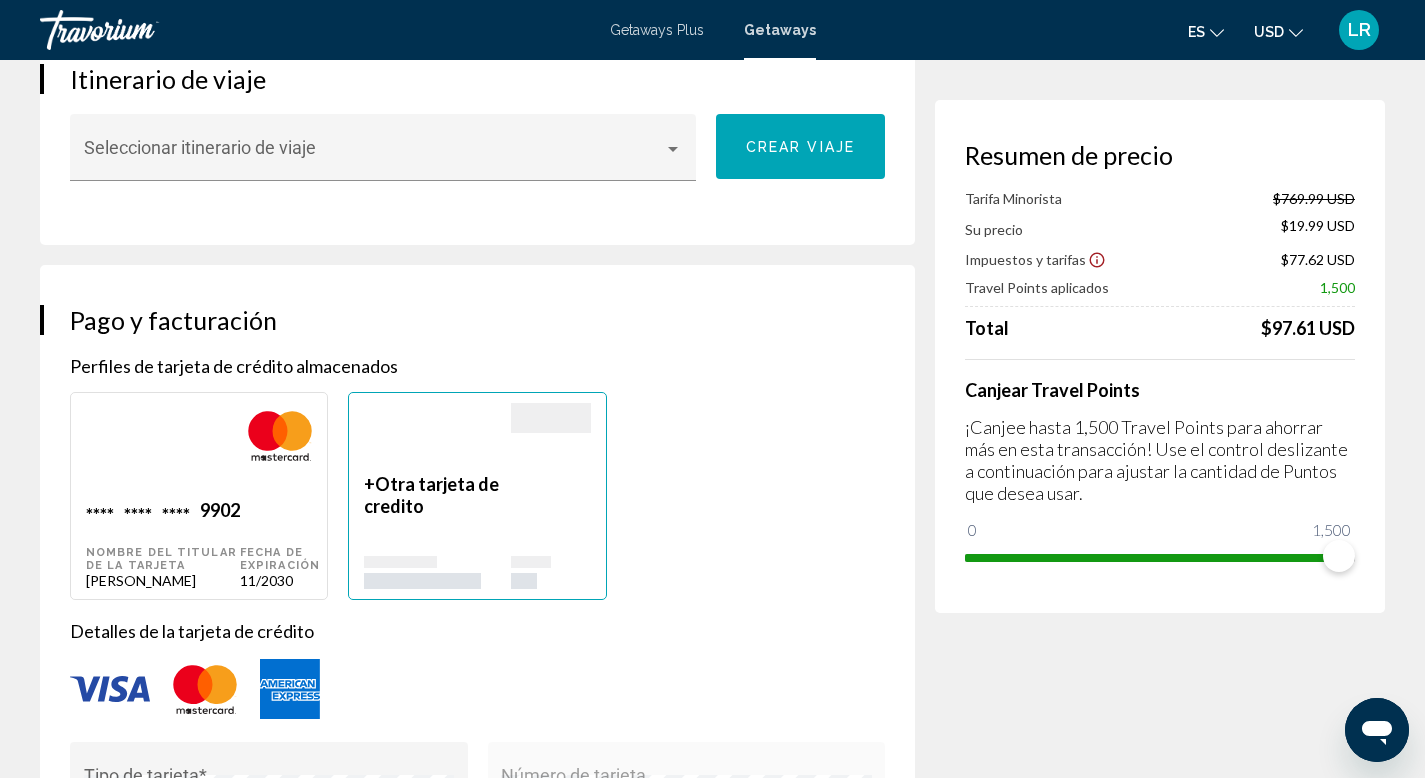click at bounding box center (551, 531) 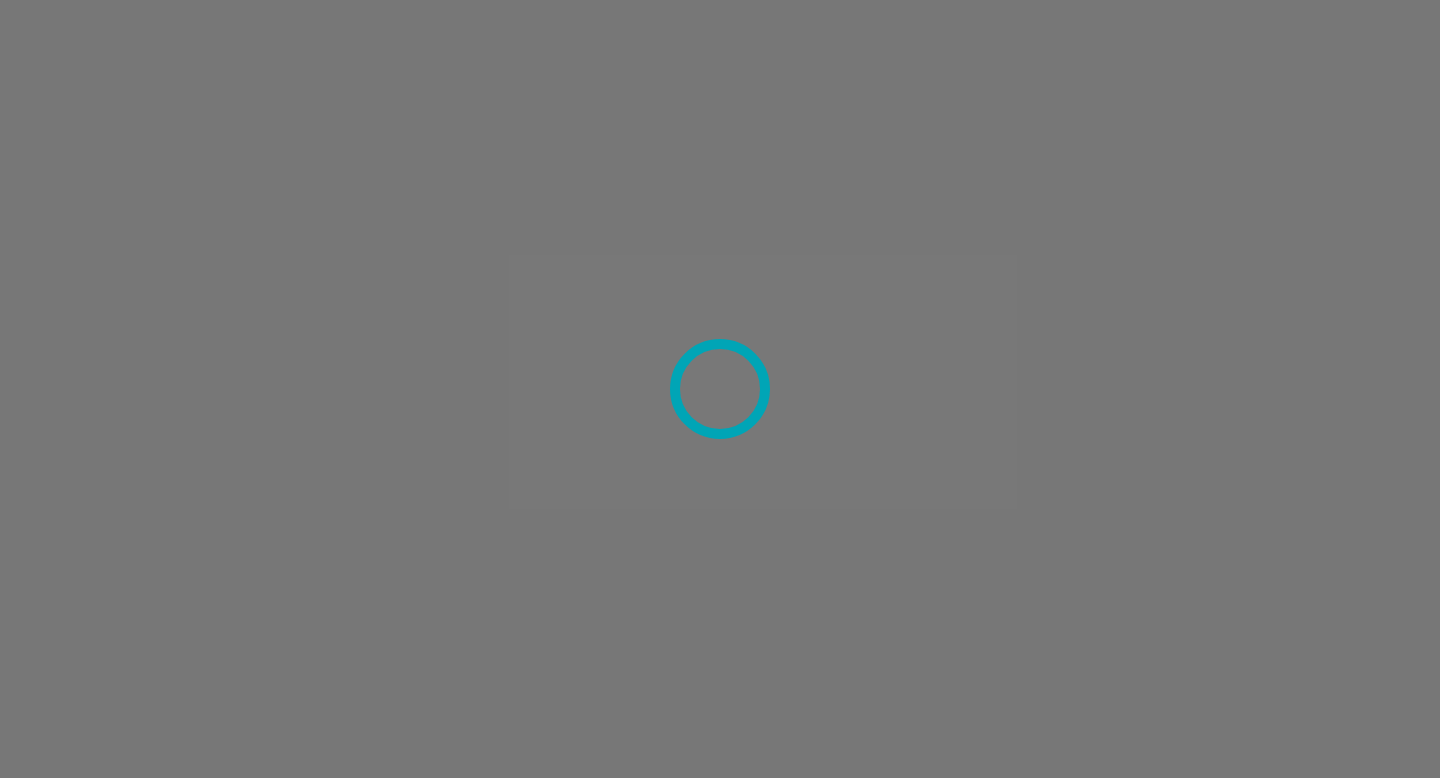 scroll, scrollTop: 0, scrollLeft: 0, axis: both 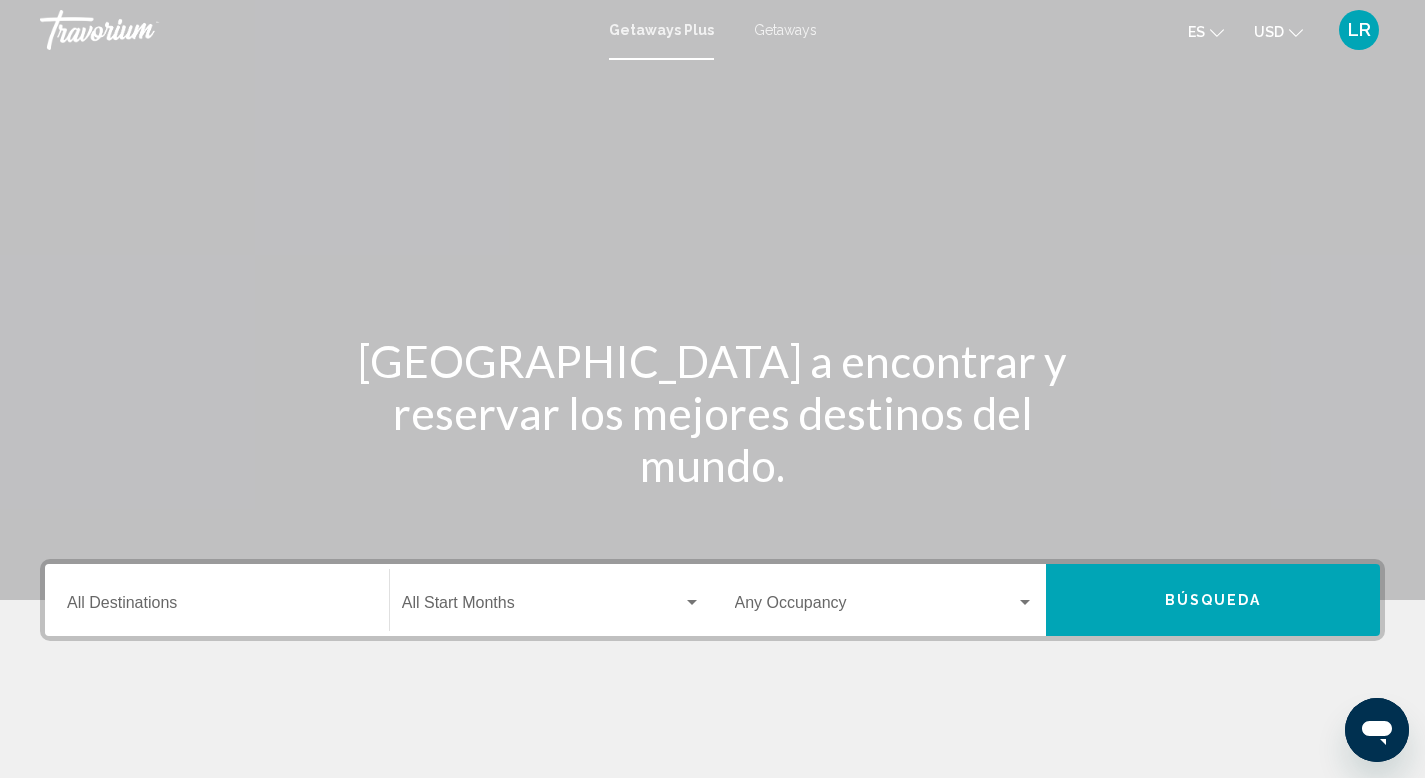 click on "Getaways" at bounding box center [785, 30] 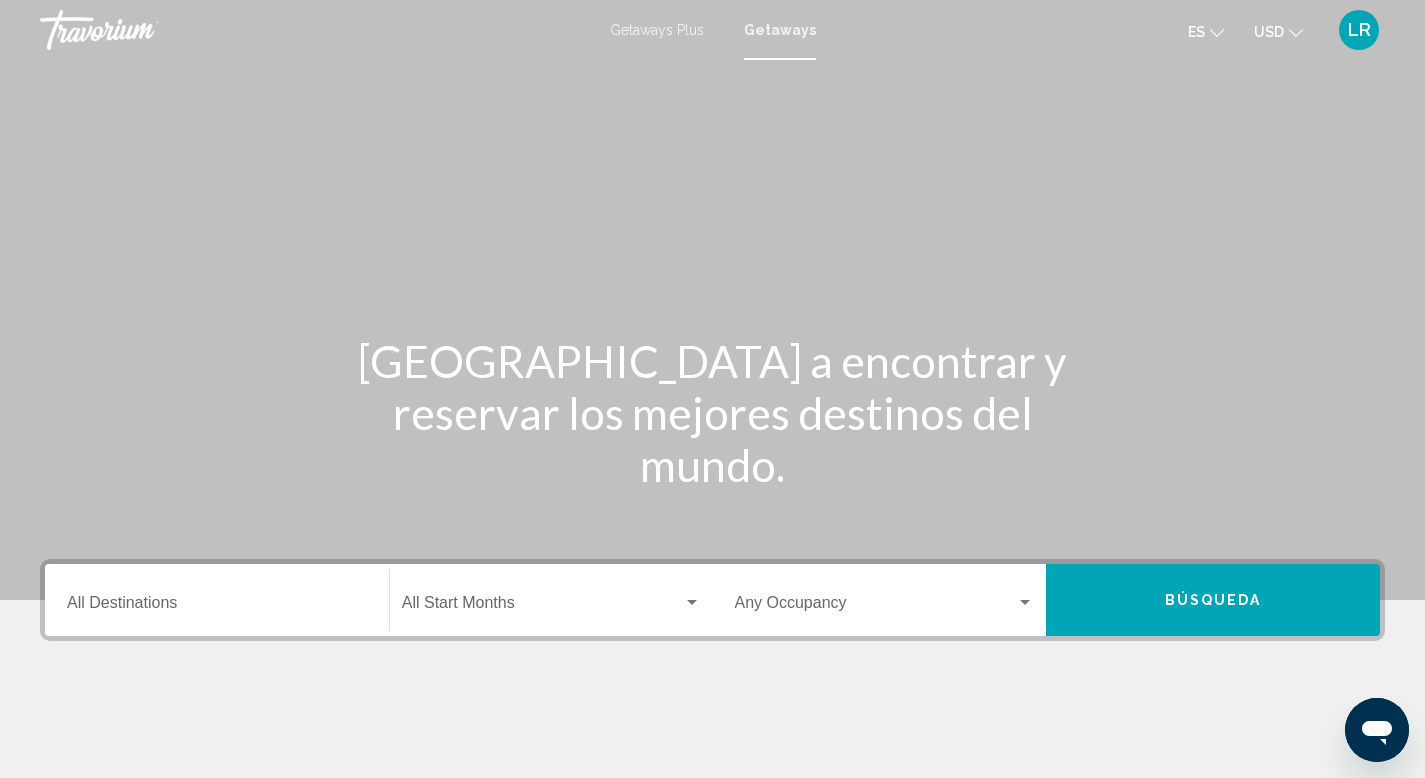 click on "Destination All Destinations" at bounding box center (217, 600) 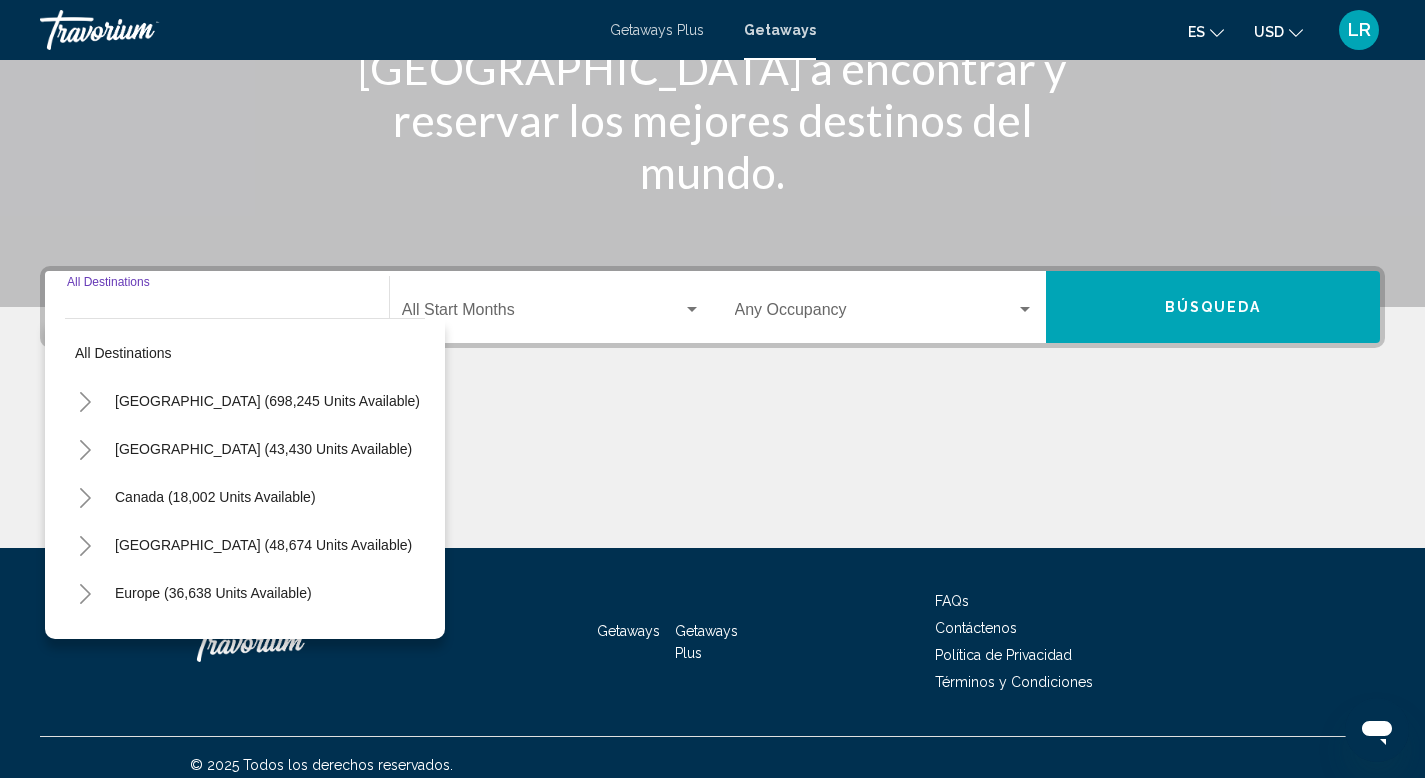 scroll, scrollTop: 308, scrollLeft: 0, axis: vertical 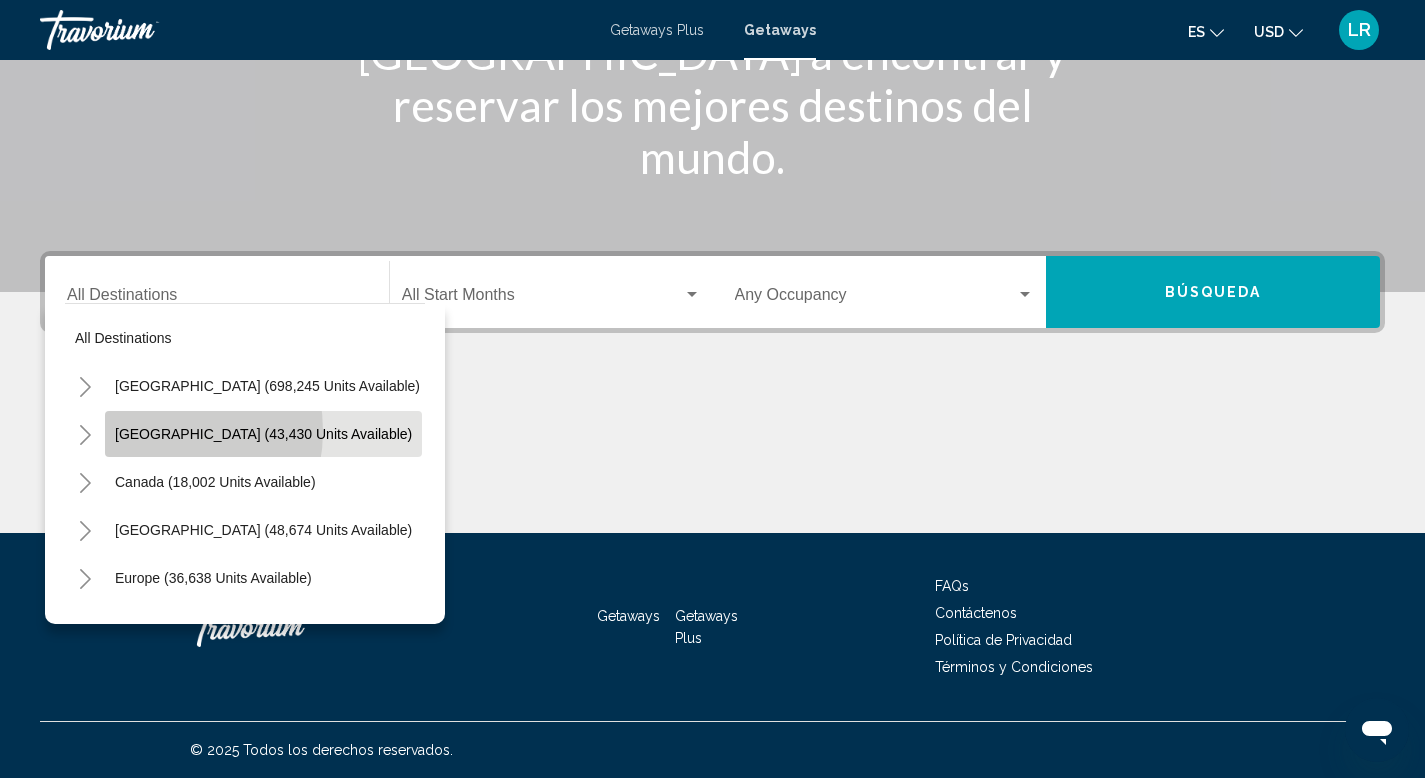 click on "Mexico (43,430 units available)" 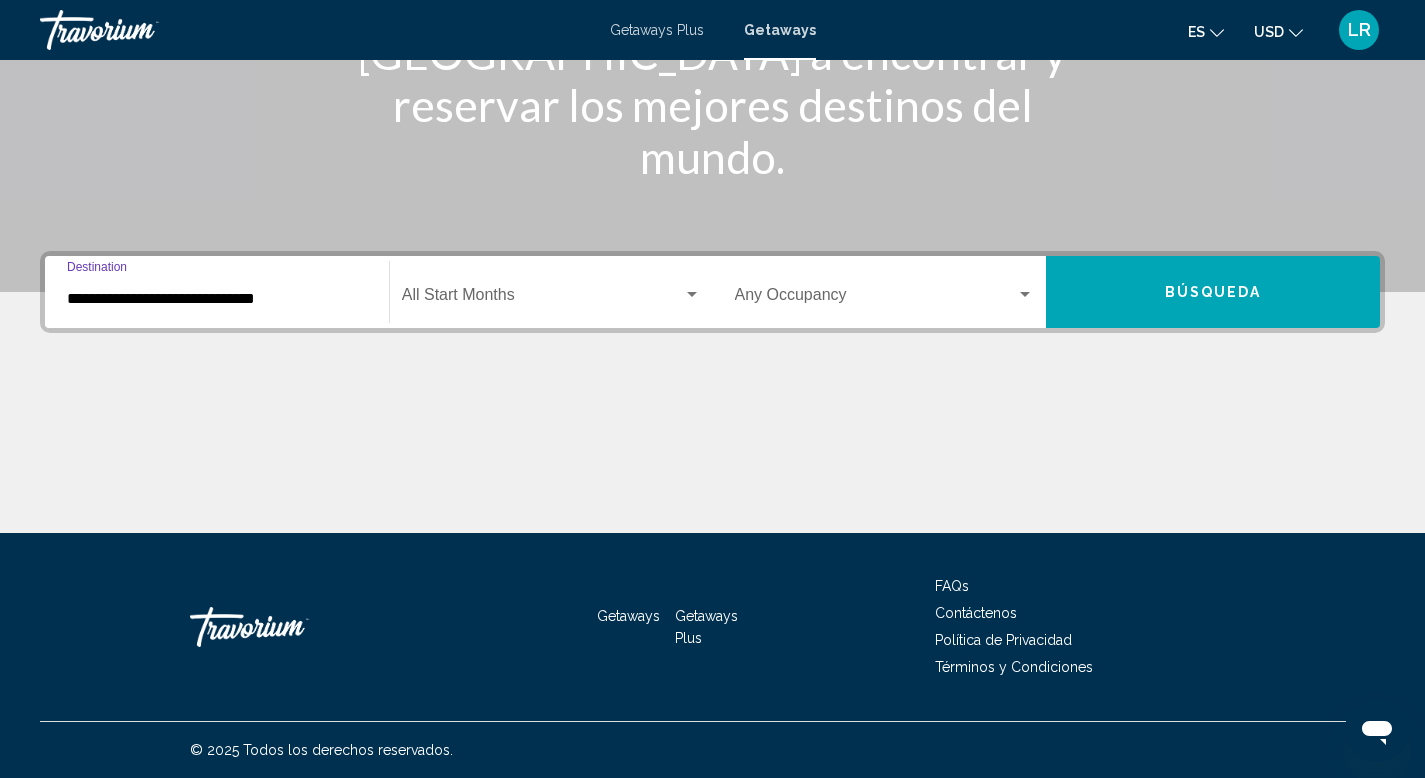 click at bounding box center (692, 294) 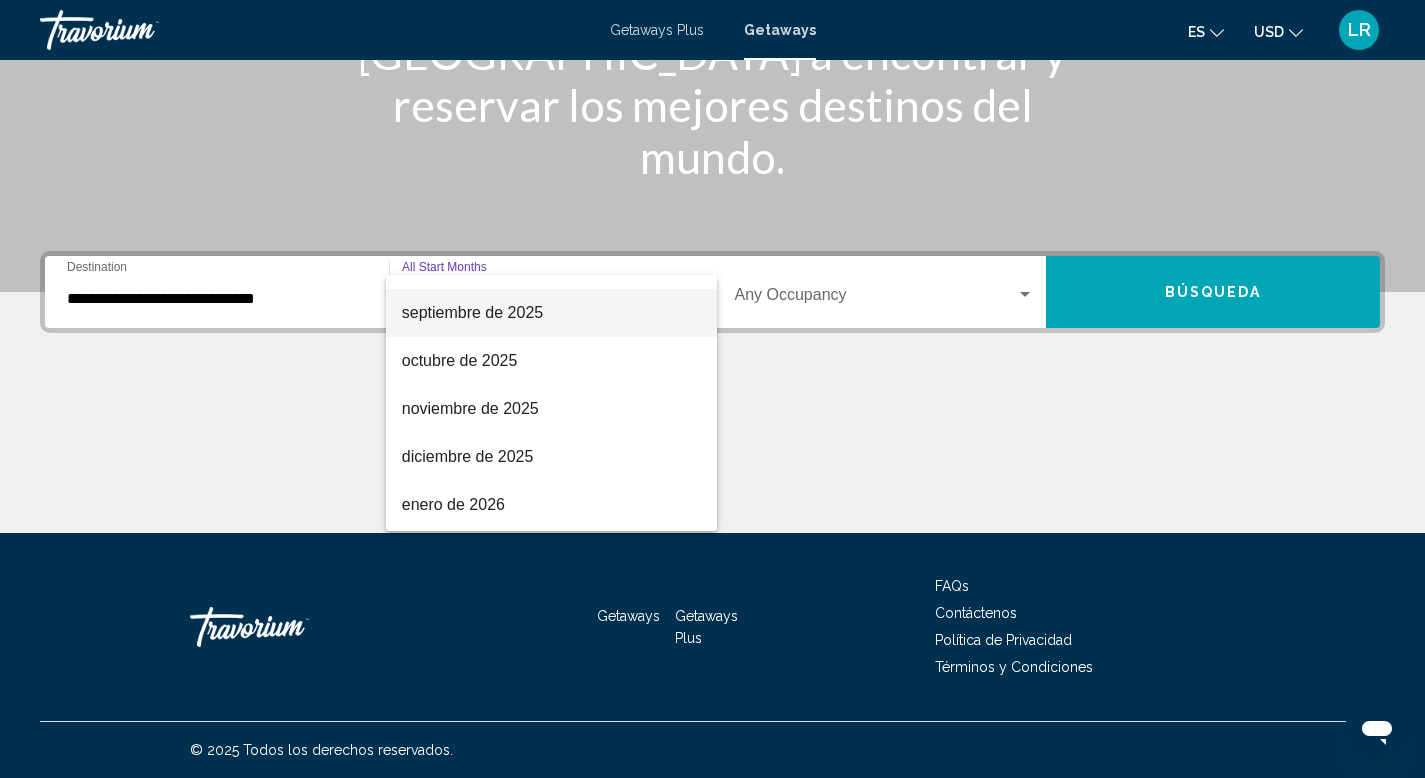 scroll, scrollTop: 134, scrollLeft: 0, axis: vertical 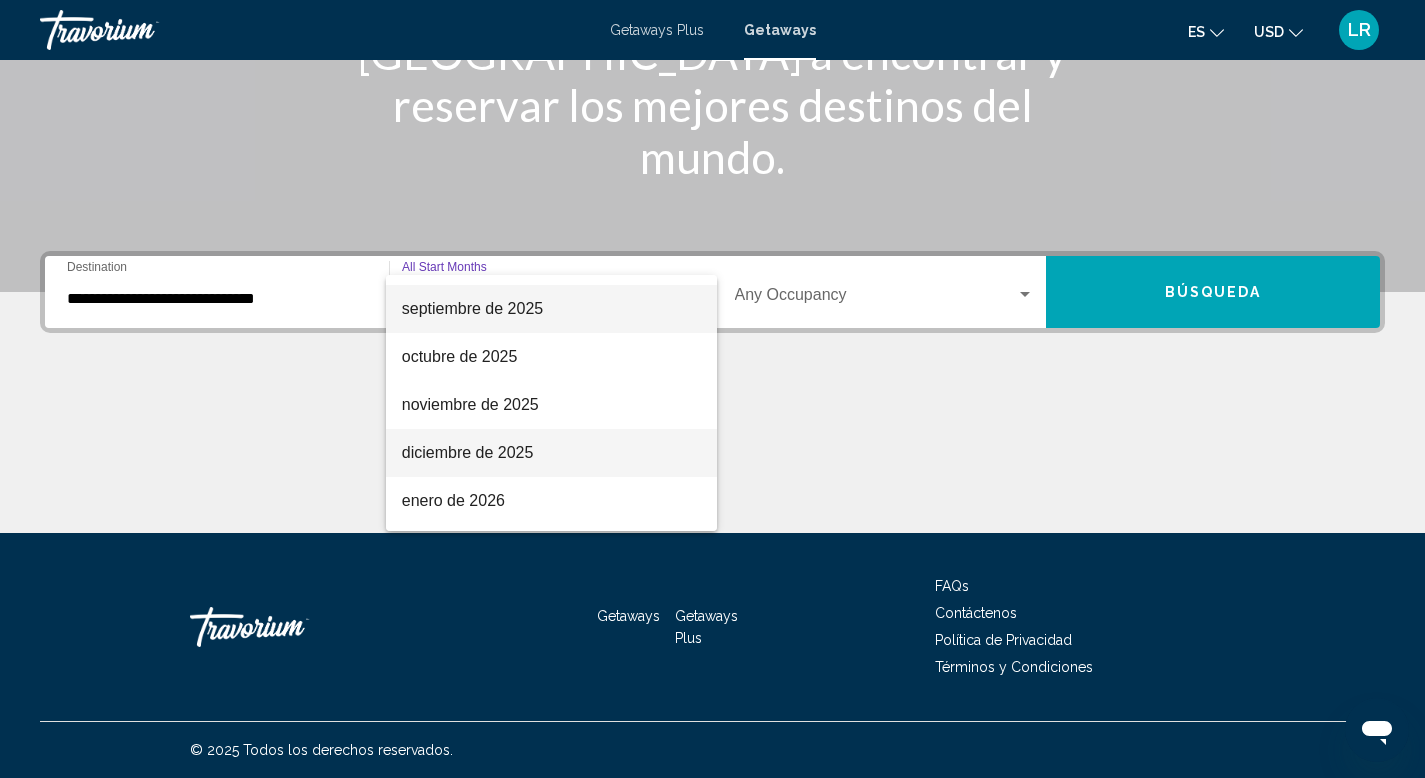 click on "diciembre de 2025" at bounding box center (551, 453) 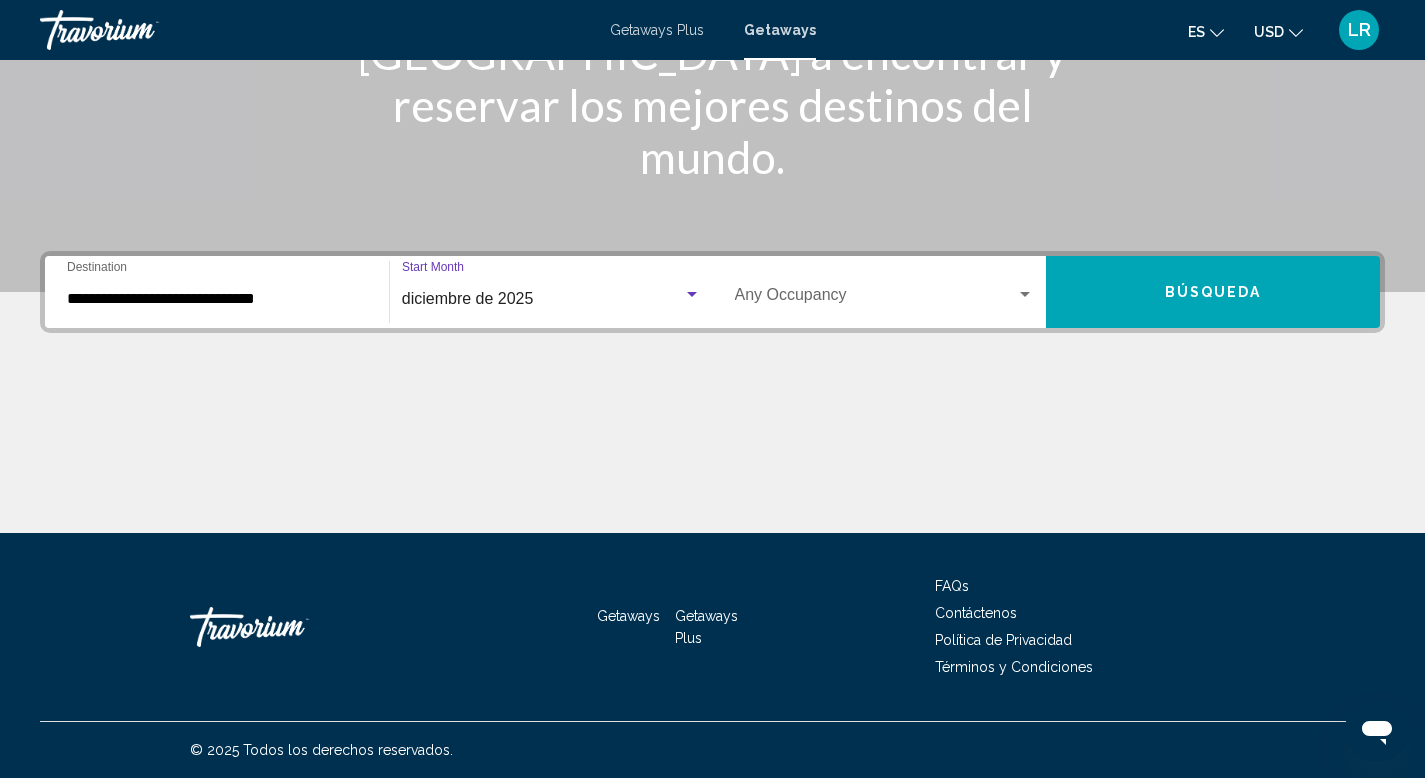 click at bounding box center [1025, 295] 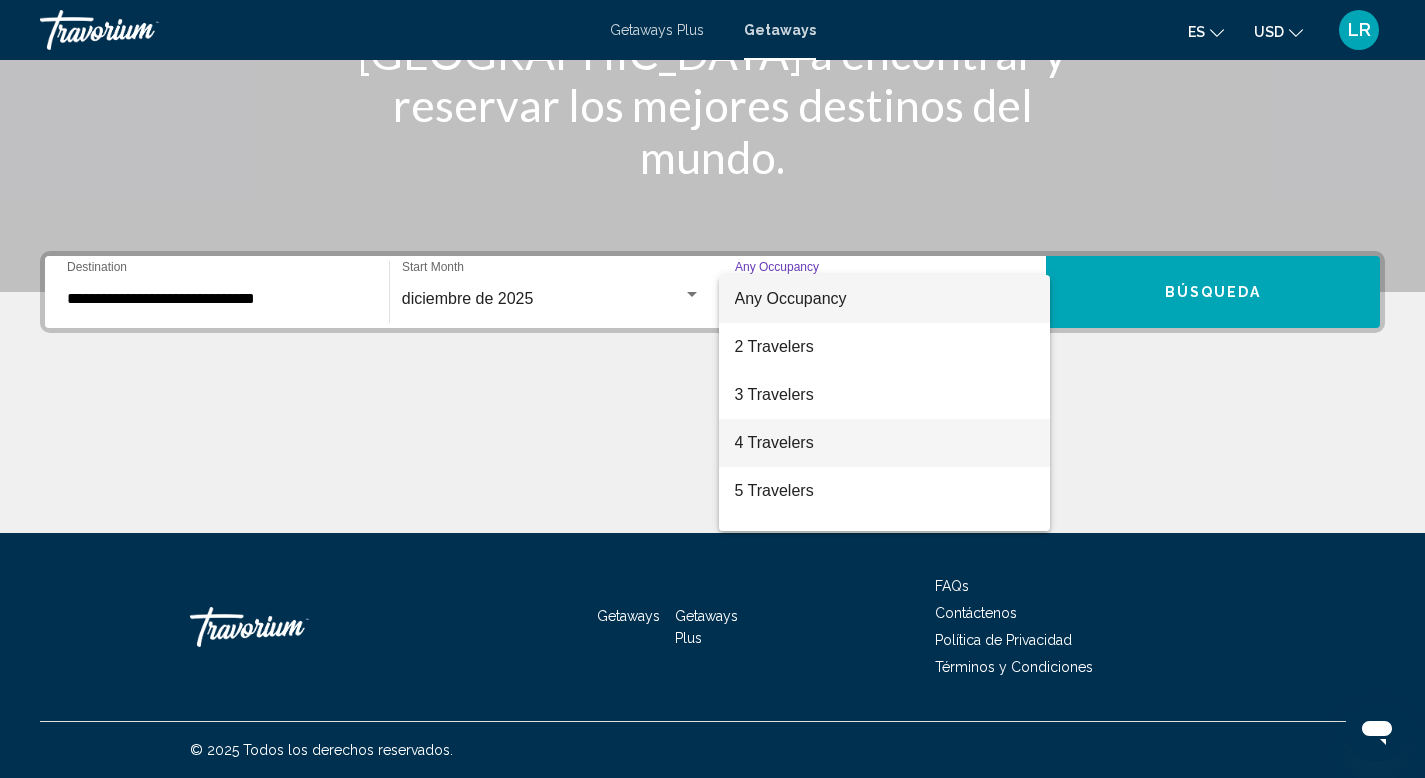 click on "4 Travelers" at bounding box center (885, 443) 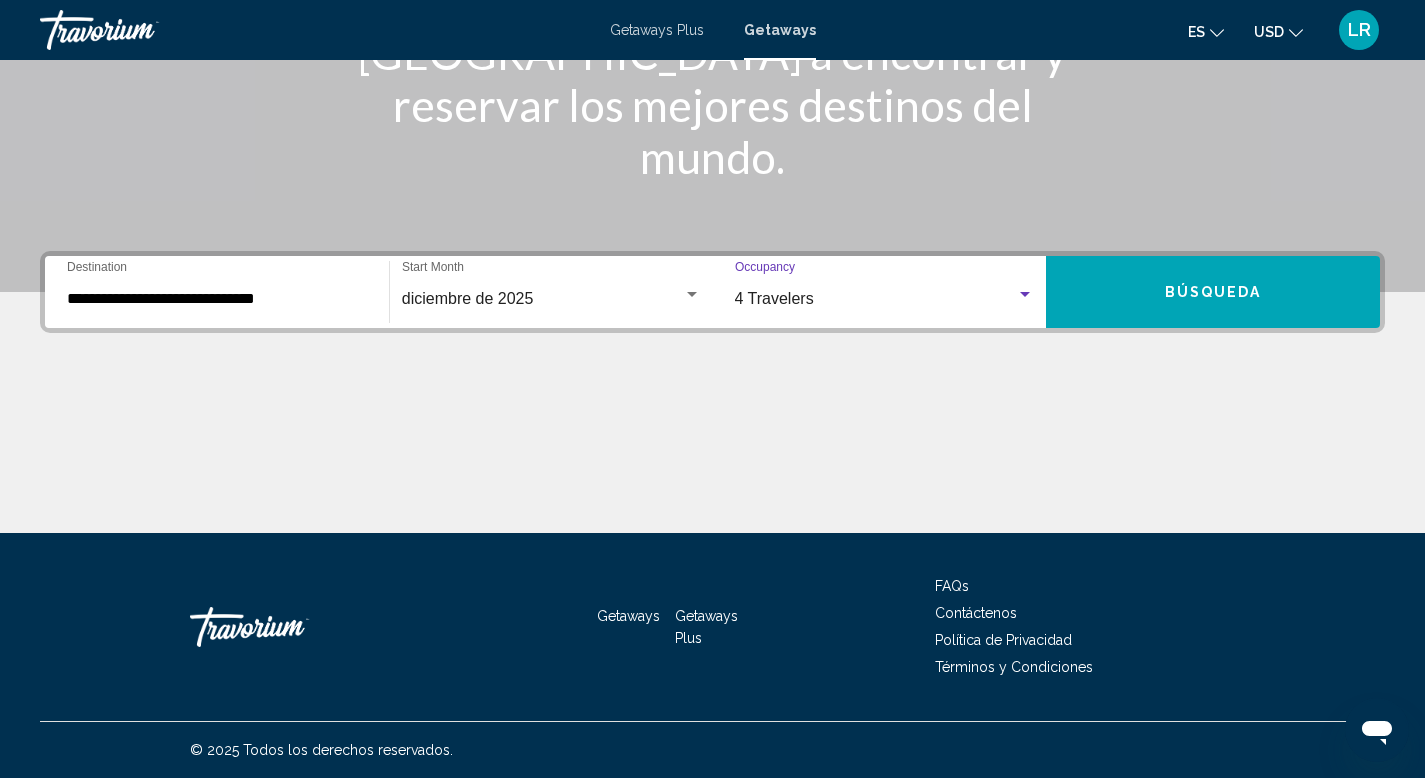 click on "Búsqueda" at bounding box center [1213, 293] 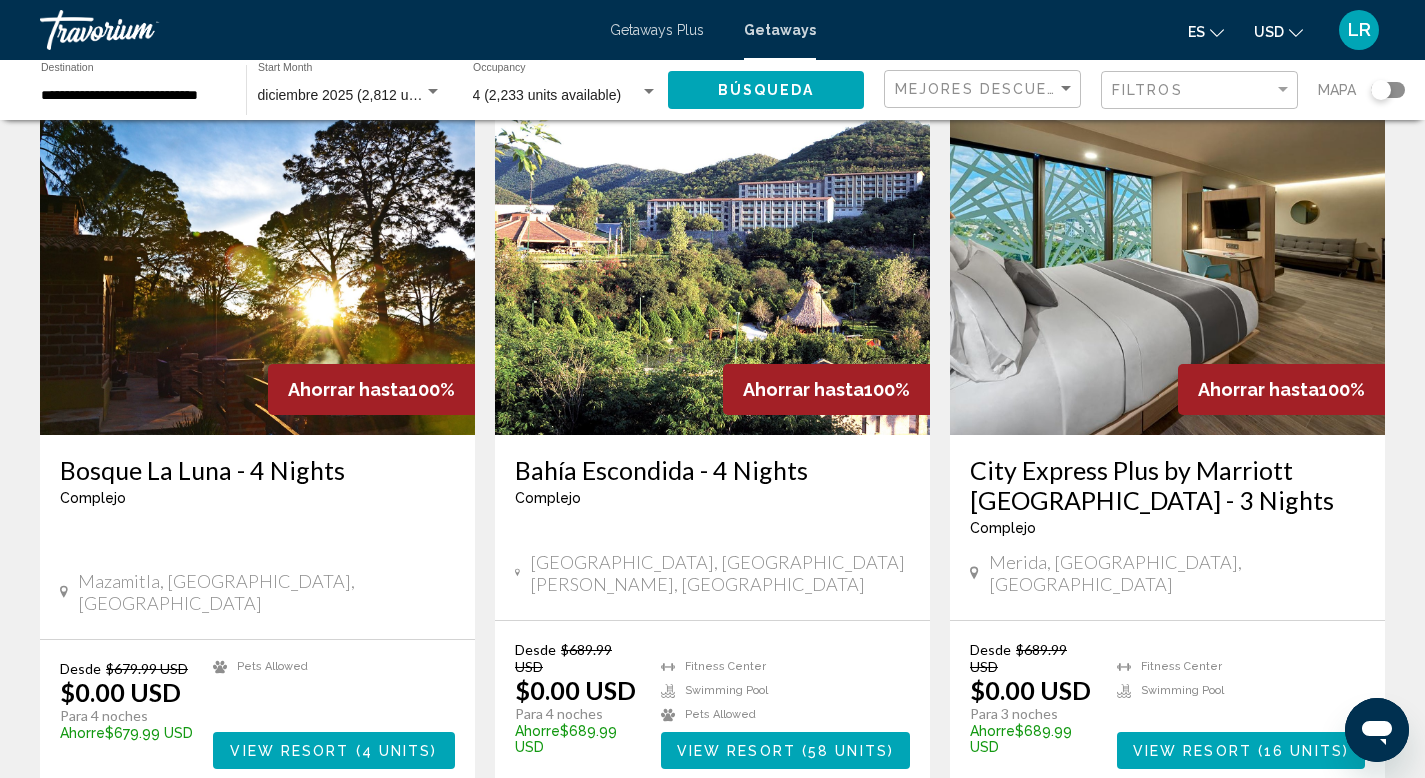 scroll, scrollTop: 2457, scrollLeft: 0, axis: vertical 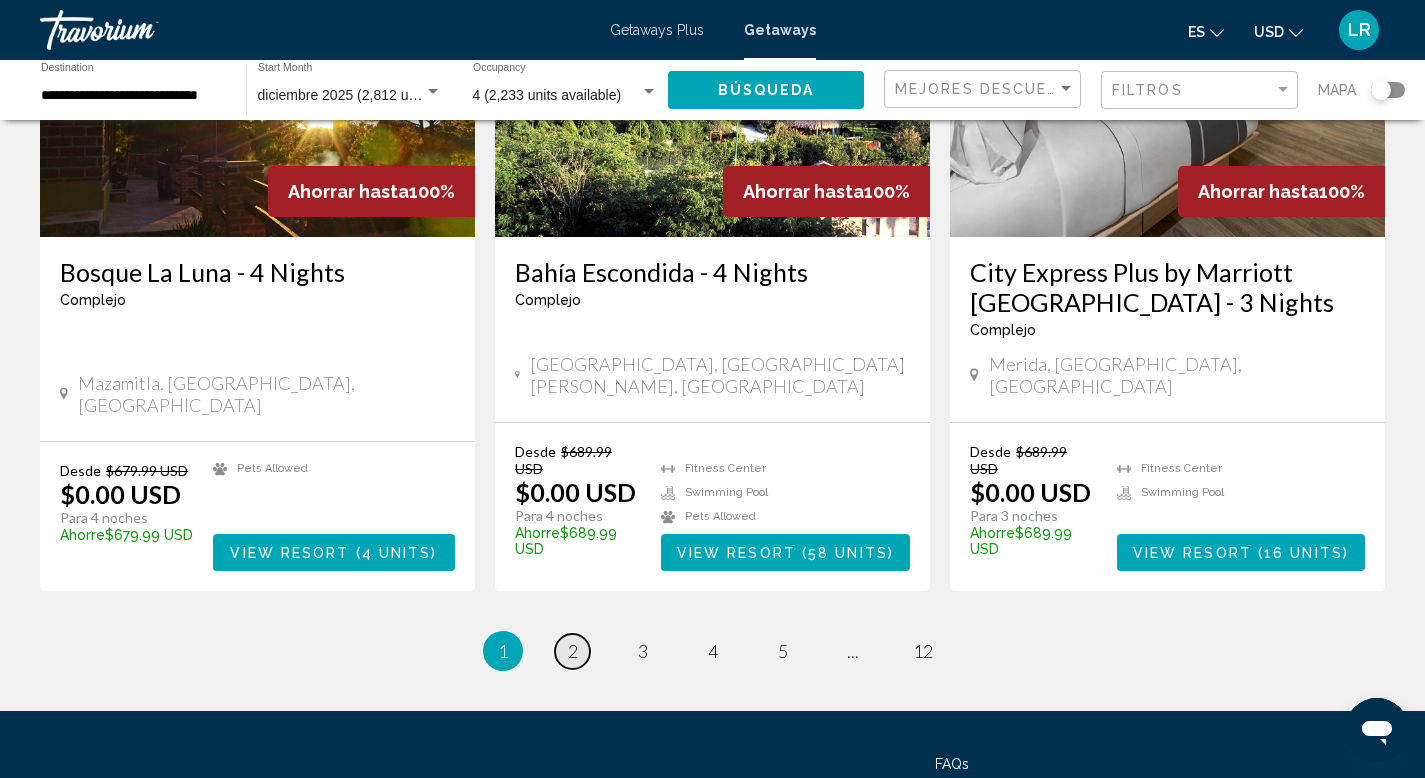 click on "2" at bounding box center [573, 651] 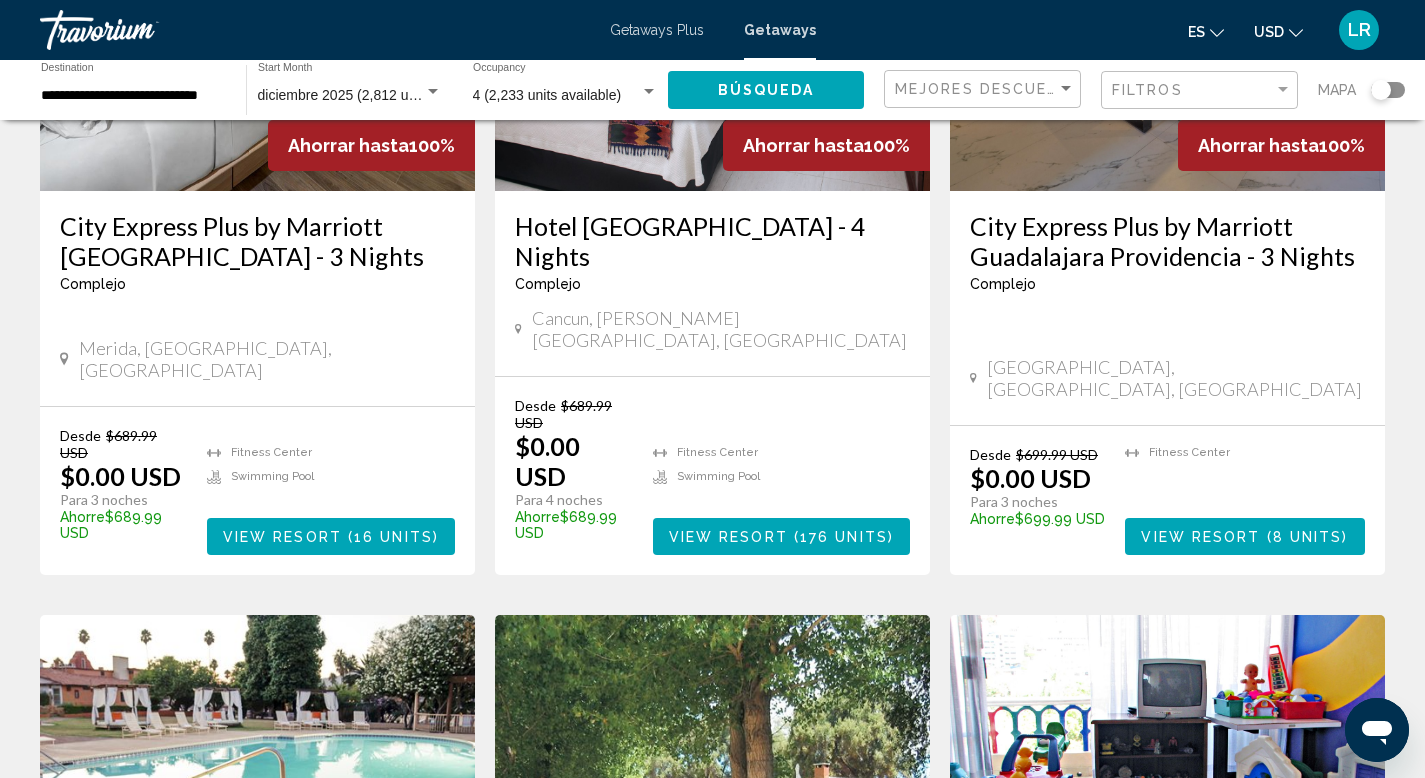 scroll, scrollTop: 348, scrollLeft: 0, axis: vertical 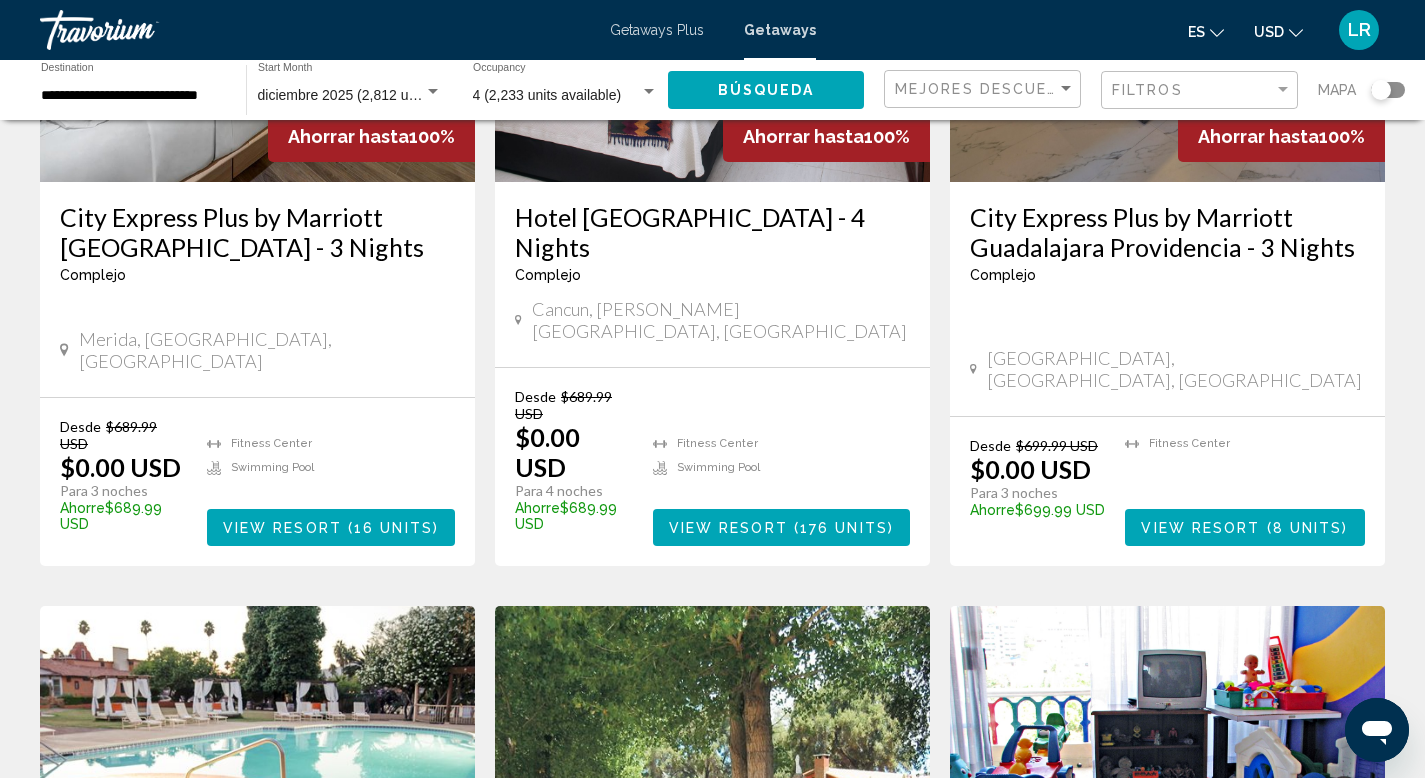 click on "View Resort    ( 176 units )" at bounding box center [781, 527] 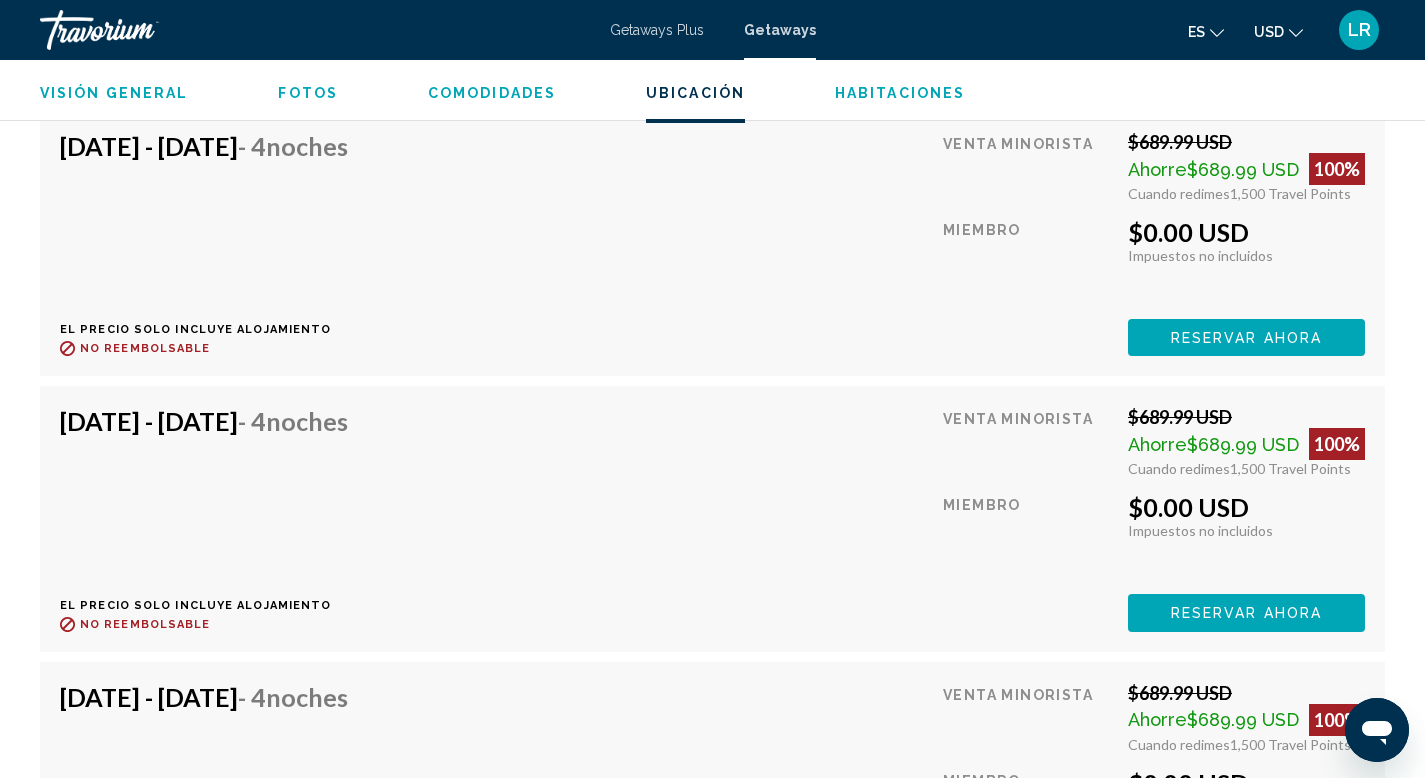scroll, scrollTop: 6771, scrollLeft: 0, axis: vertical 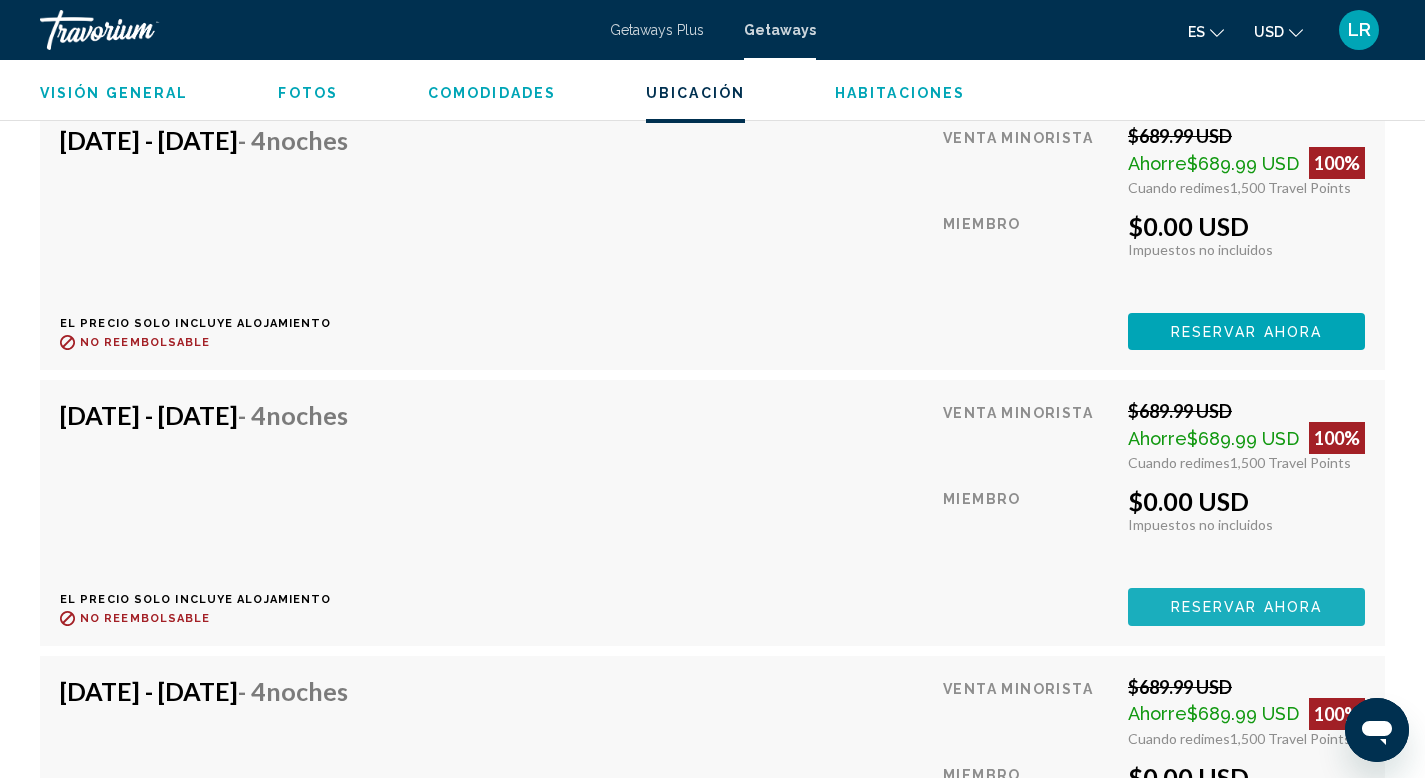 click on "Reservar ahora" at bounding box center (1246, 608) 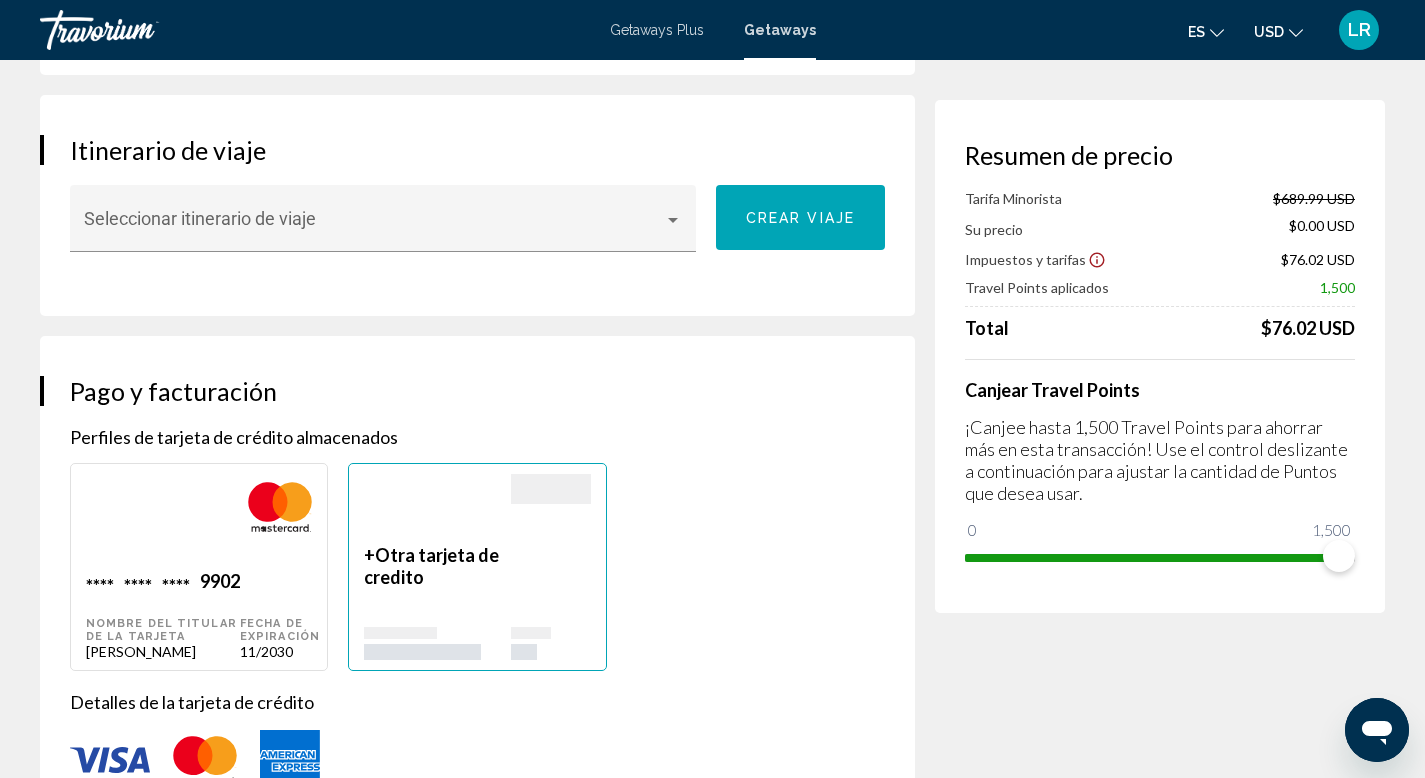 scroll, scrollTop: 1177, scrollLeft: 0, axis: vertical 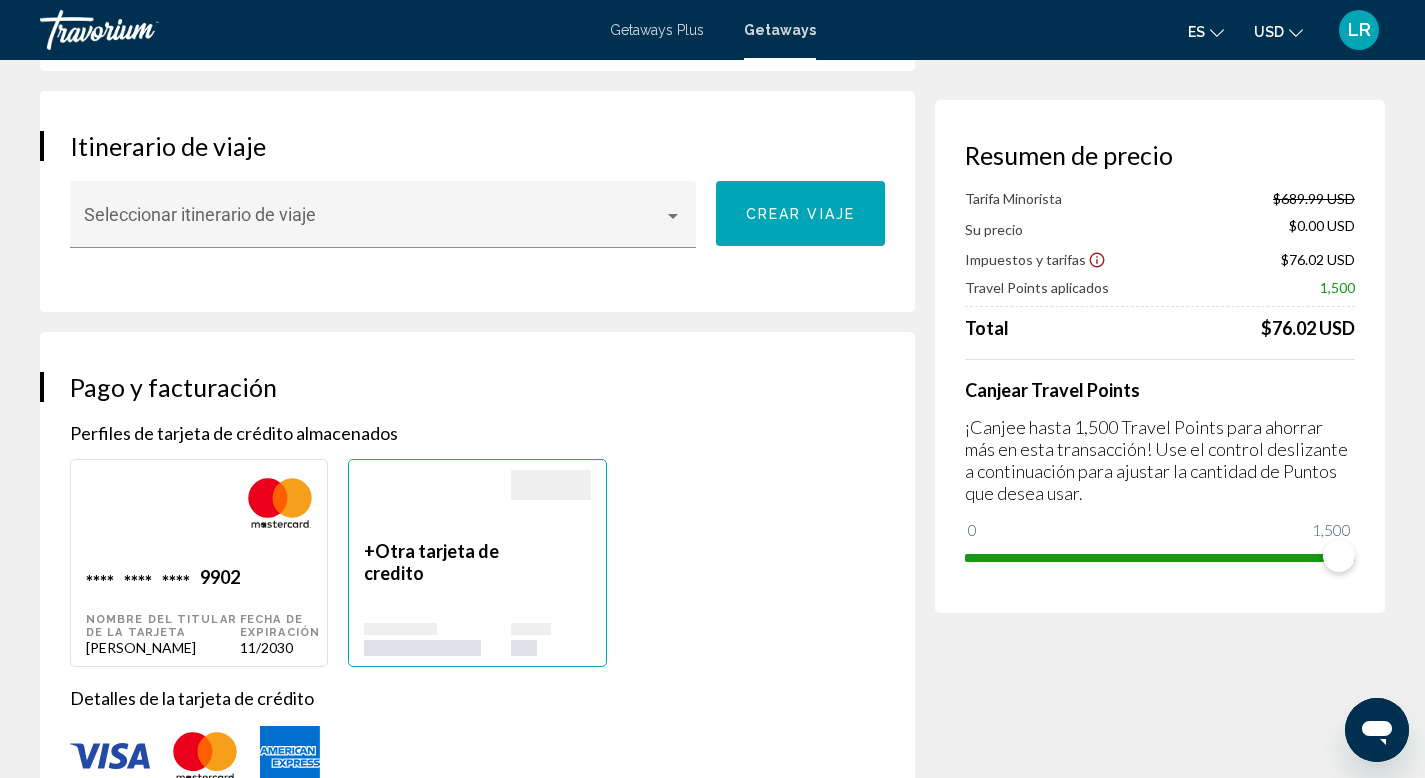 click on "Otra tarjeta de credito" at bounding box center (431, 562) 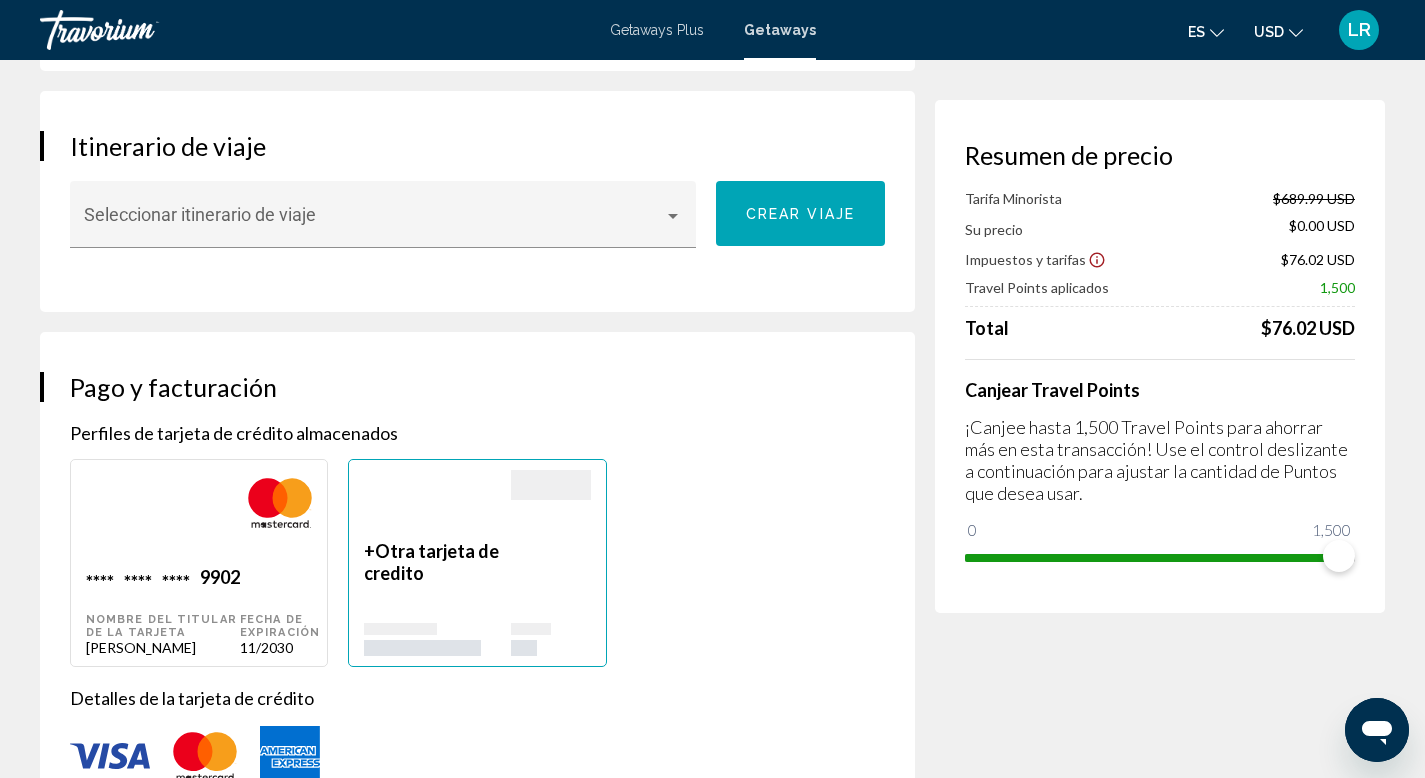 scroll, scrollTop: 1291, scrollLeft: 0, axis: vertical 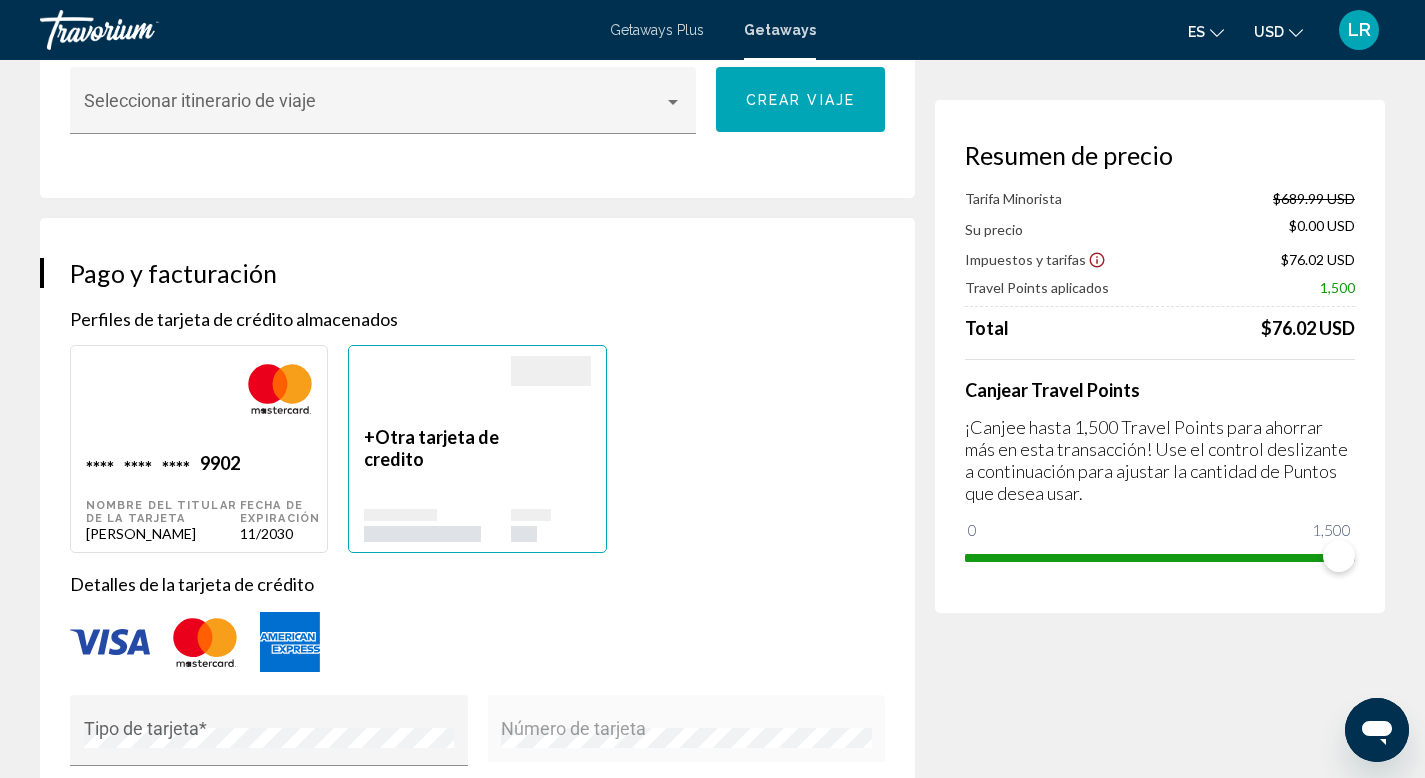 click on "+  Otra tarjeta de credito" at bounding box center [437, 484] 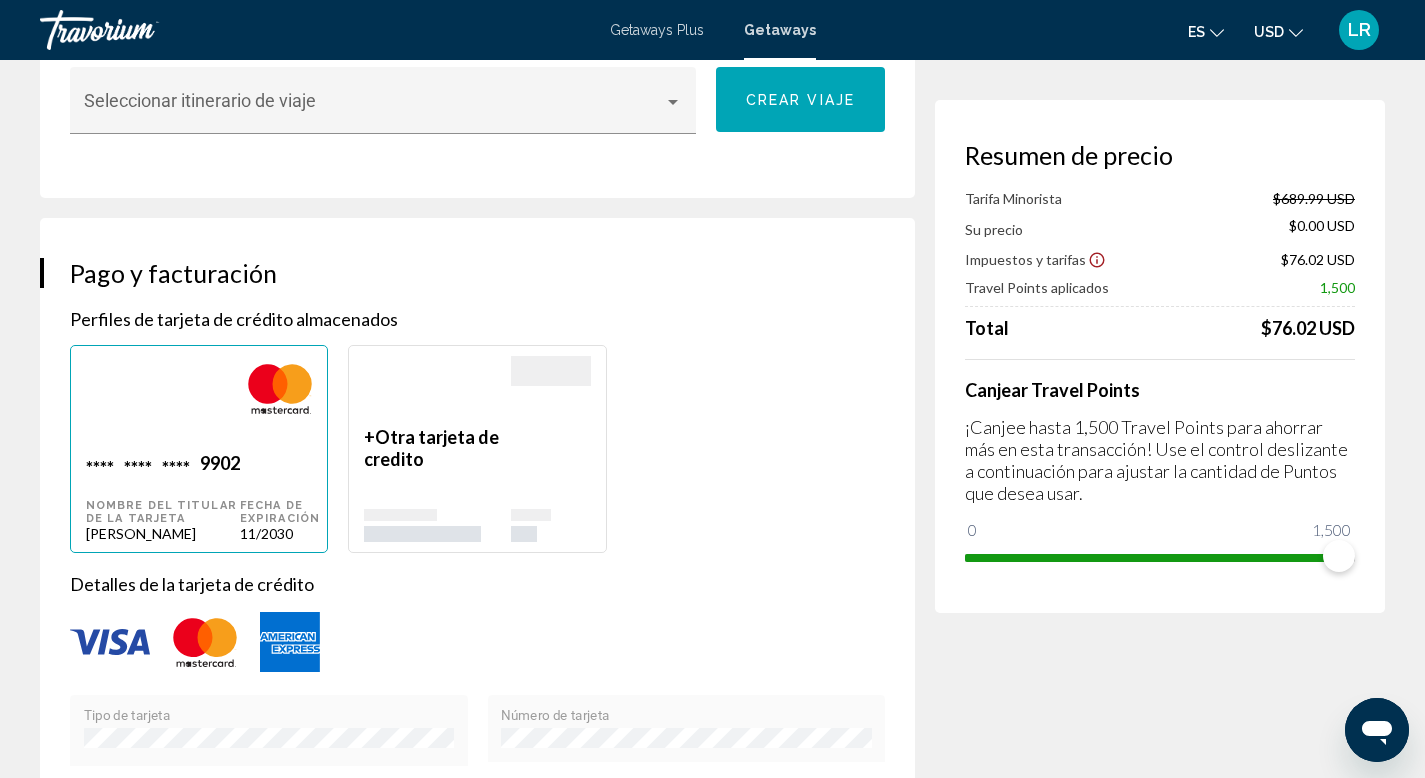 click on "+  Otra tarjeta de credito" at bounding box center (437, 448) 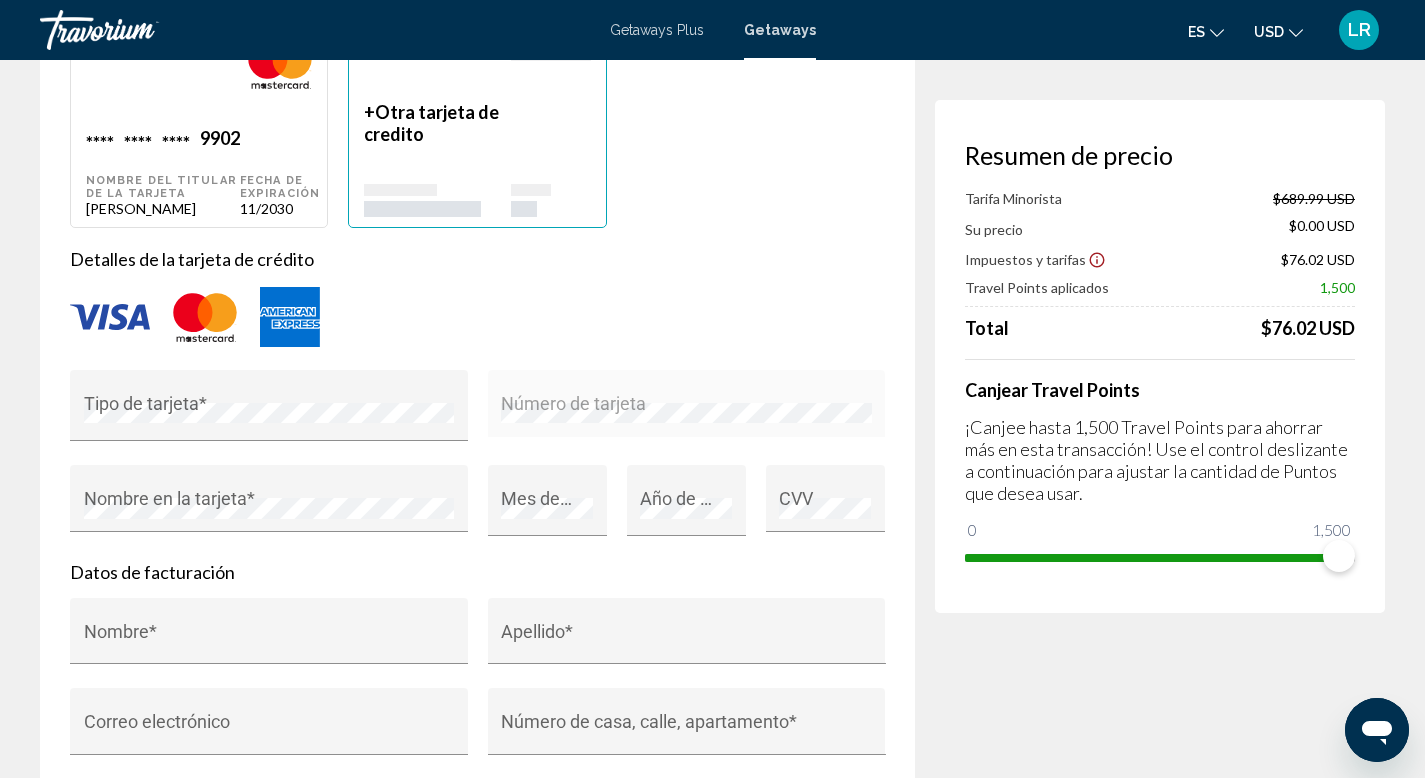 scroll, scrollTop: 1622, scrollLeft: 0, axis: vertical 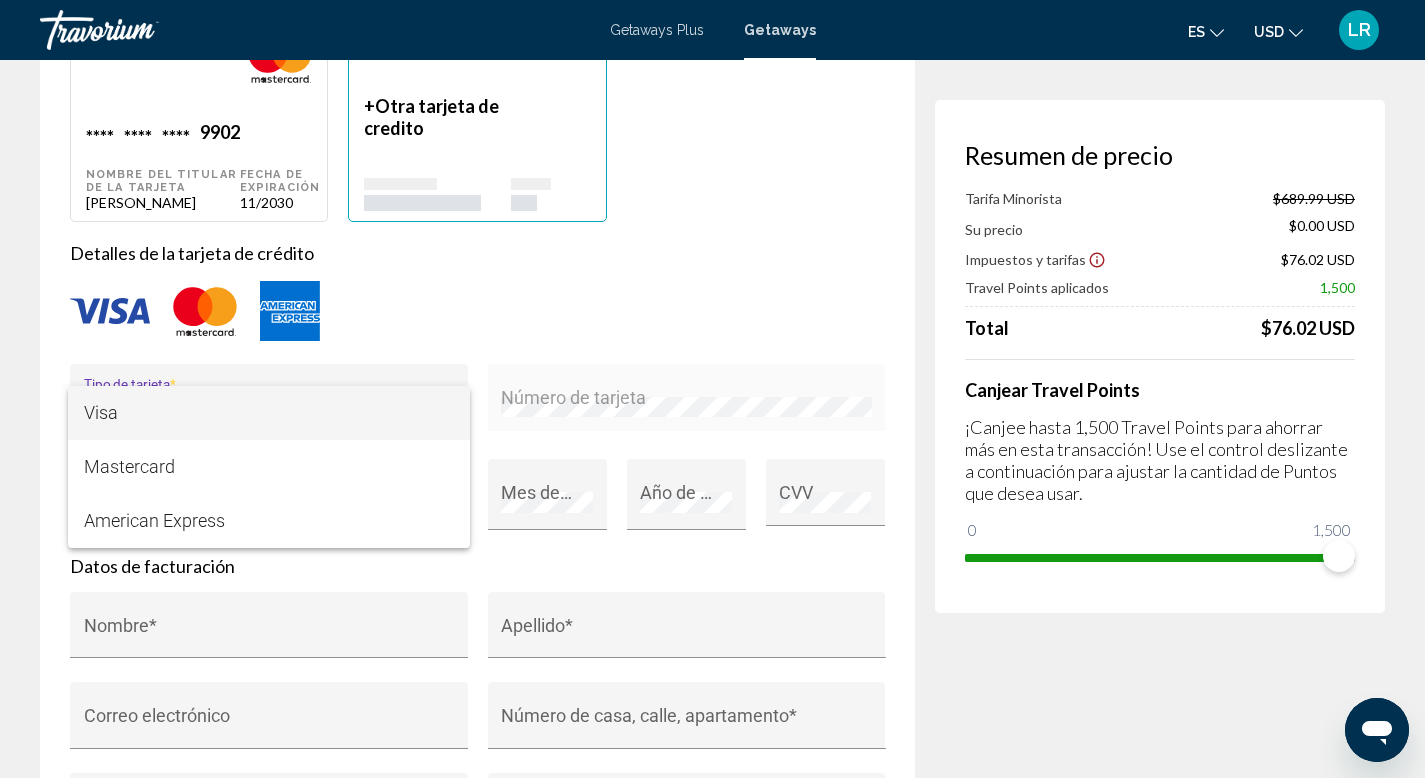 click on "Visa" at bounding box center [269, 413] 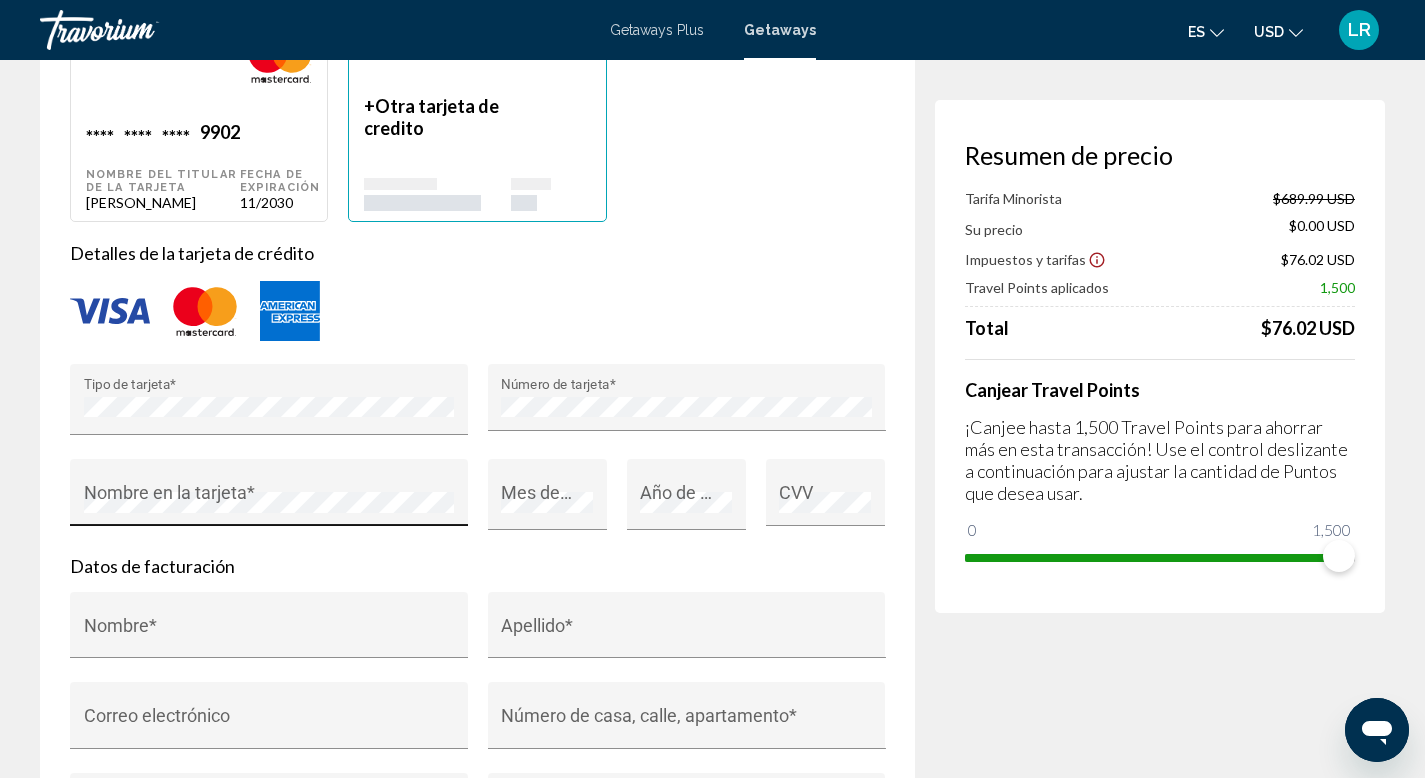 click on "Nombre en la tarjeta  *" at bounding box center [269, 499] 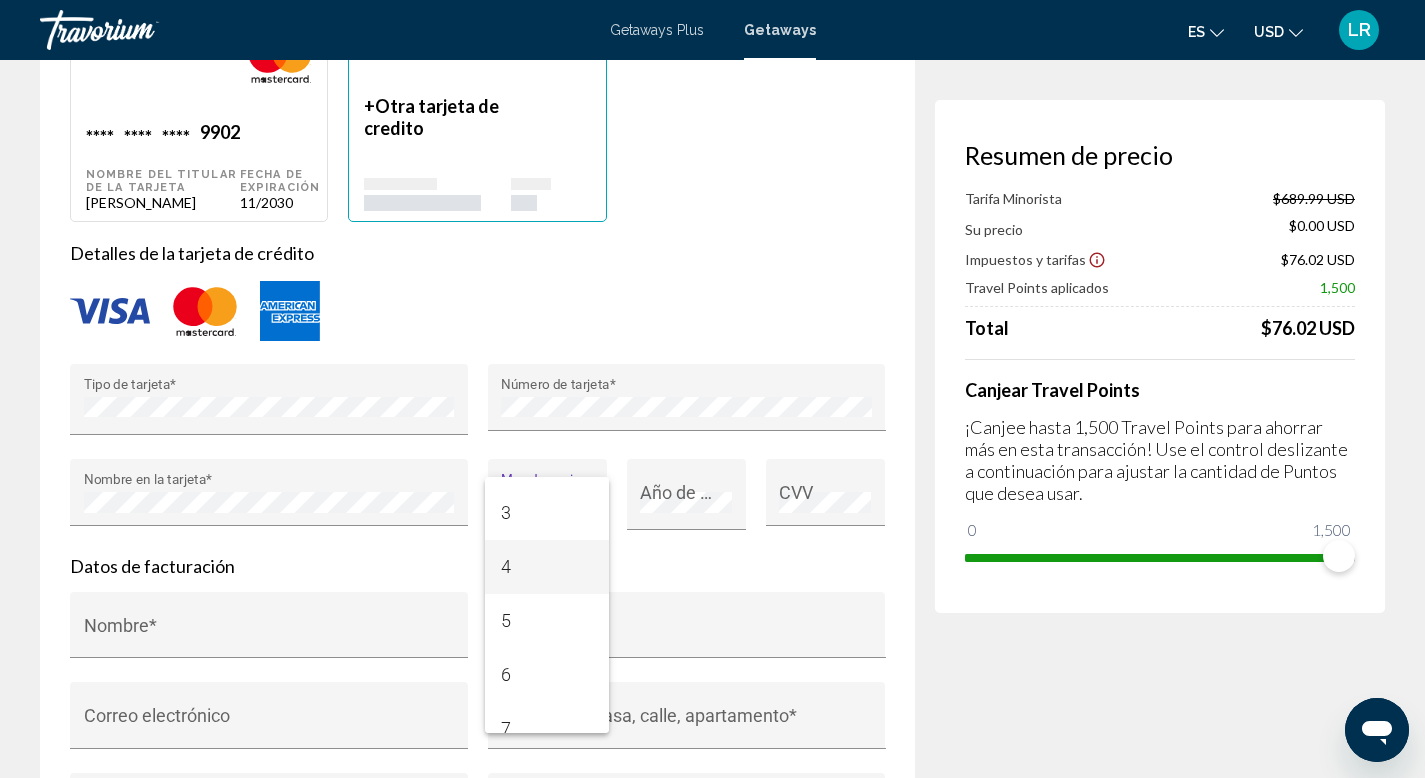 scroll, scrollTop: 127, scrollLeft: 0, axis: vertical 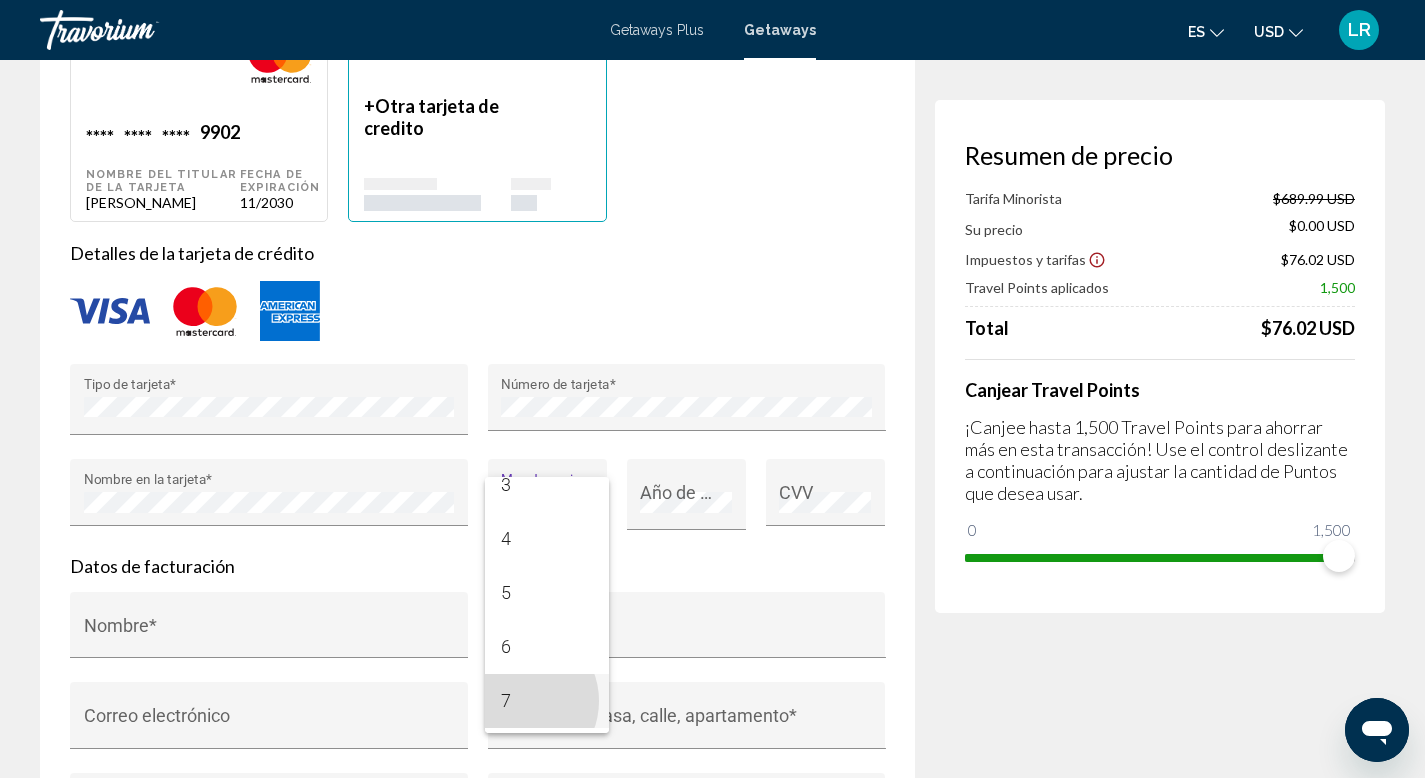 click on "7" at bounding box center [547, 701] 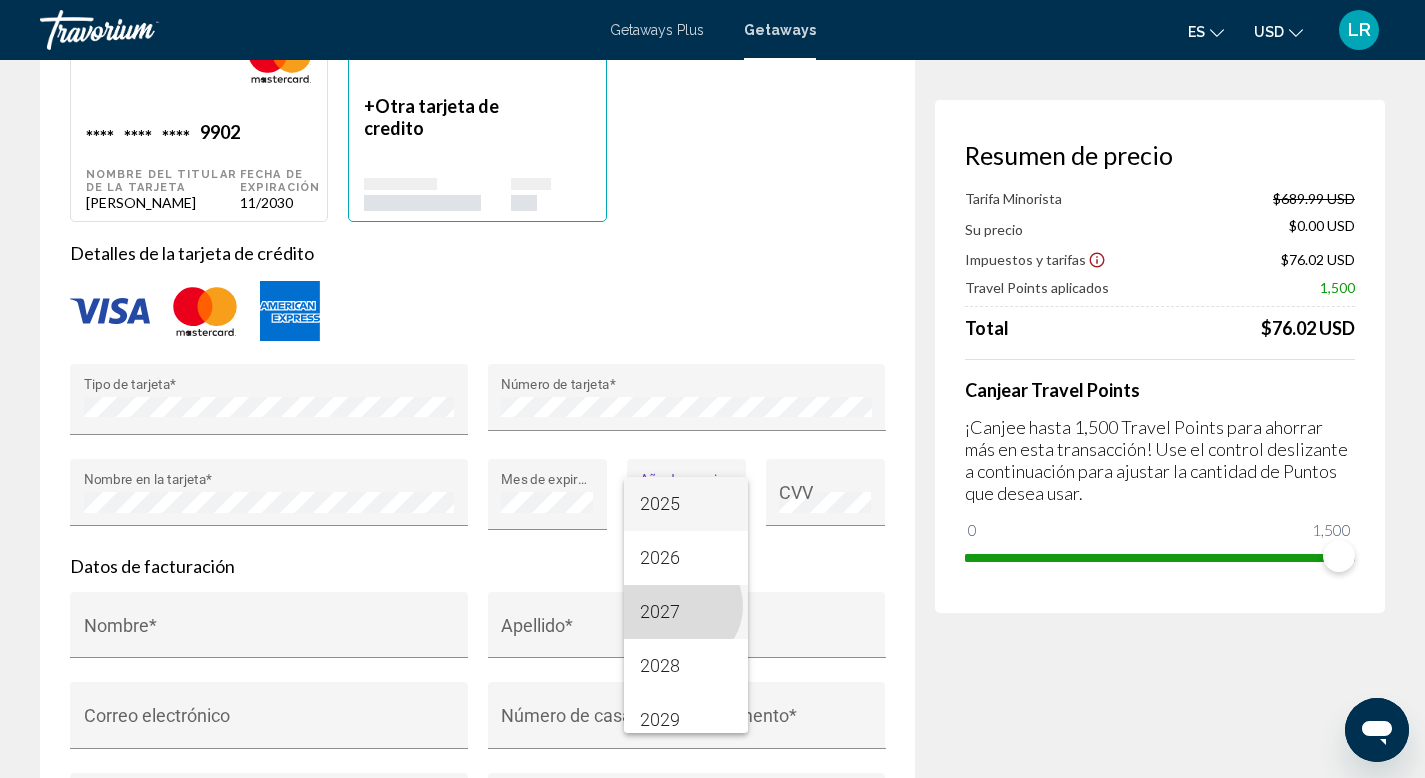 click on "2027" at bounding box center [686, 612] 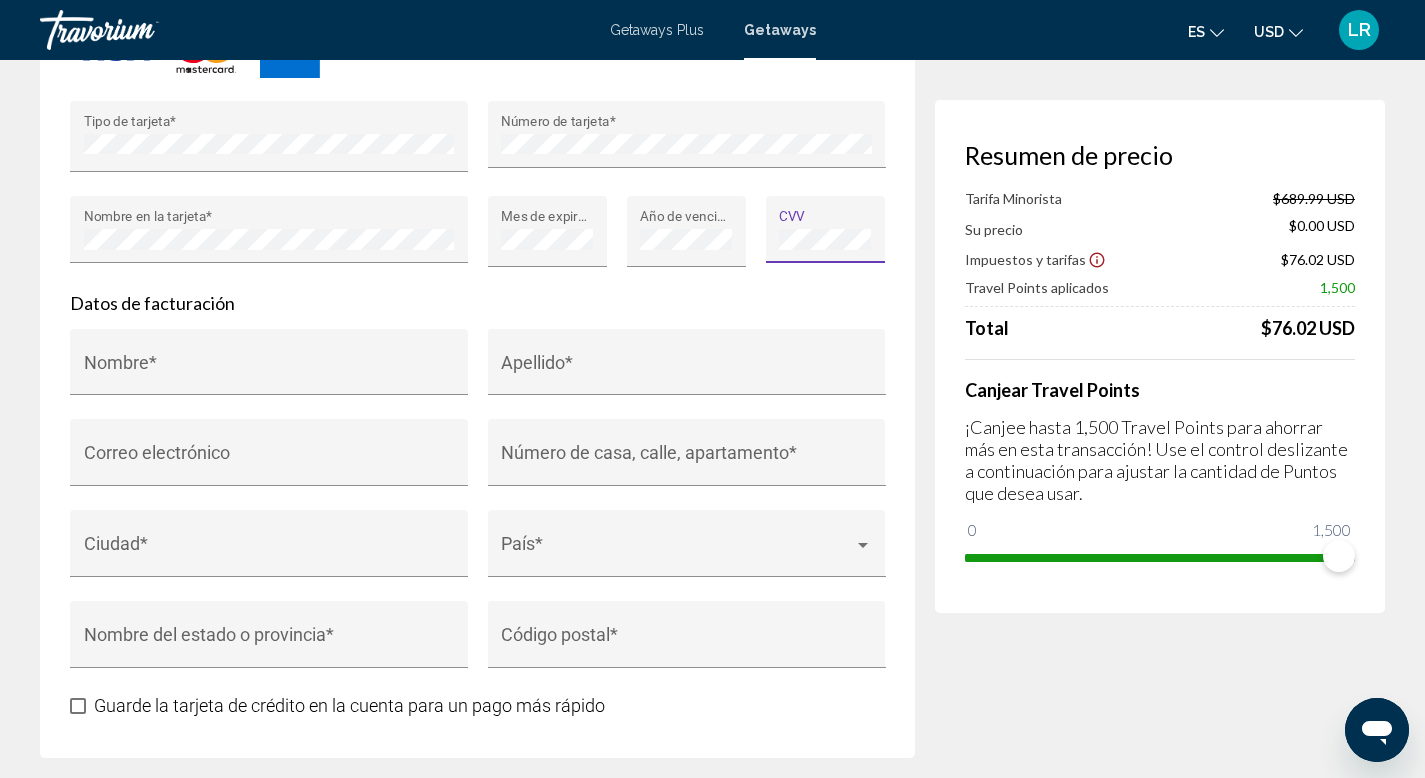 scroll, scrollTop: 1890, scrollLeft: 0, axis: vertical 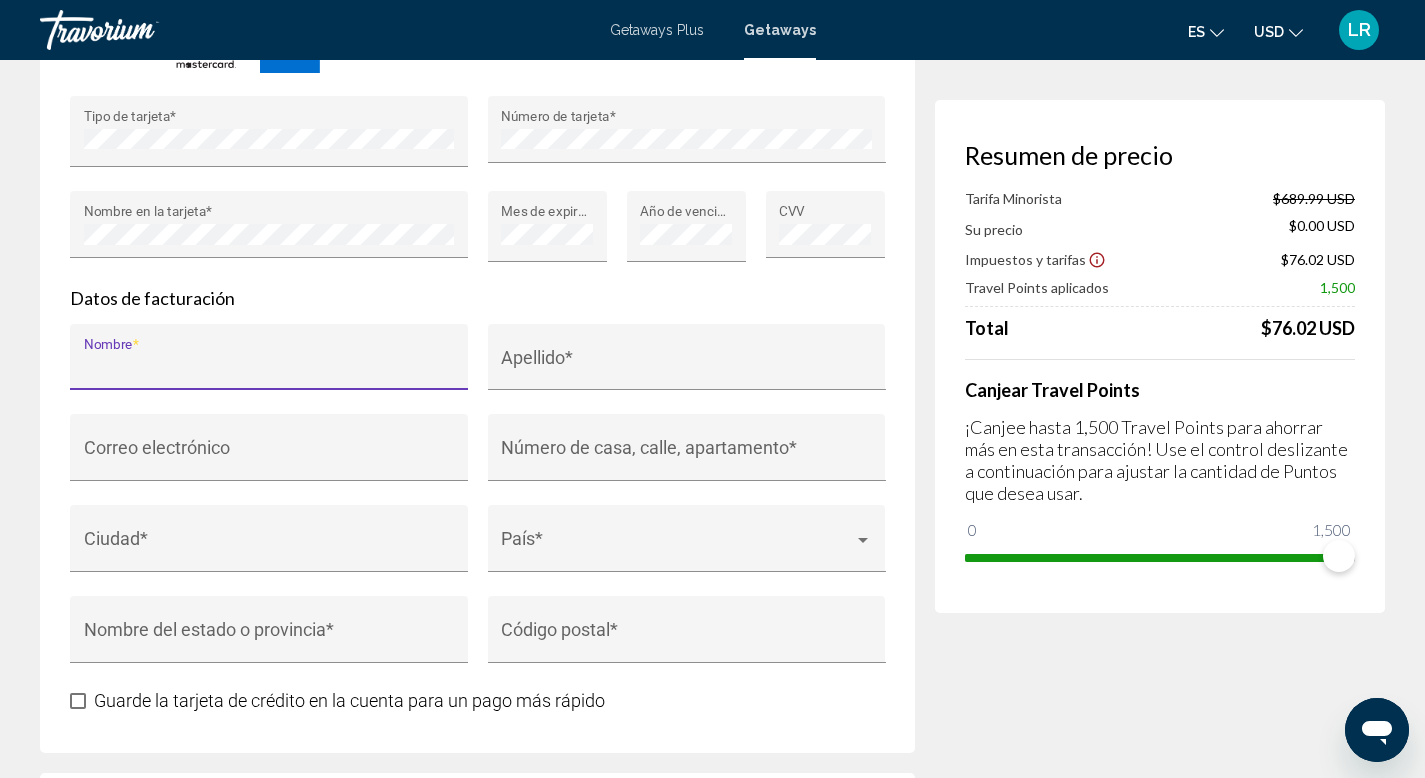 click on "Nombre  *" at bounding box center (269, 367) 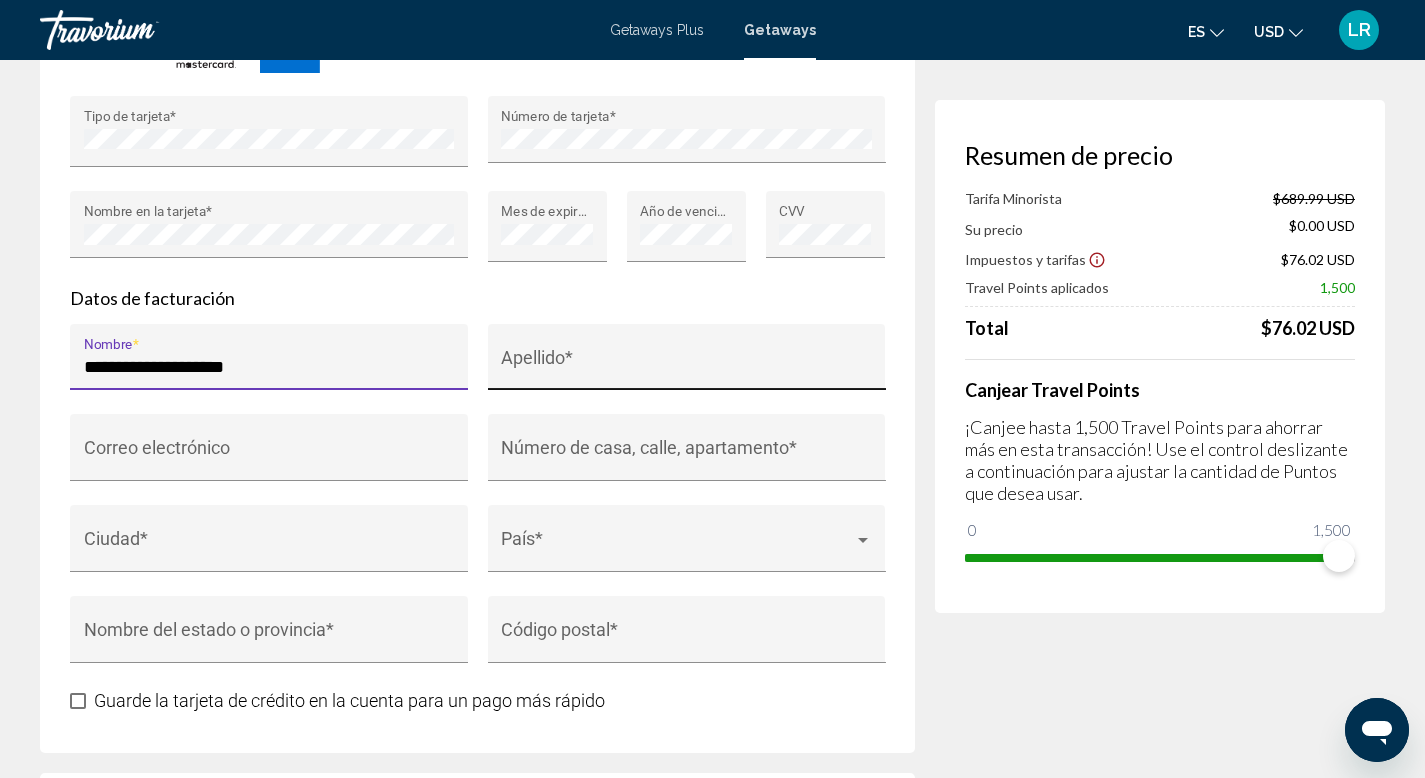 type on "**********" 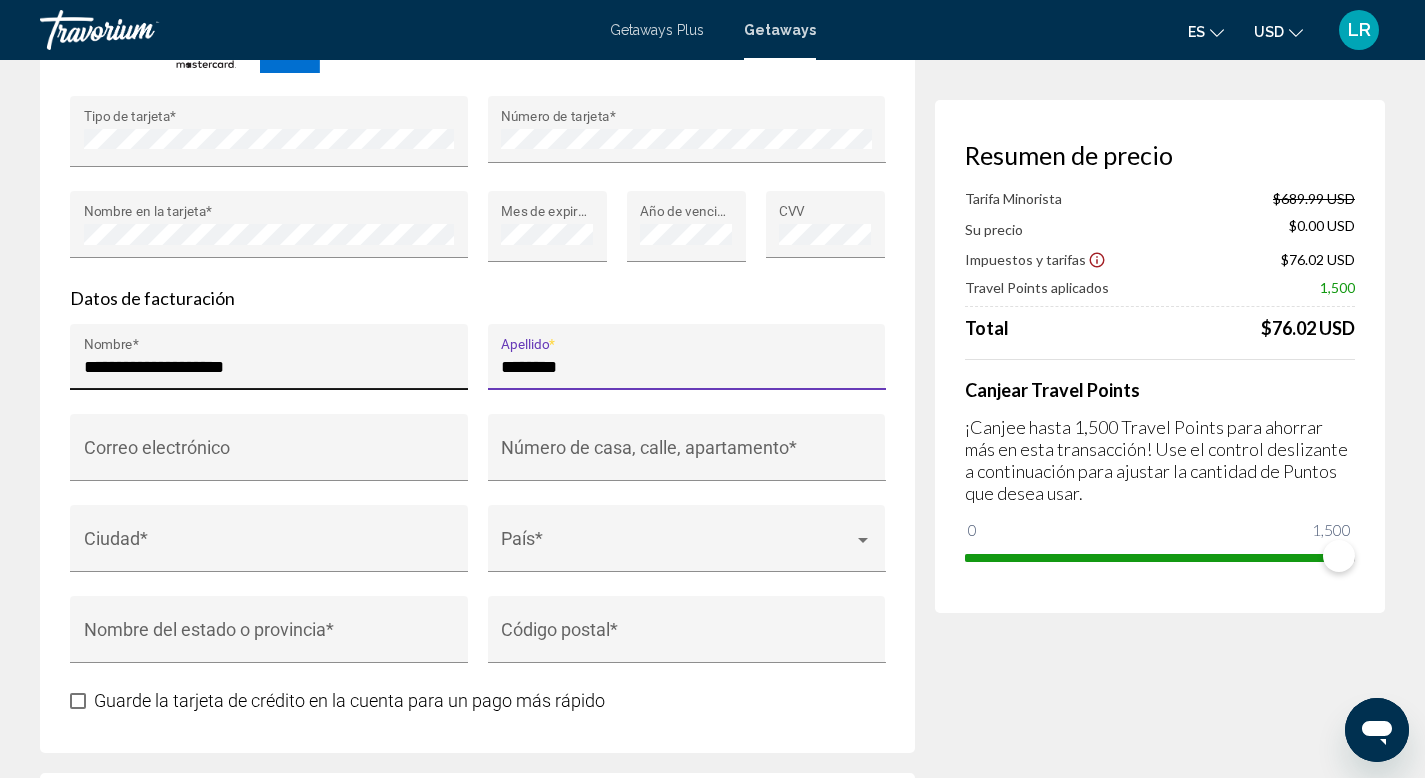 type on "********" 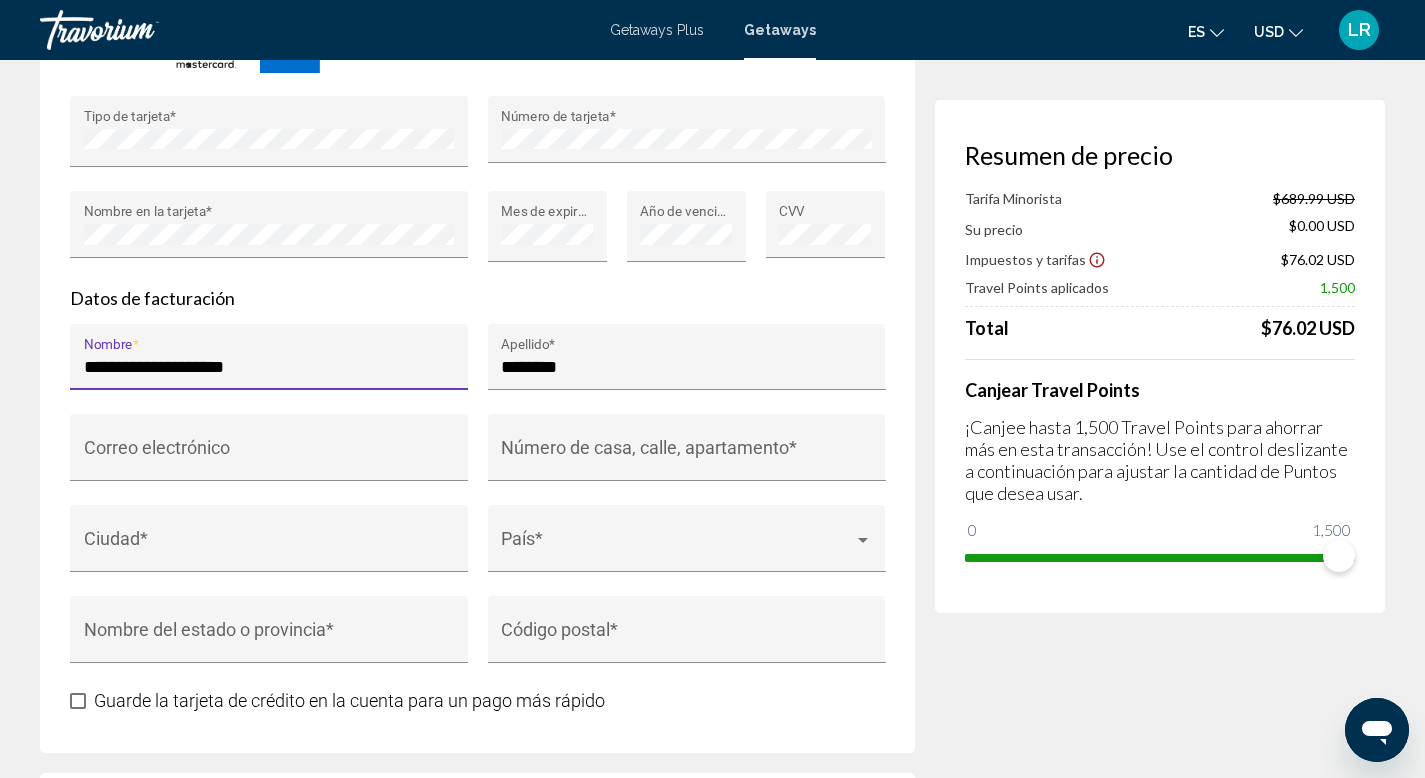 click on "**********" at bounding box center (269, 367) 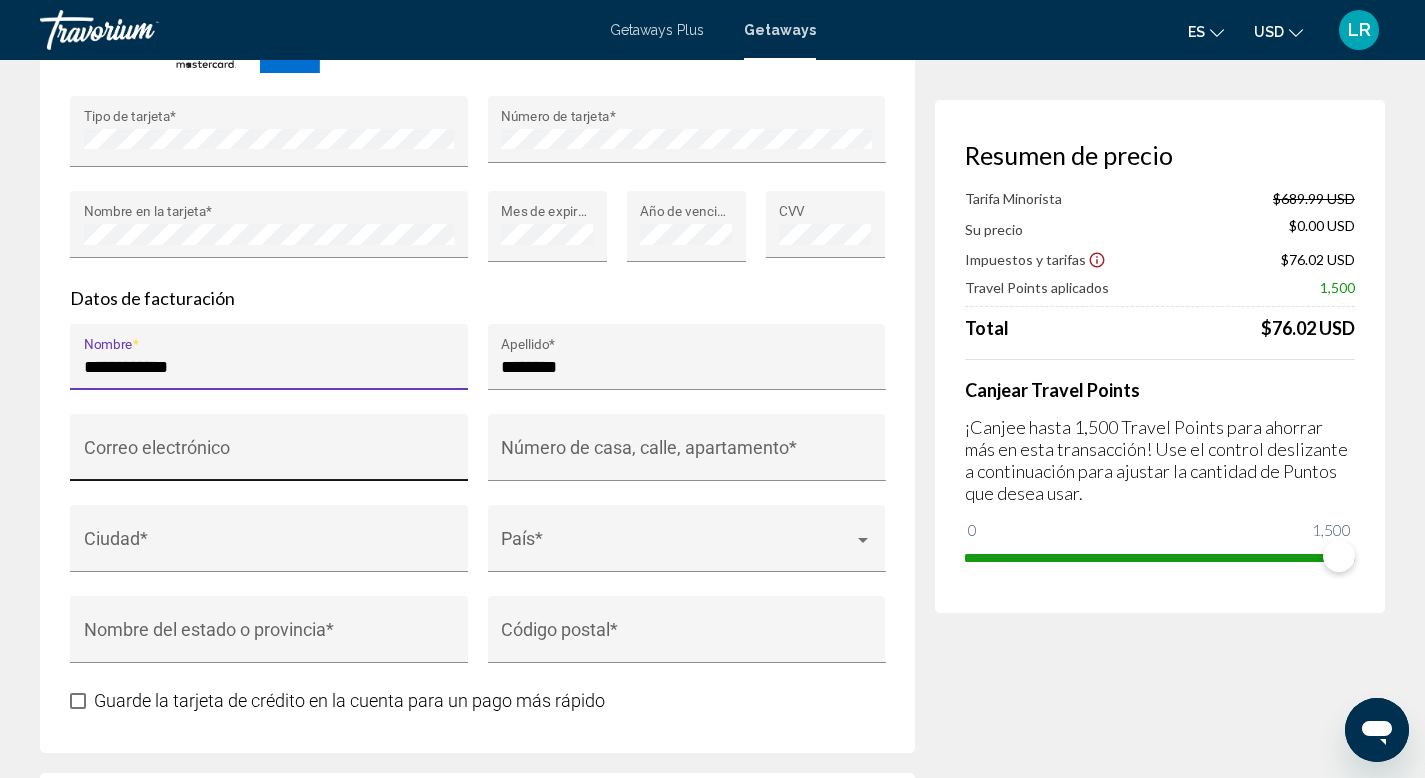 type on "**********" 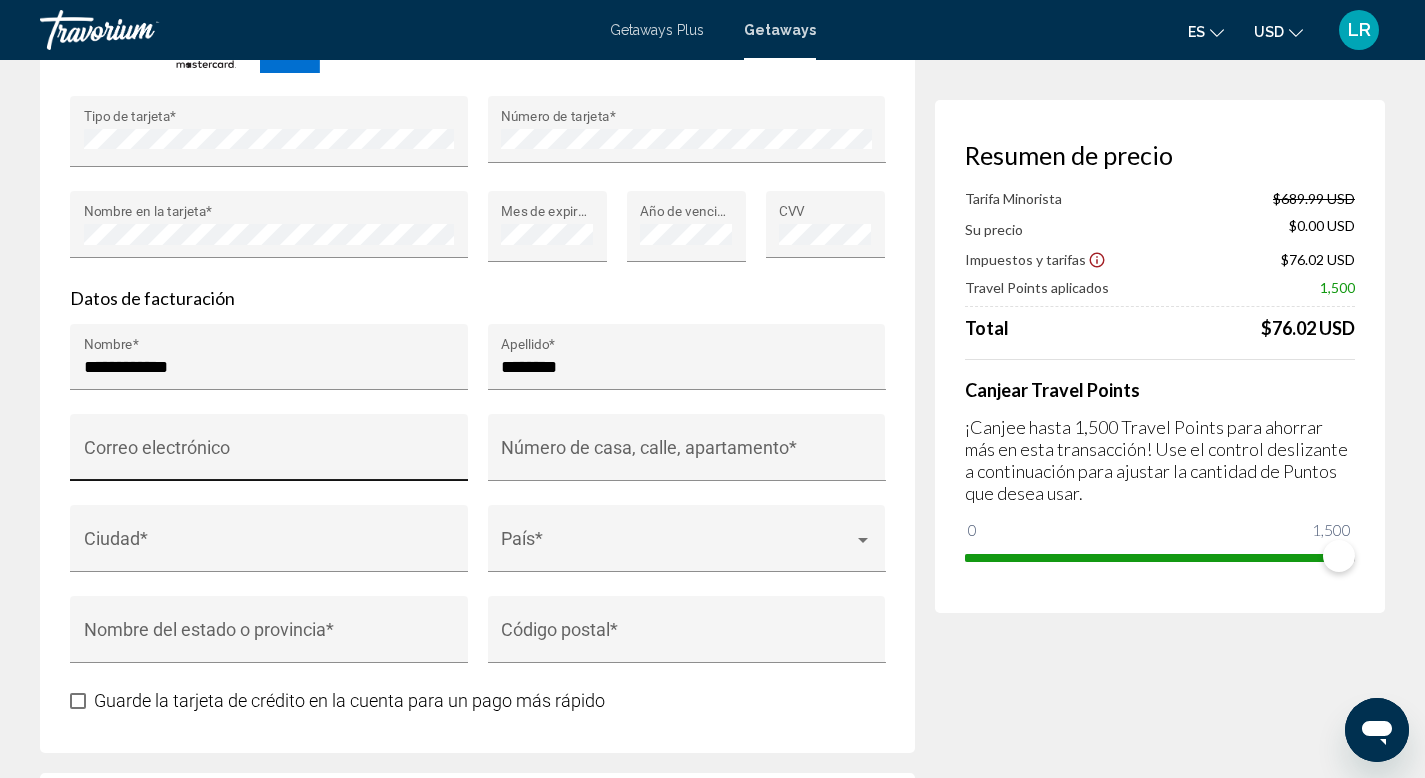 click on "Correo electrónico" at bounding box center [269, 454] 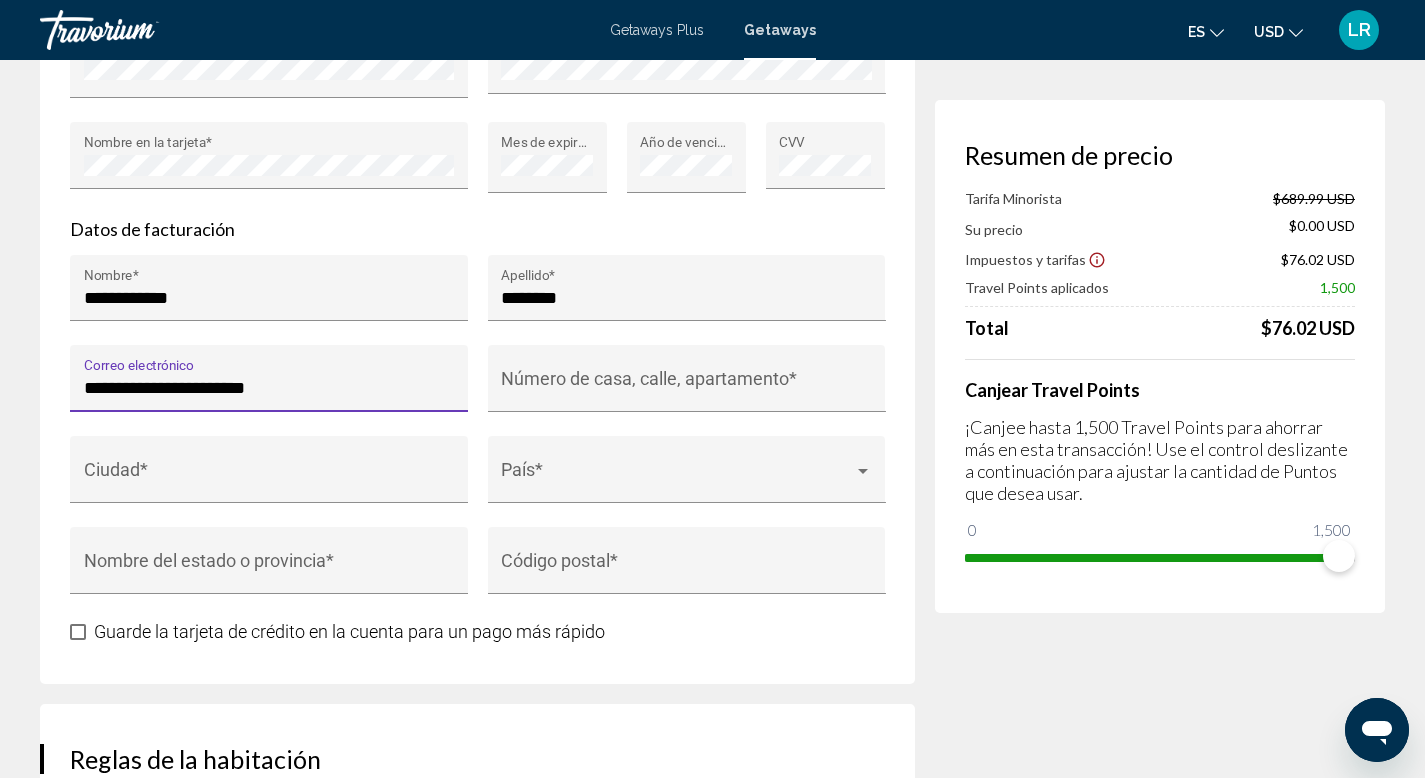 scroll, scrollTop: 1960, scrollLeft: 0, axis: vertical 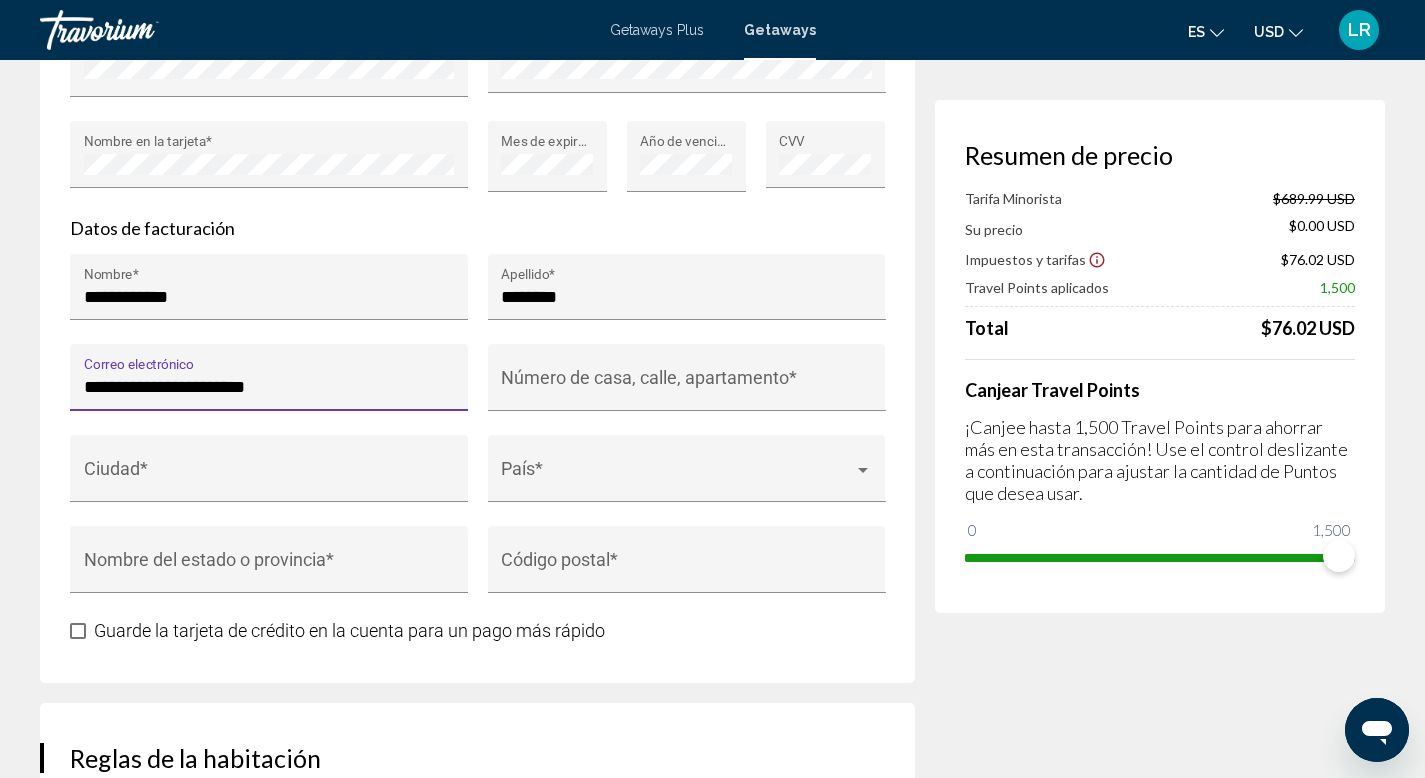 type on "**********" 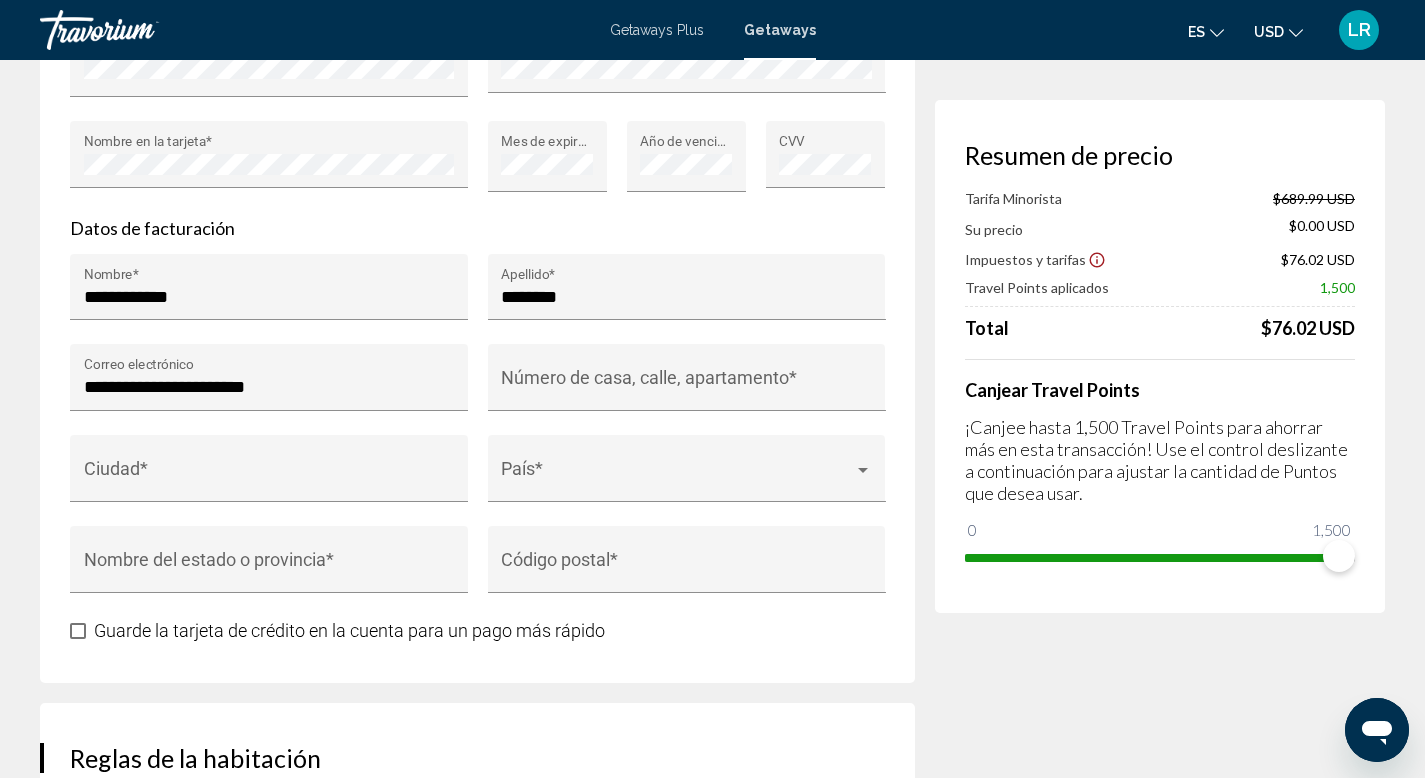 click on "Número de casa, calle, apartamento  *" at bounding box center [687, 389] 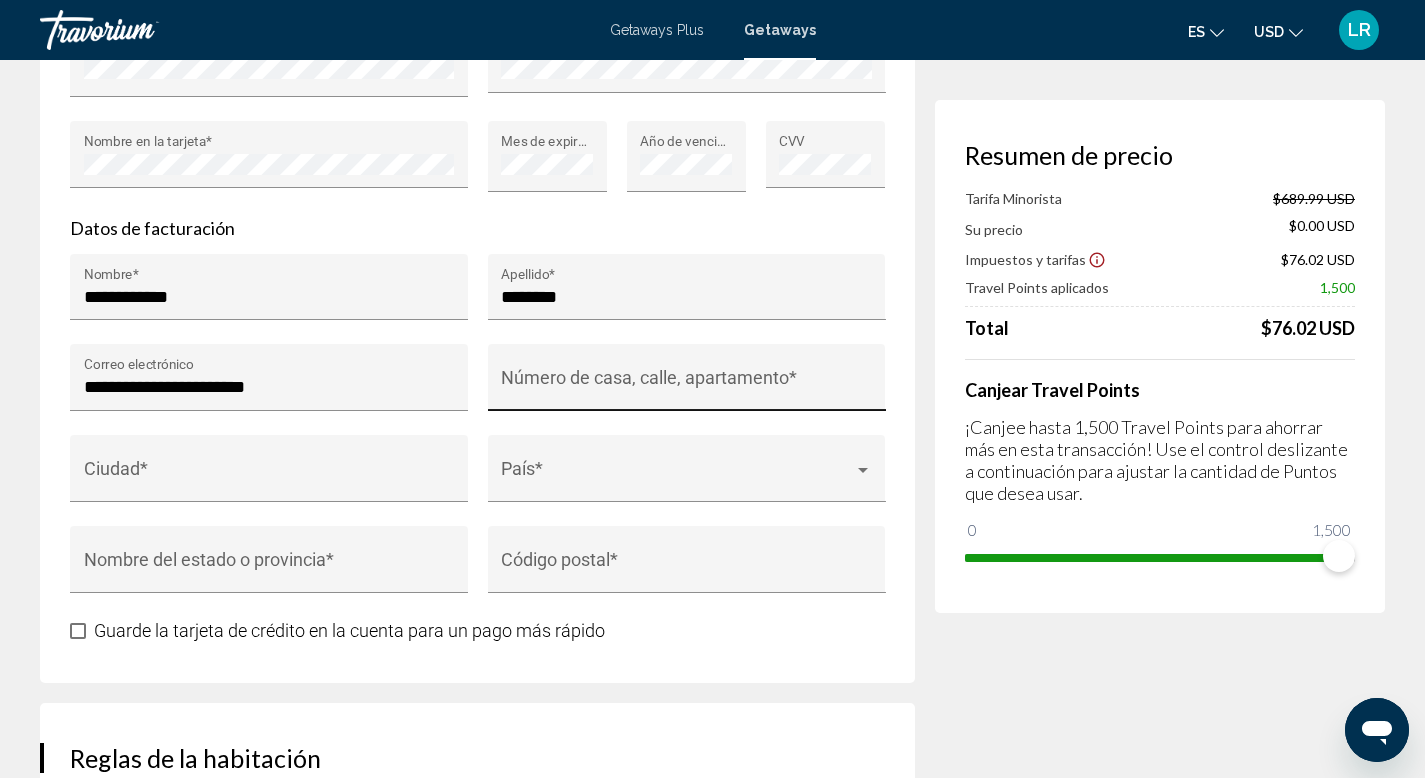 click on "Número de casa, calle, apartamento  *" at bounding box center (686, 384) 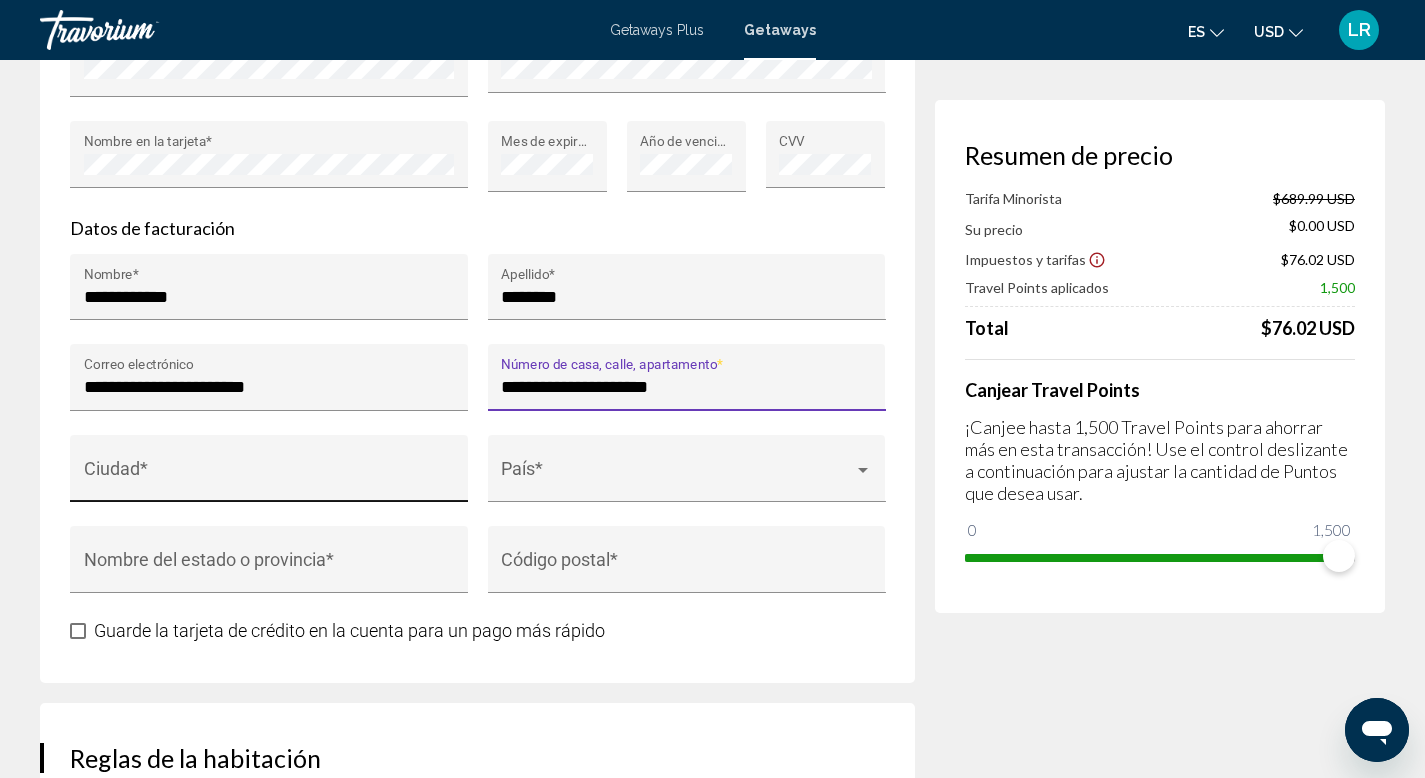 type on "**********" 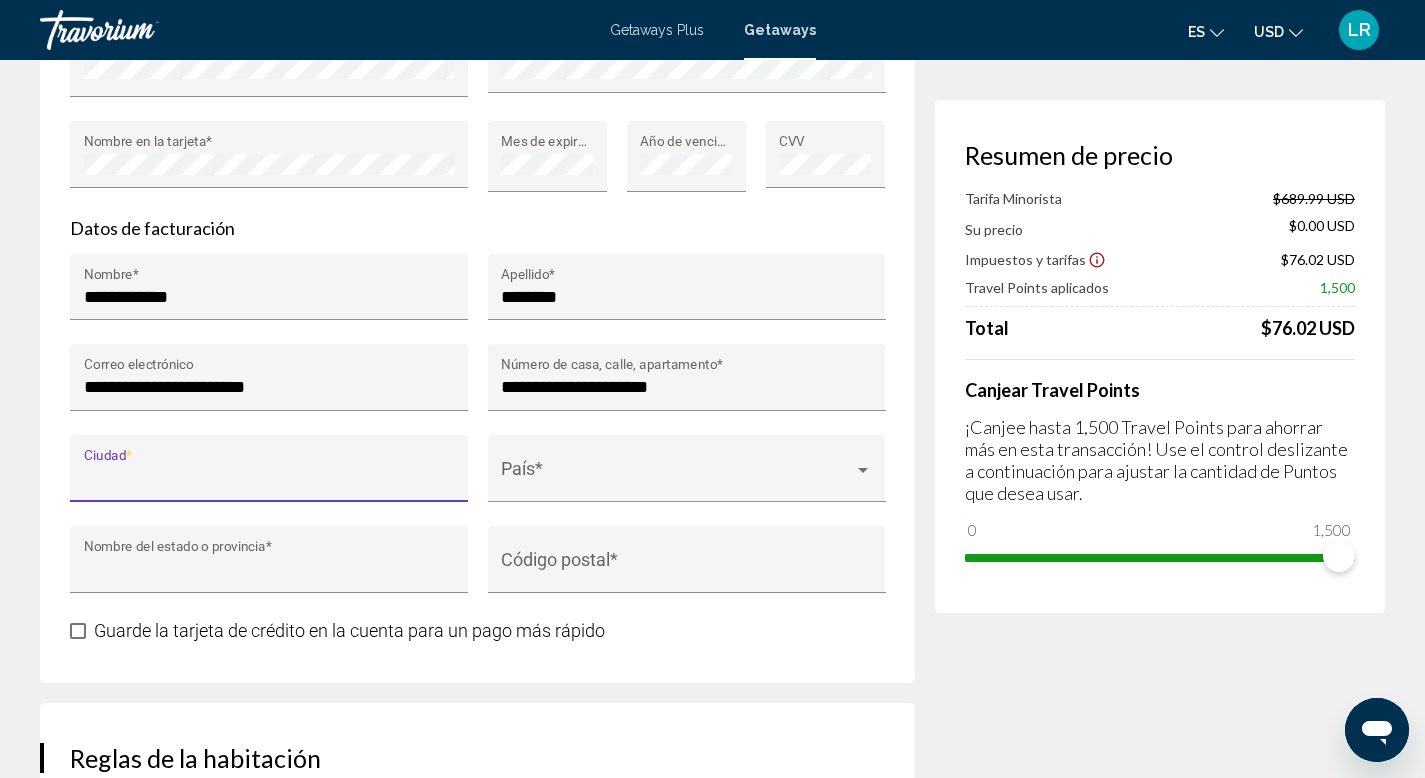 type on "******" 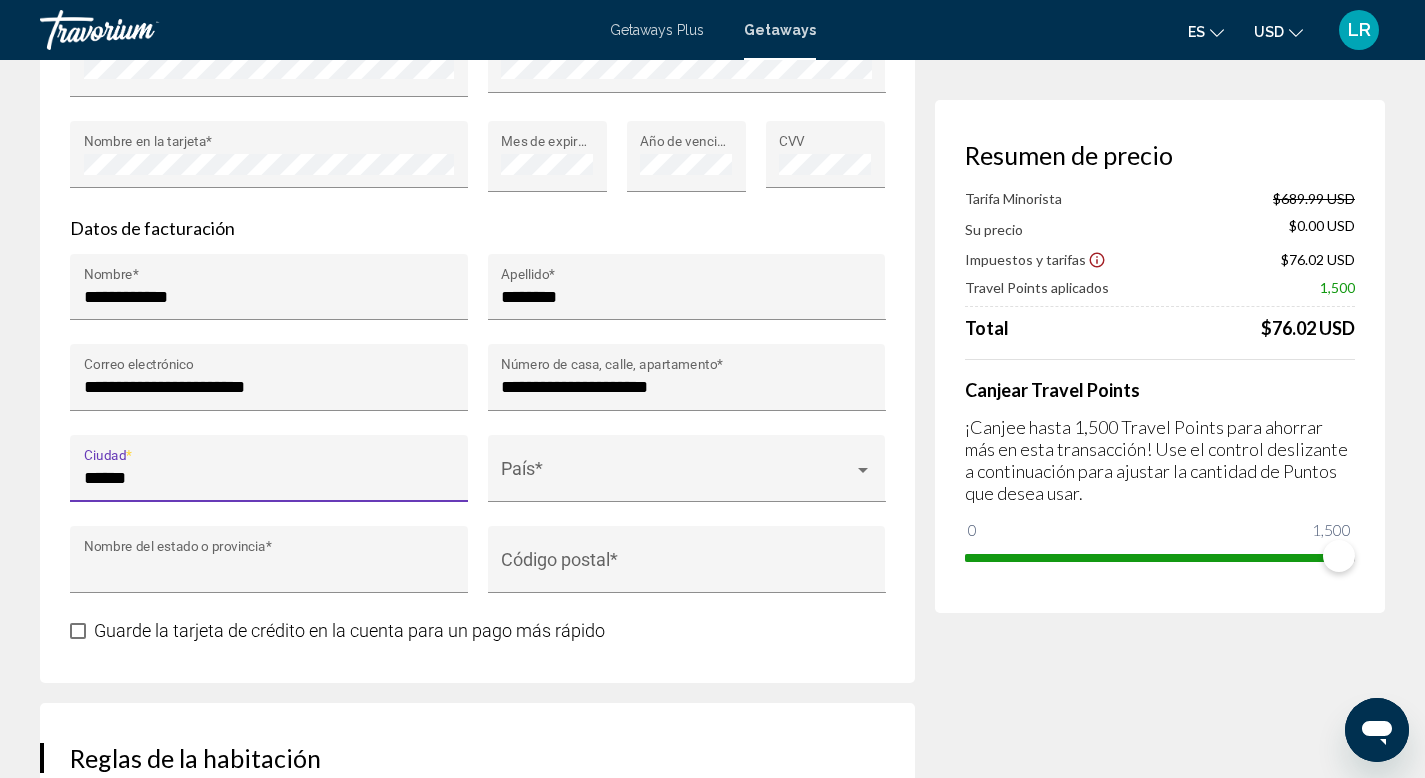type on "*******" 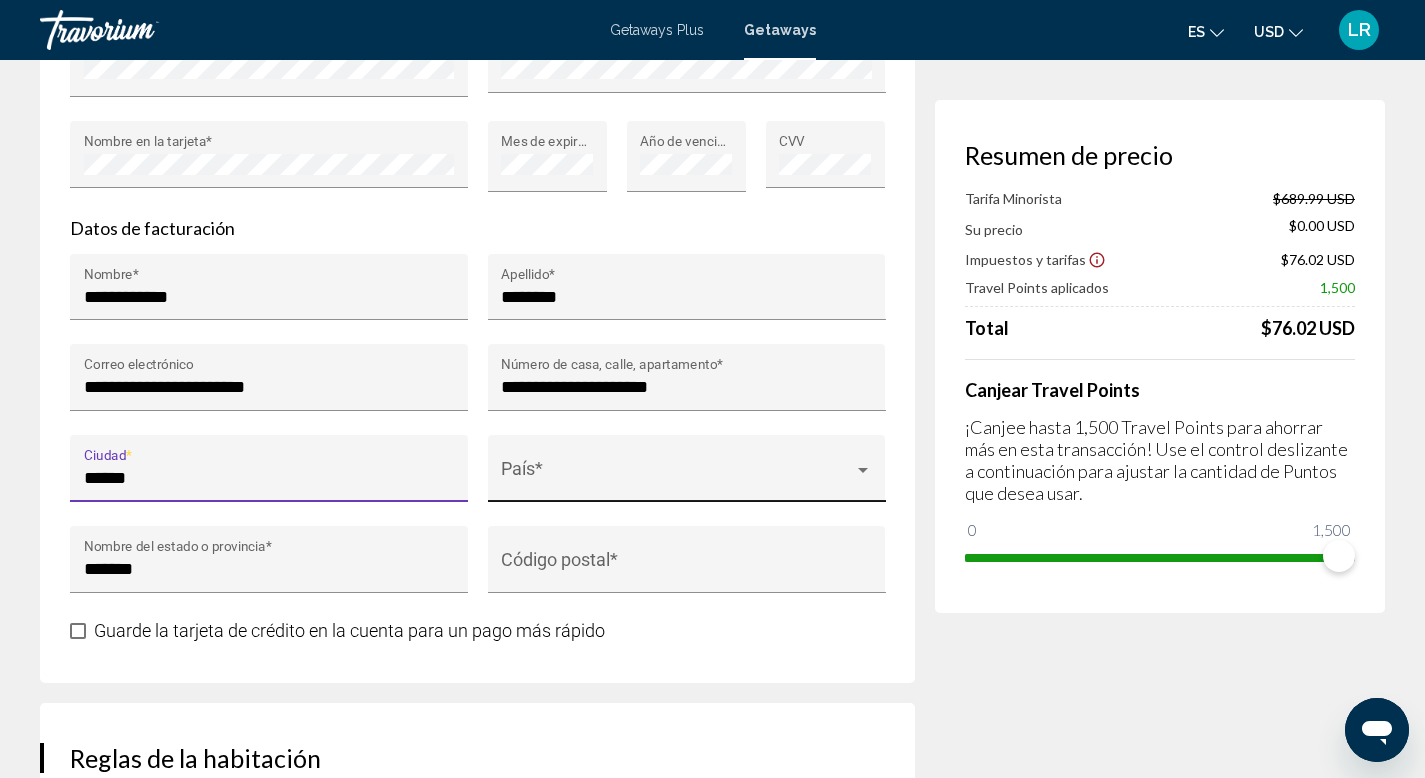click at bounding box center (863, 470) 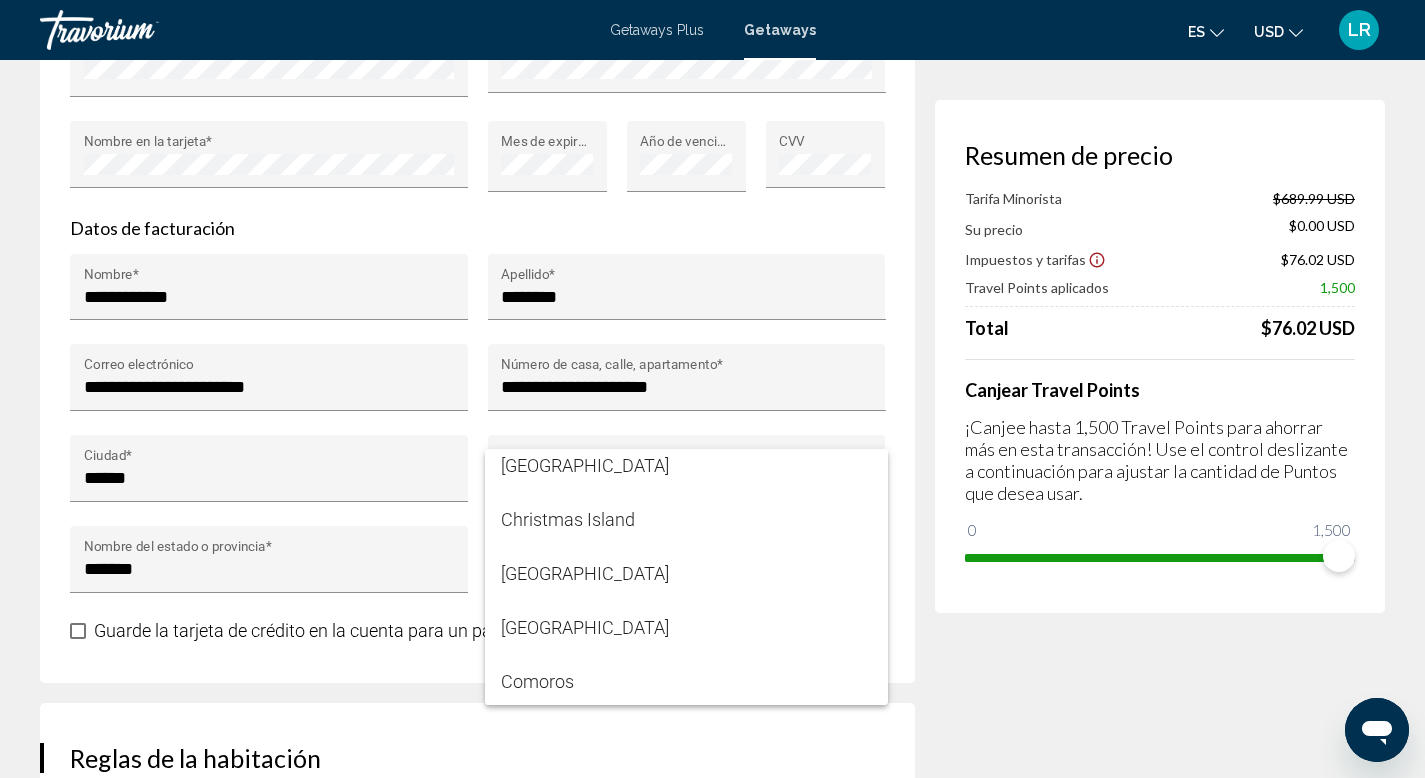 scroll, scrollTop: 2553, scrollLeft: 0, axis: vertical 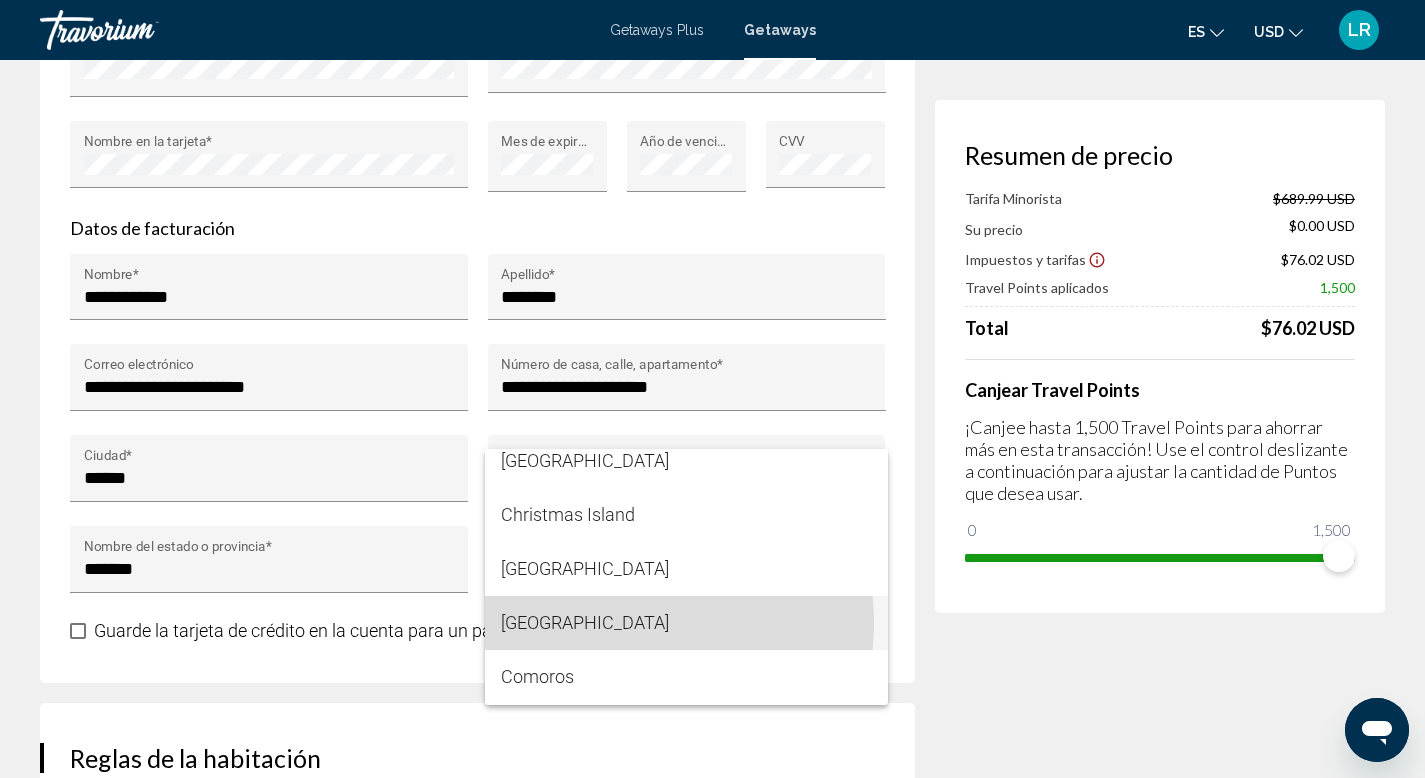 click on "Colombia" at bounding box center (686, 623) 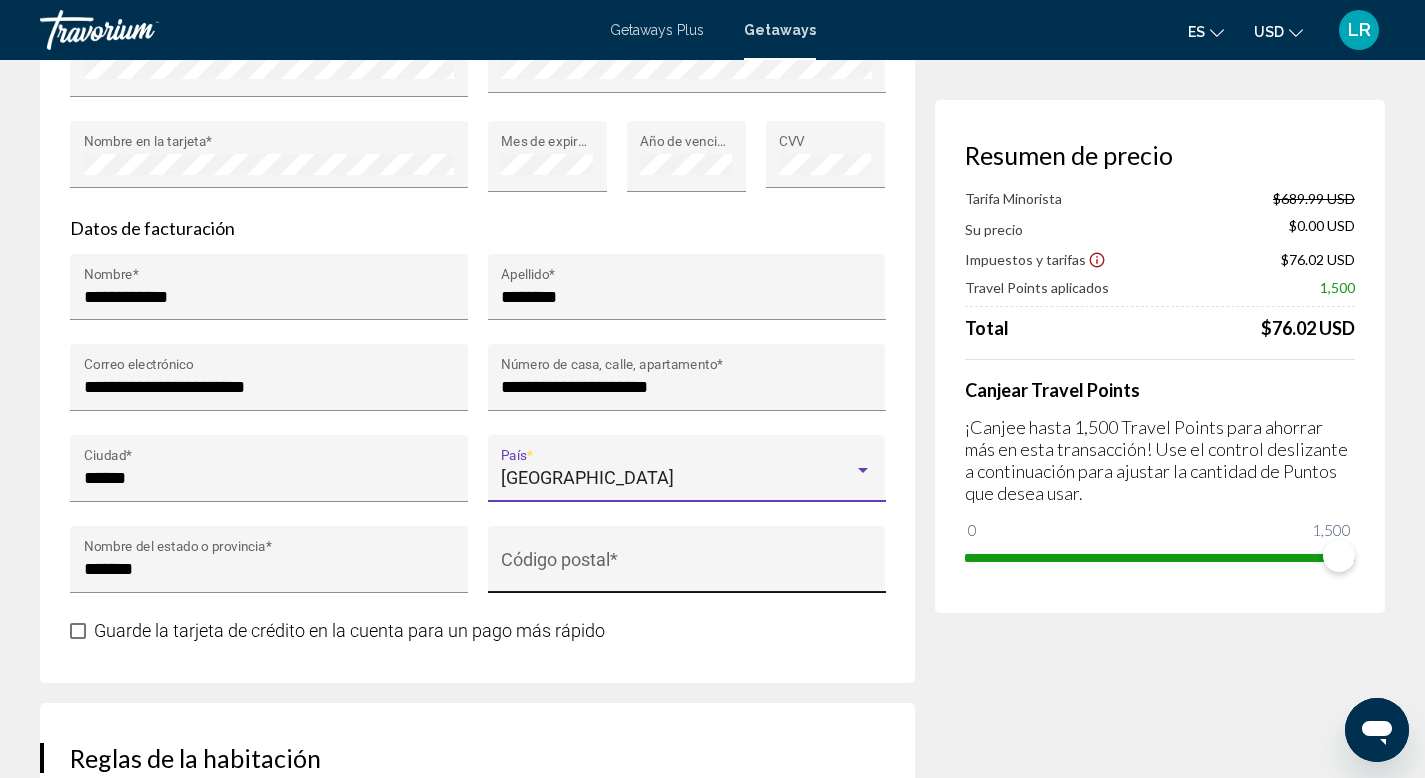 click on "Código postal  *" at bounding box center (686, 569) 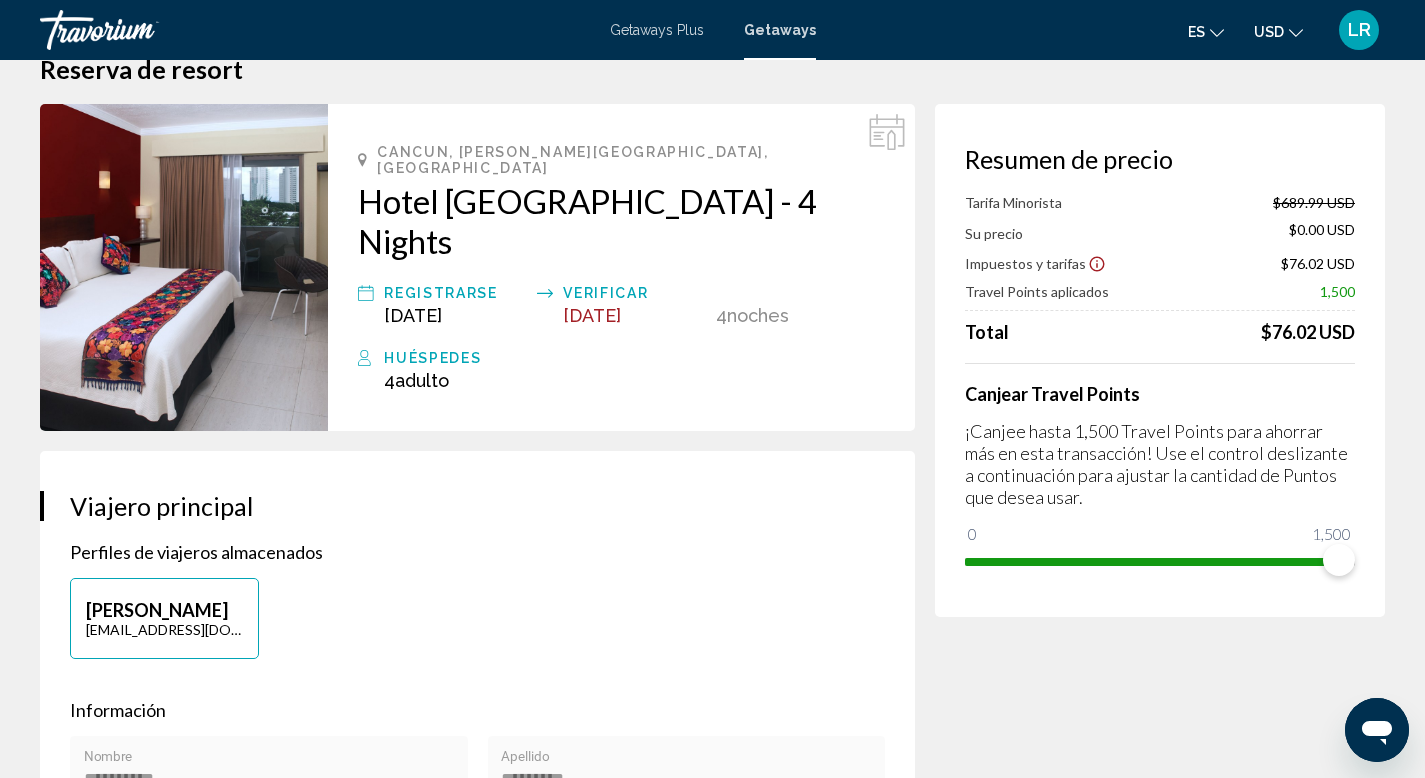scroll, scrollTop: 44, scrollLeft: 0, axis: vertical 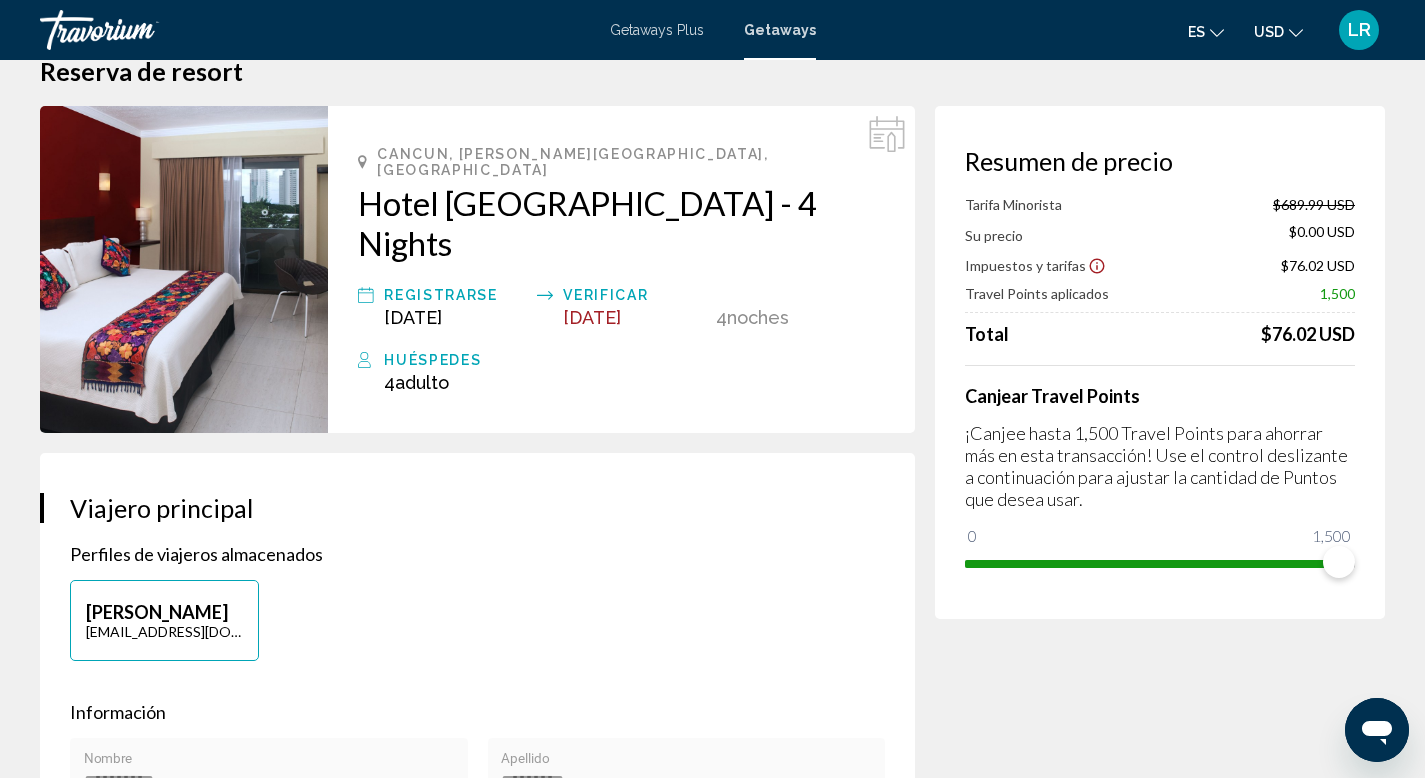 type on "******" 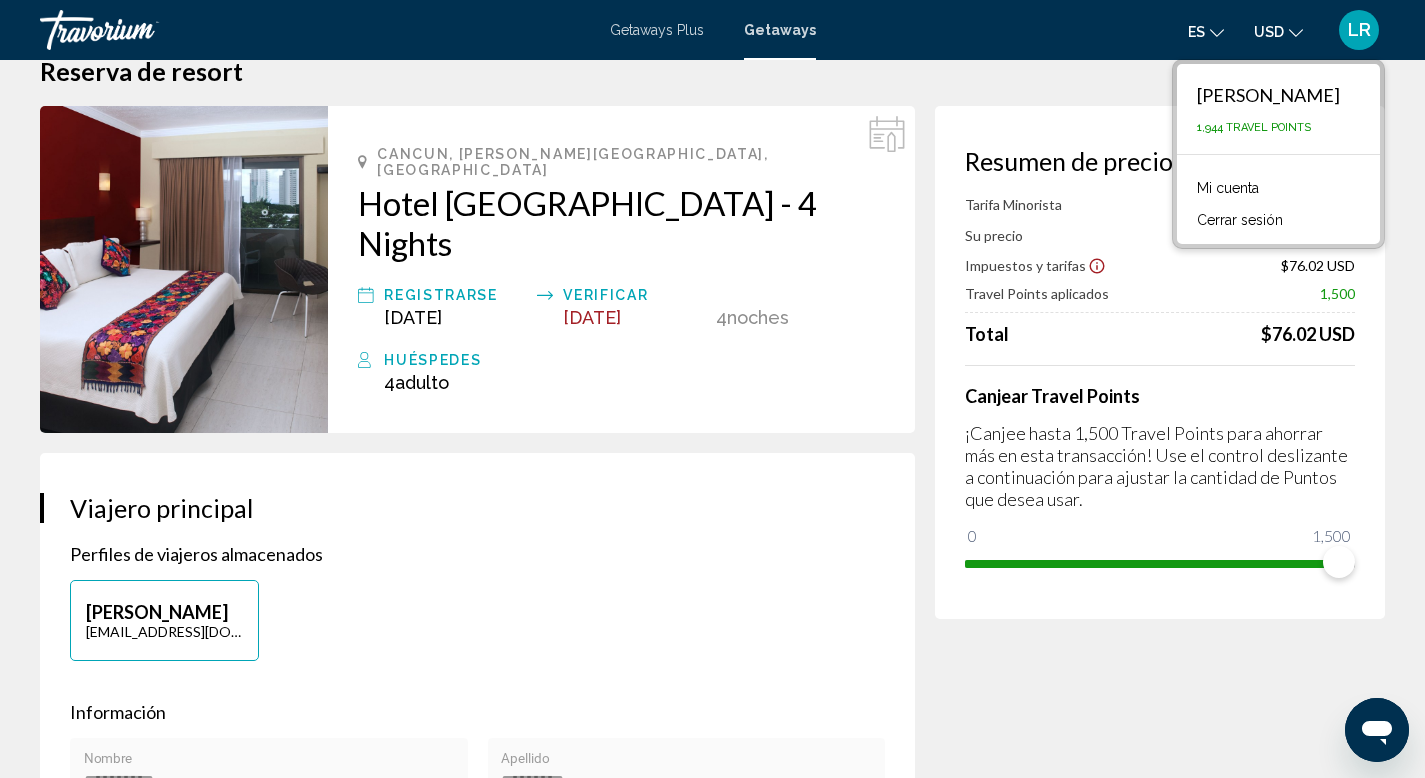 click on "**********" at bounding box center [712, 2018] 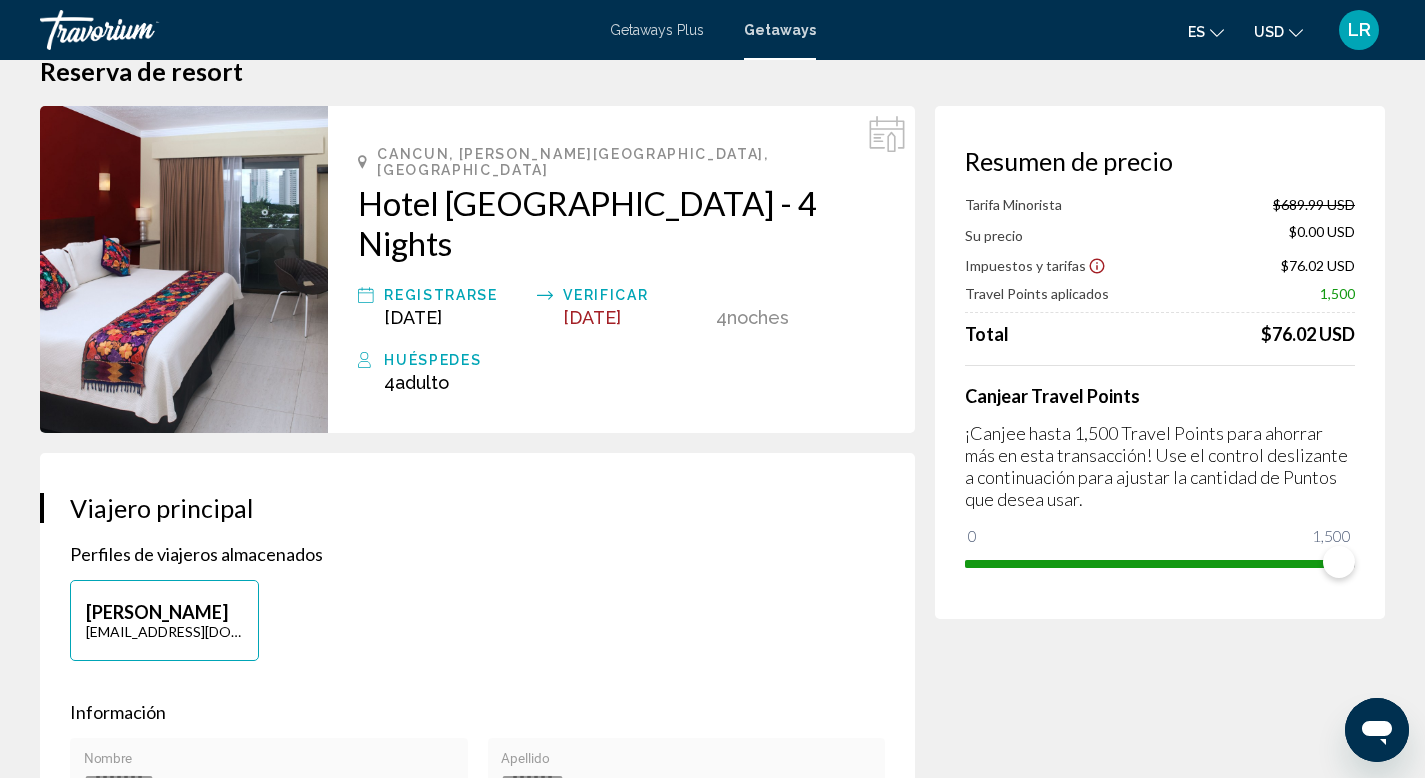click on "LR" at bounding box center (1359, 30) 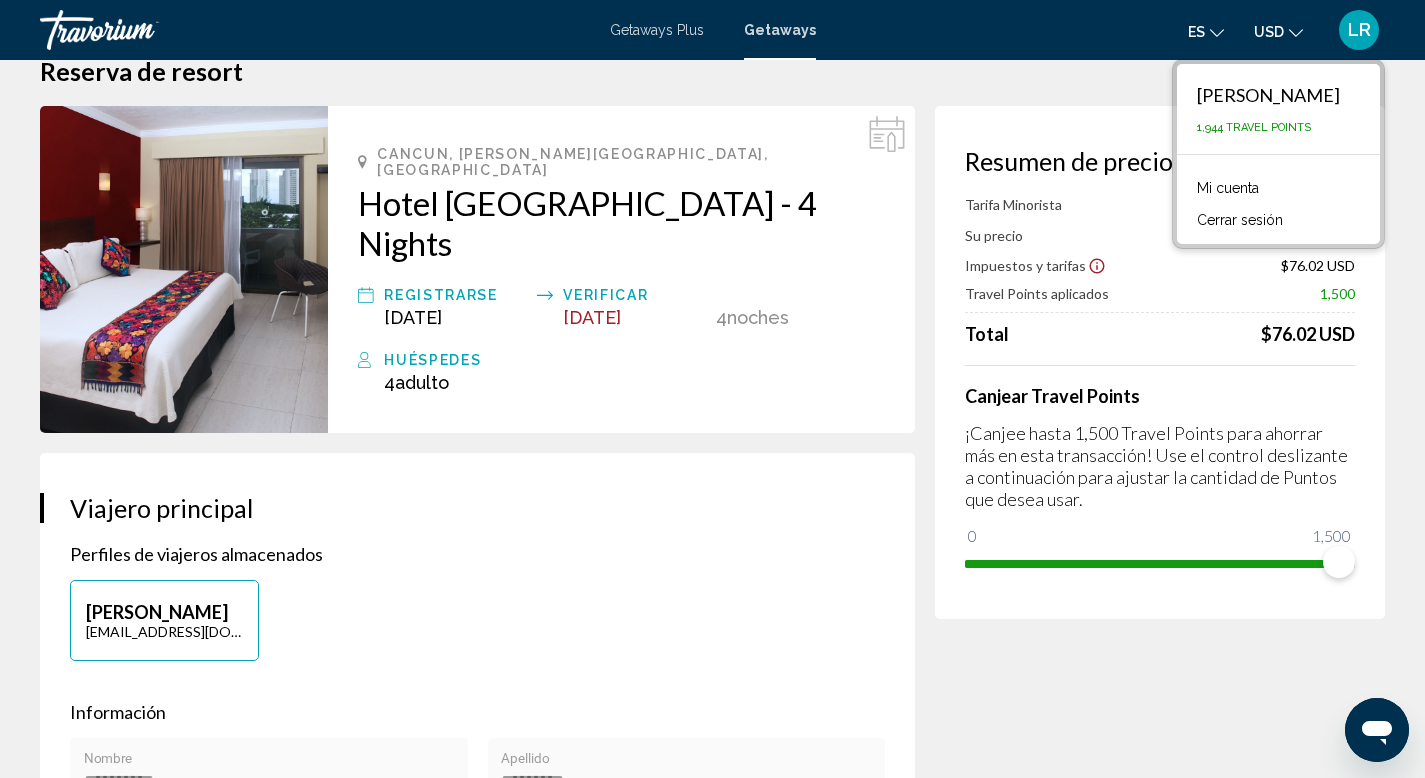 scroll, scrollTop: 497, scrollLeft: 0, axis: vertical 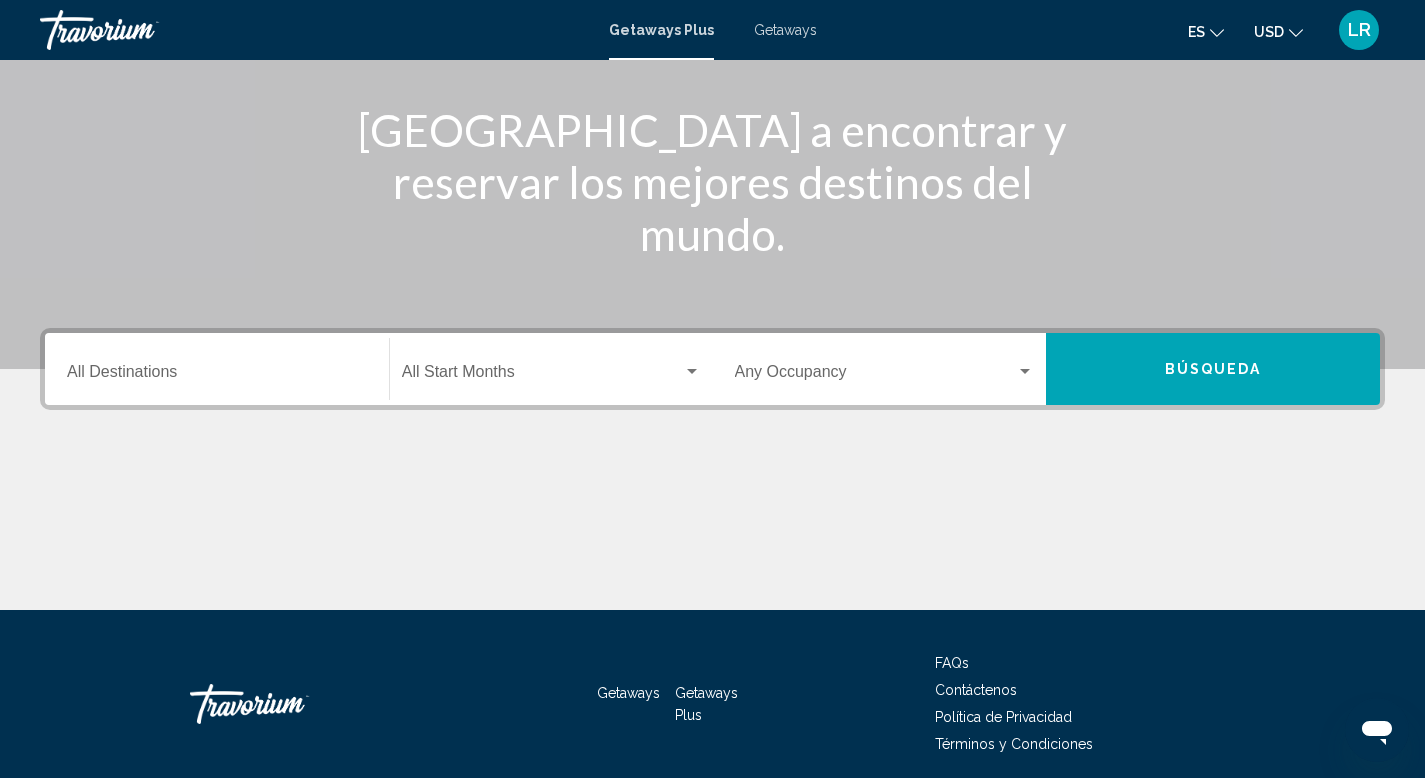 click on "Getaways Plus Getaways es
English Español Français Italiano Português русский USD
USD ($) MXN (Mex$) CAD (Can$) GBP (£) EUR (€) AUD (A$) NZD (NZ$) CNY (CN¥) LR Iniciar sesión" at bounding box center [712, 30] 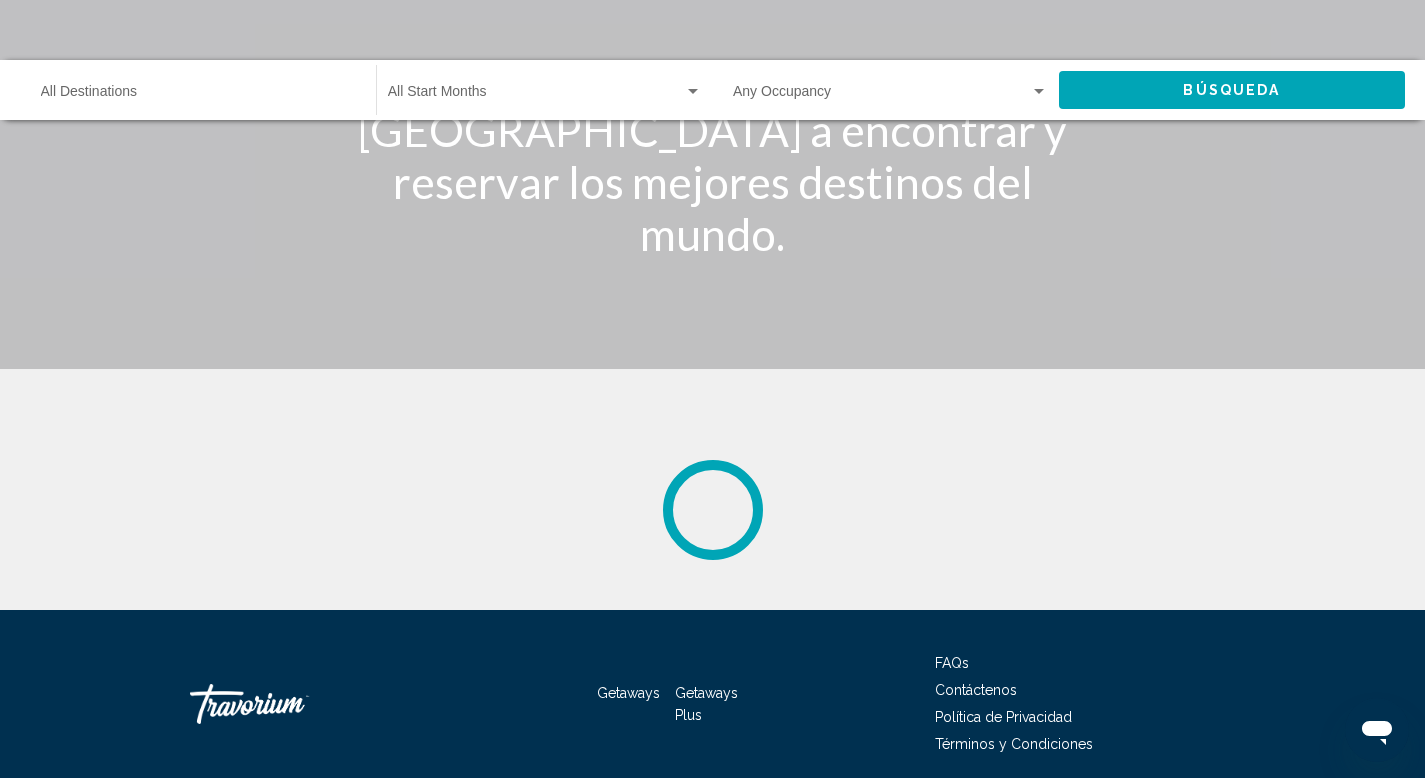 scroll, scrollTop: 0, scrollLeft: 0, axis: both 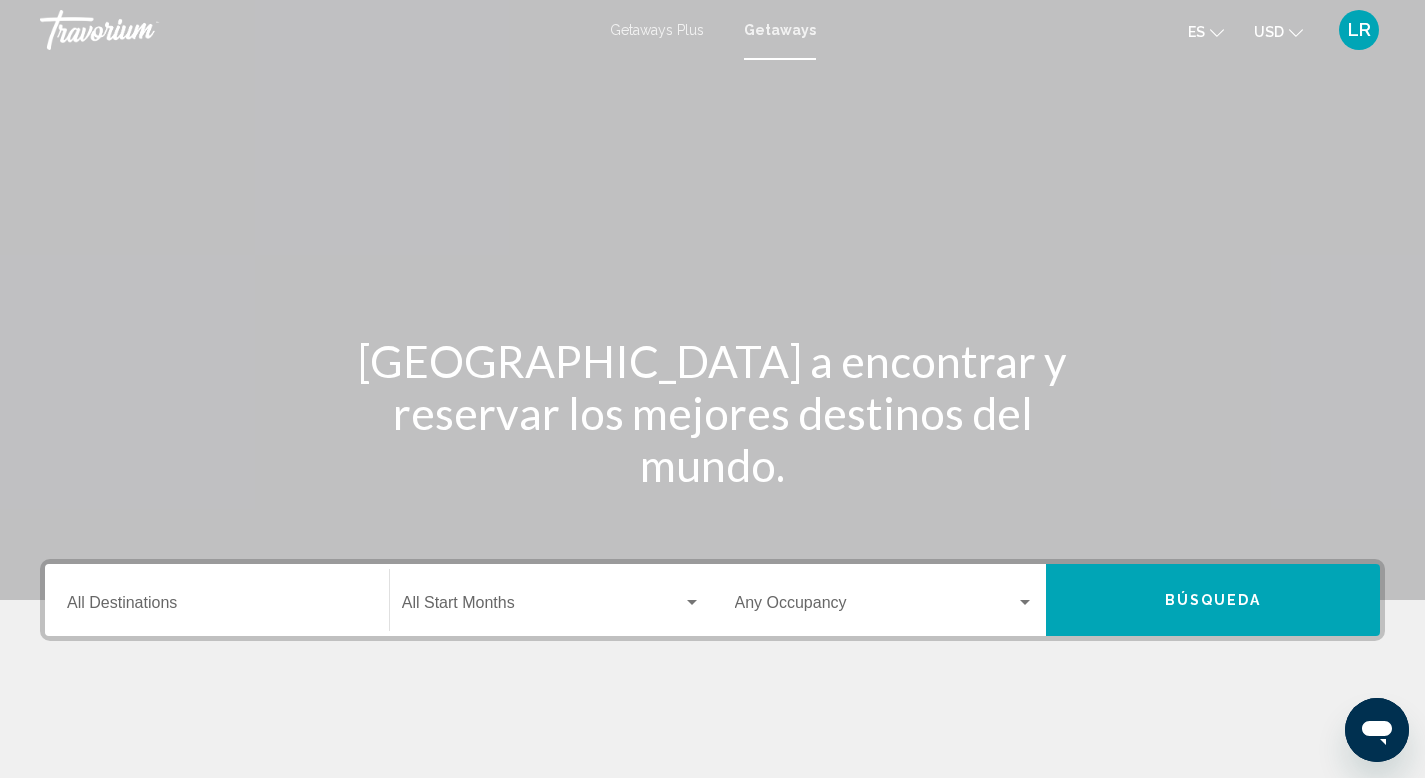 click on "Destination All Destinations" at bounding box center [217, 607] 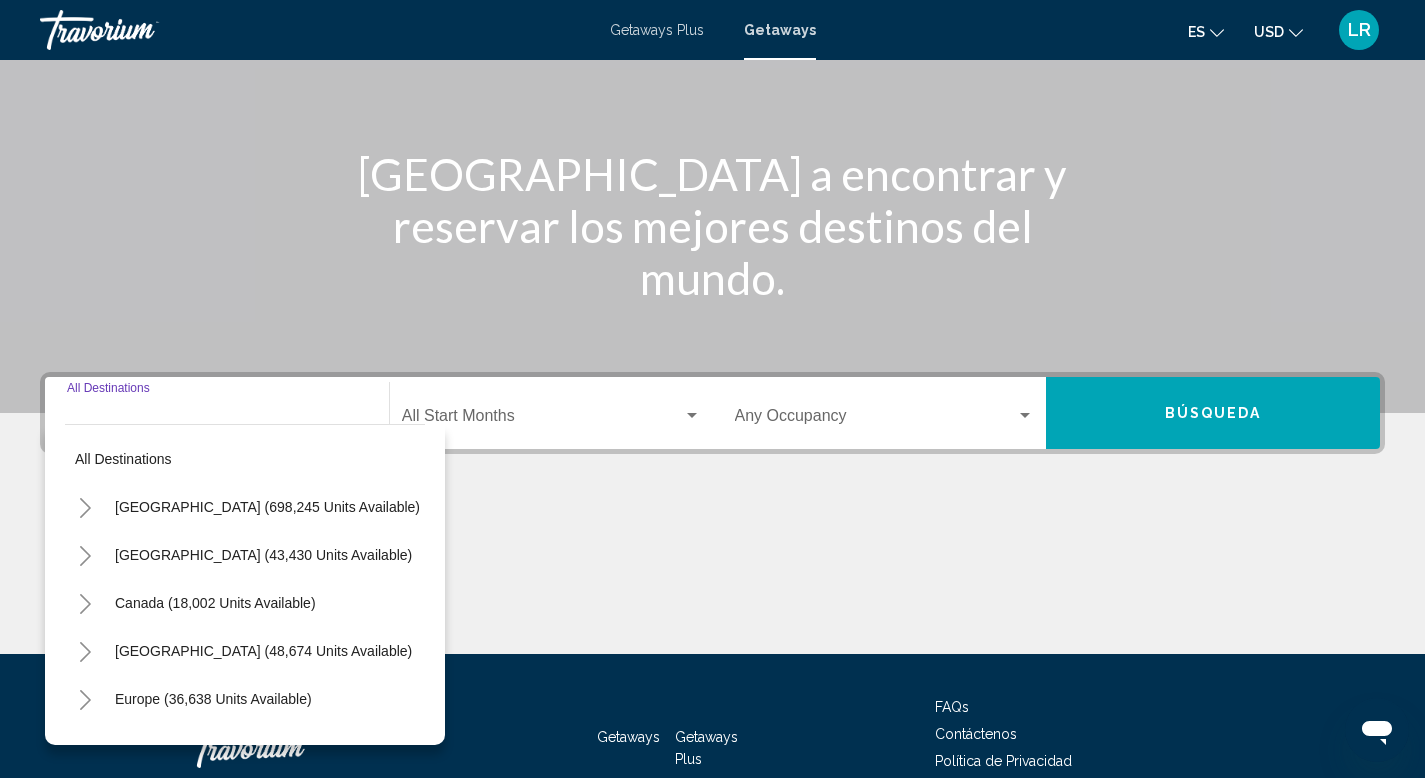 scroll, scrollTop: 308, scrollLeft: 0, axis: vertical 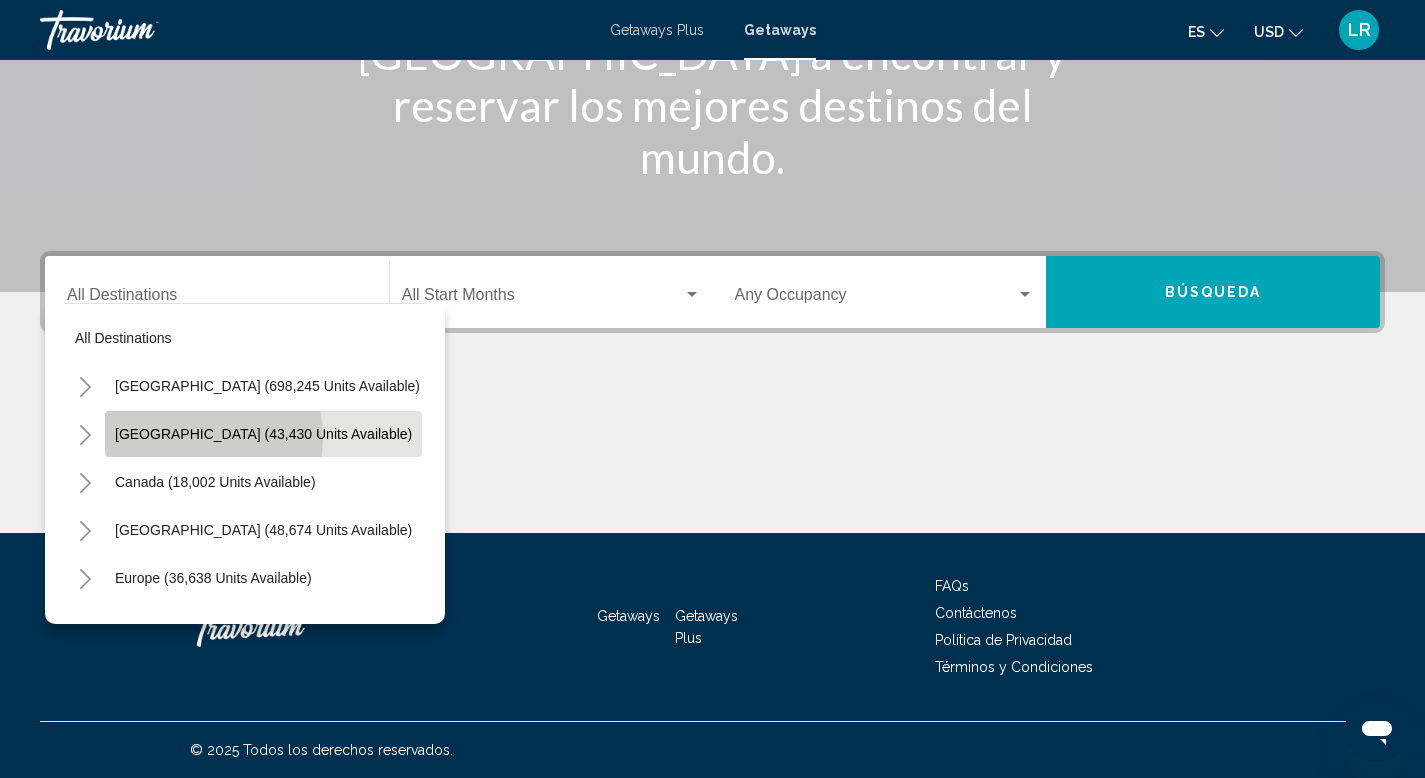 click on "Mexico (43,430 units available)" 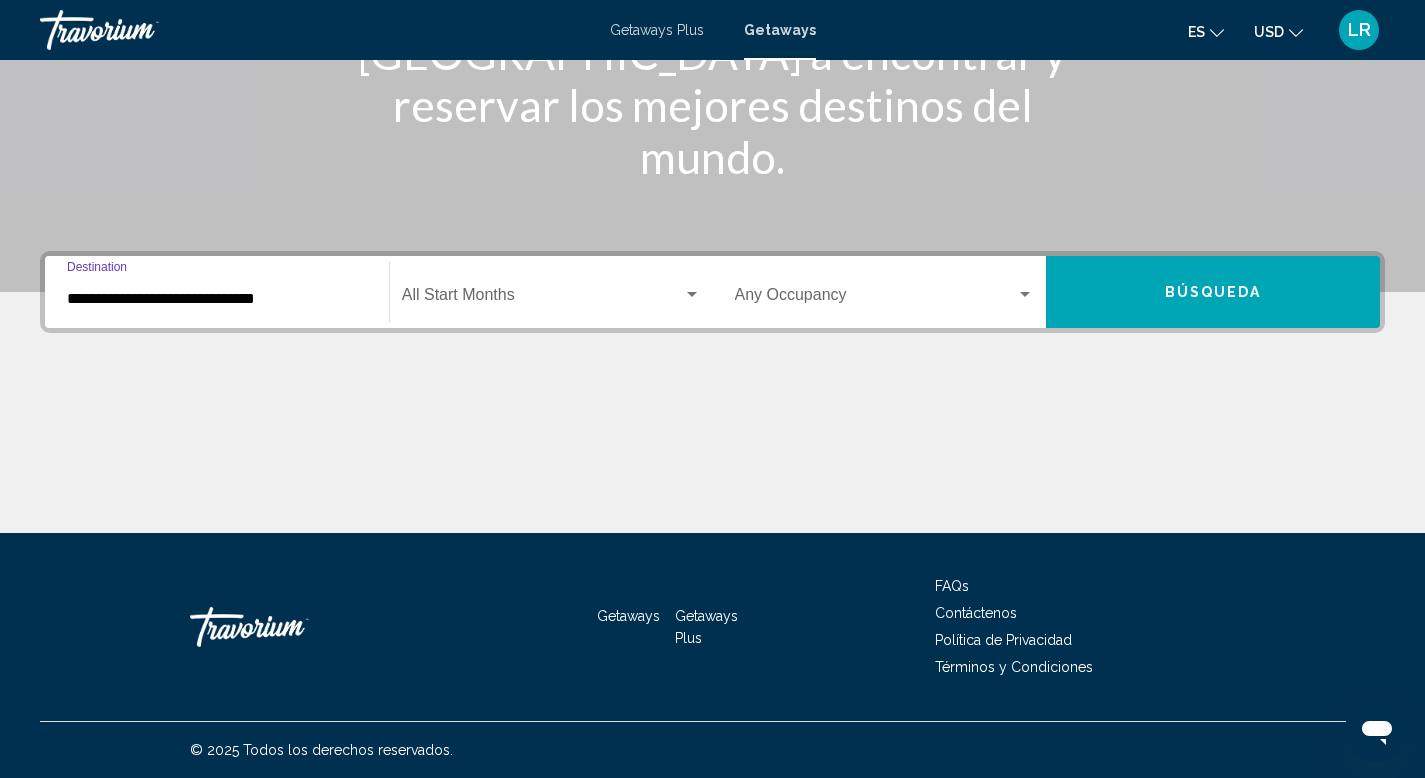 click on "**********" at bounding box center [217, 292] 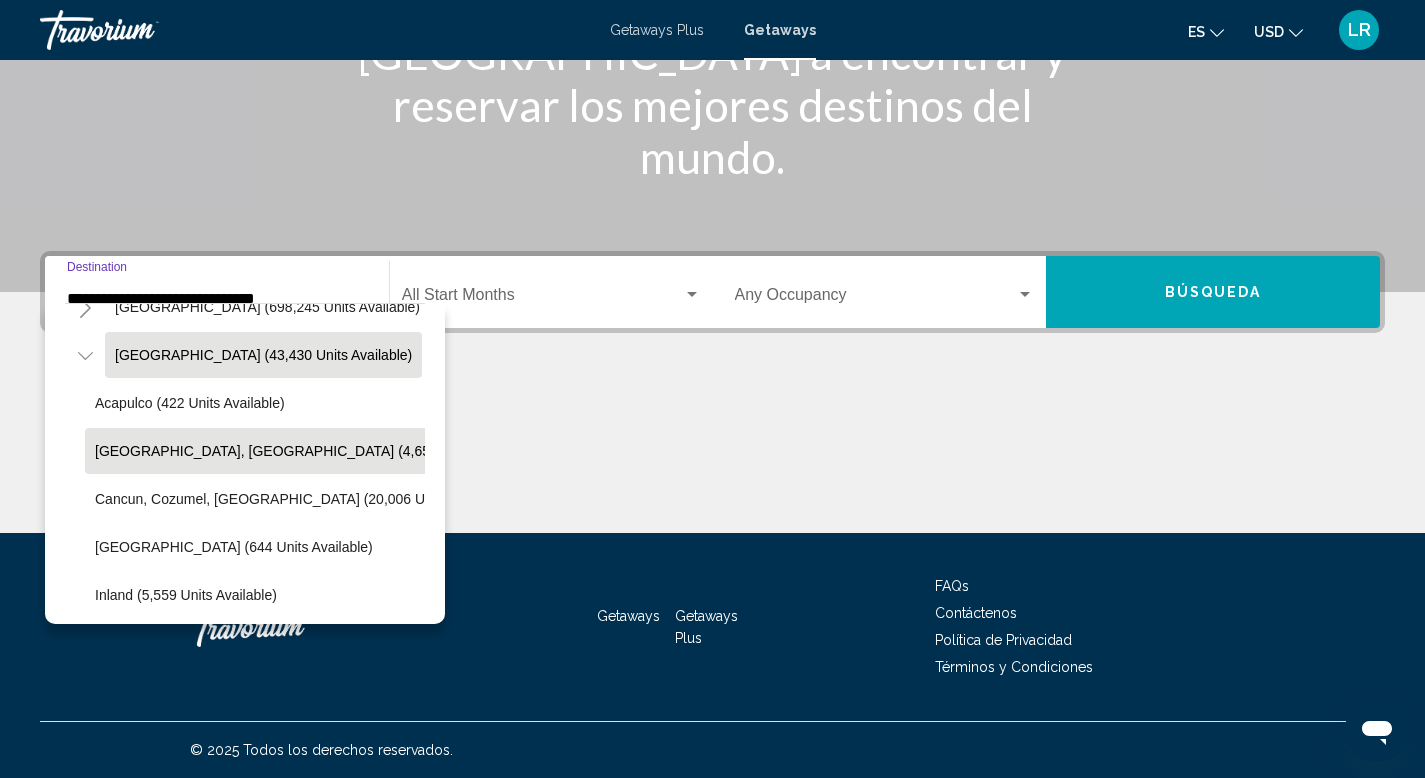 scroll, scrollTop: 80, scrollLeft: 0, axis: vertical 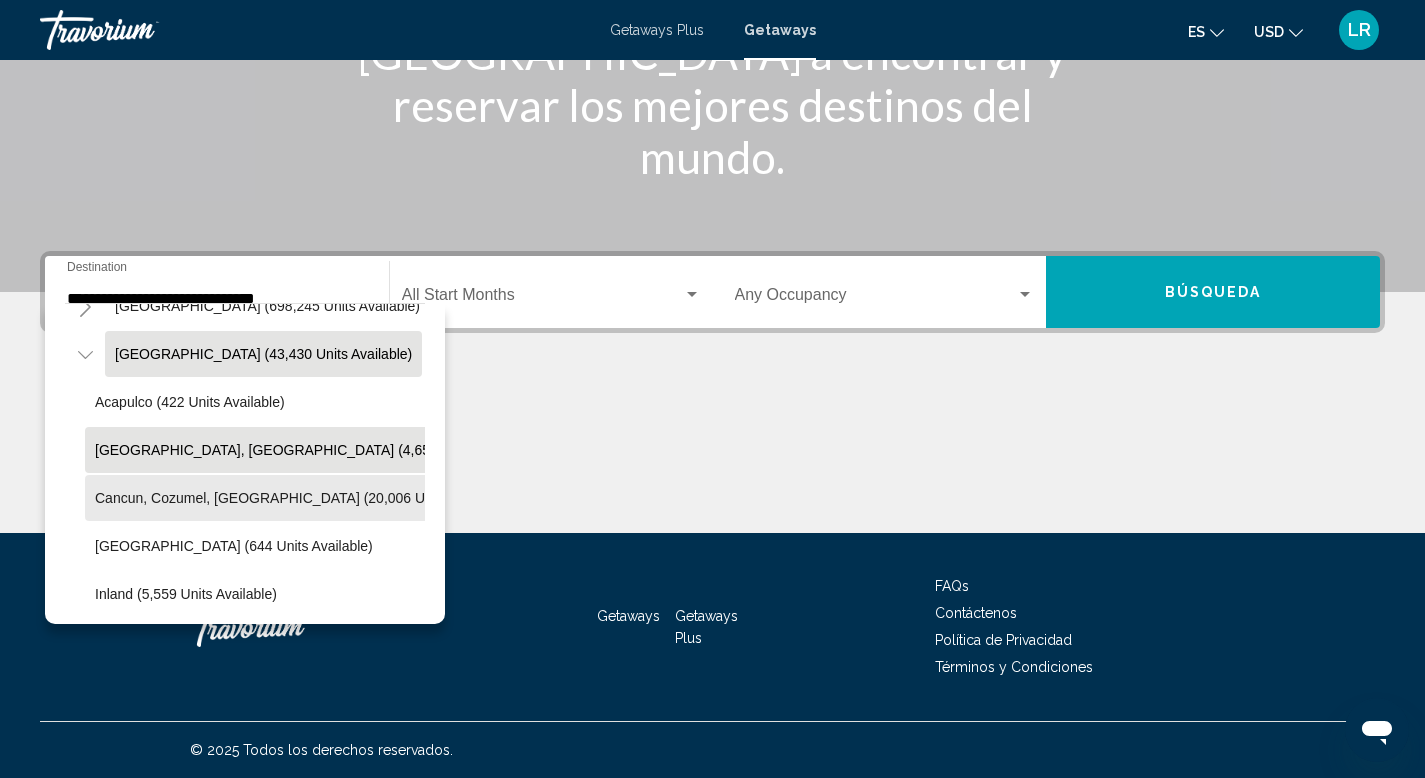 click on "Cancun, Cozumel, Riviera Maya (20,006 units available)" 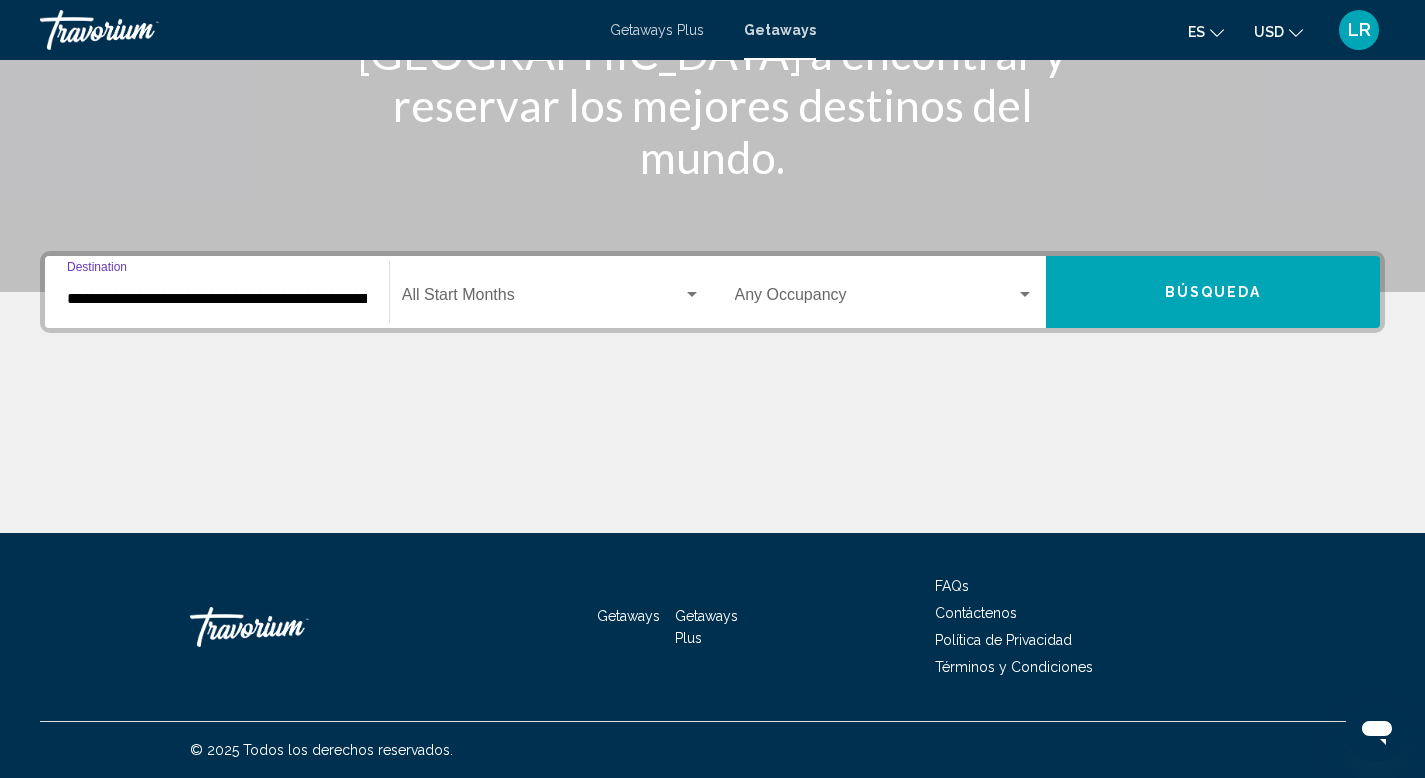 click on "Start Month All Start Months" 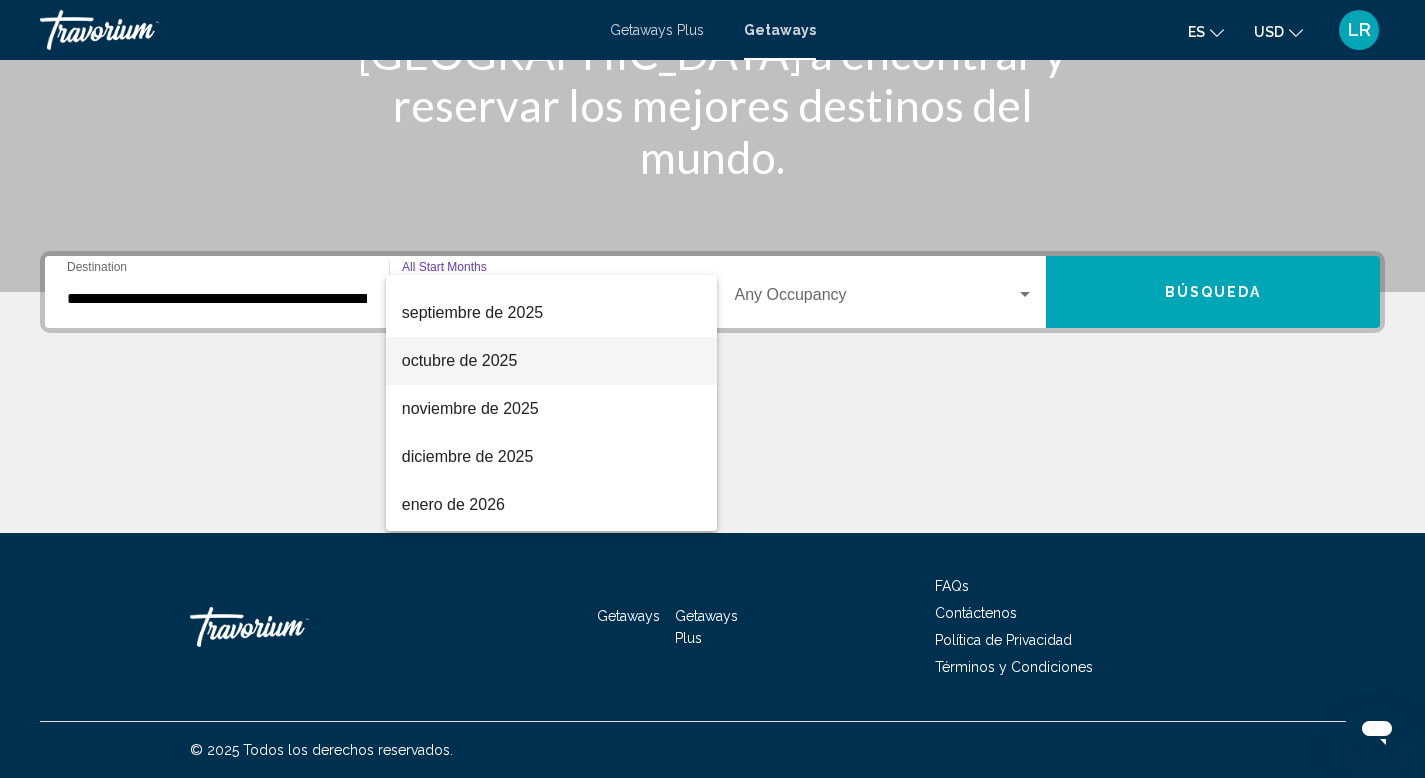 scroll, scrollTop: 177, scrollLeft: 0, axis: vertical 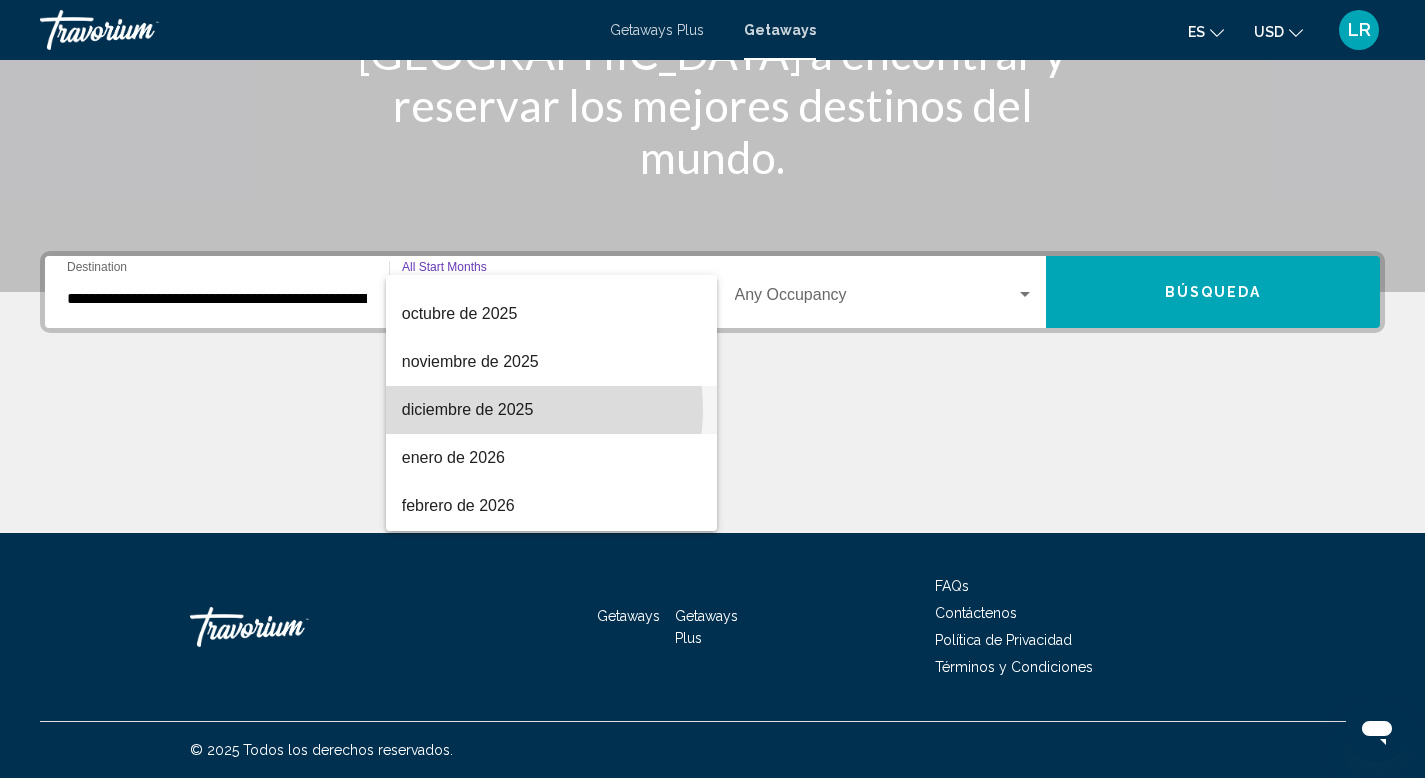 click on "diciembre de 2025" at bounding box center (551, 410) 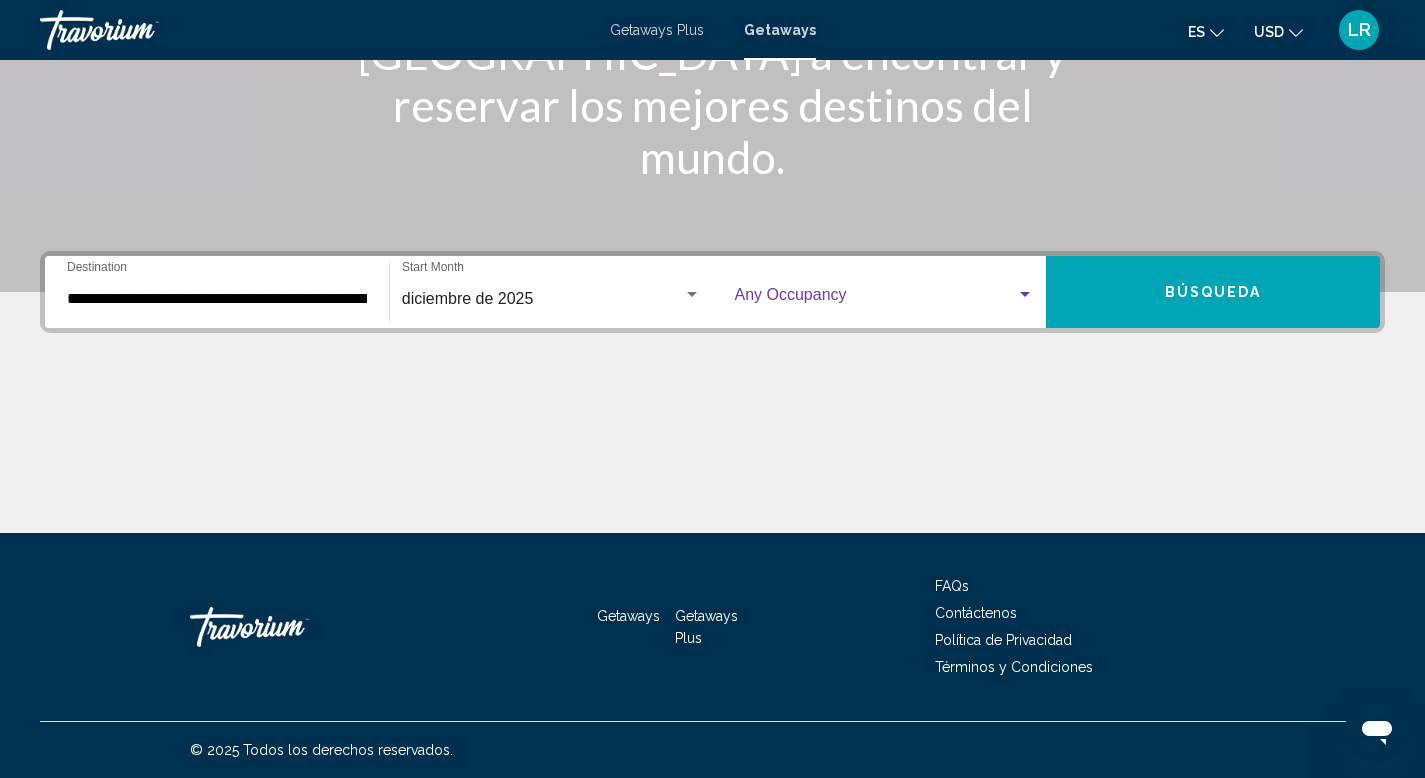 click at bounding box center [876, 299] 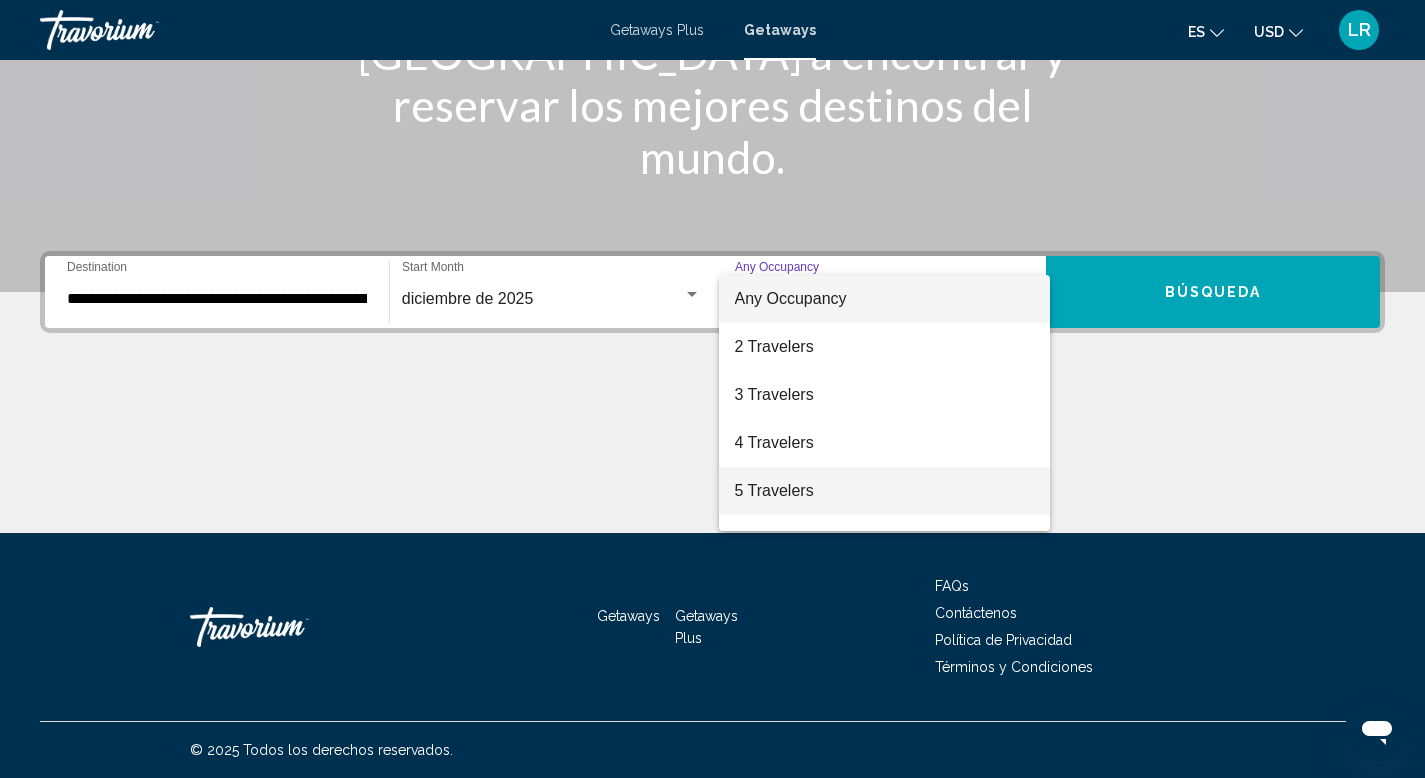 click on "5 Travelers" at bounding box center (885, 491) 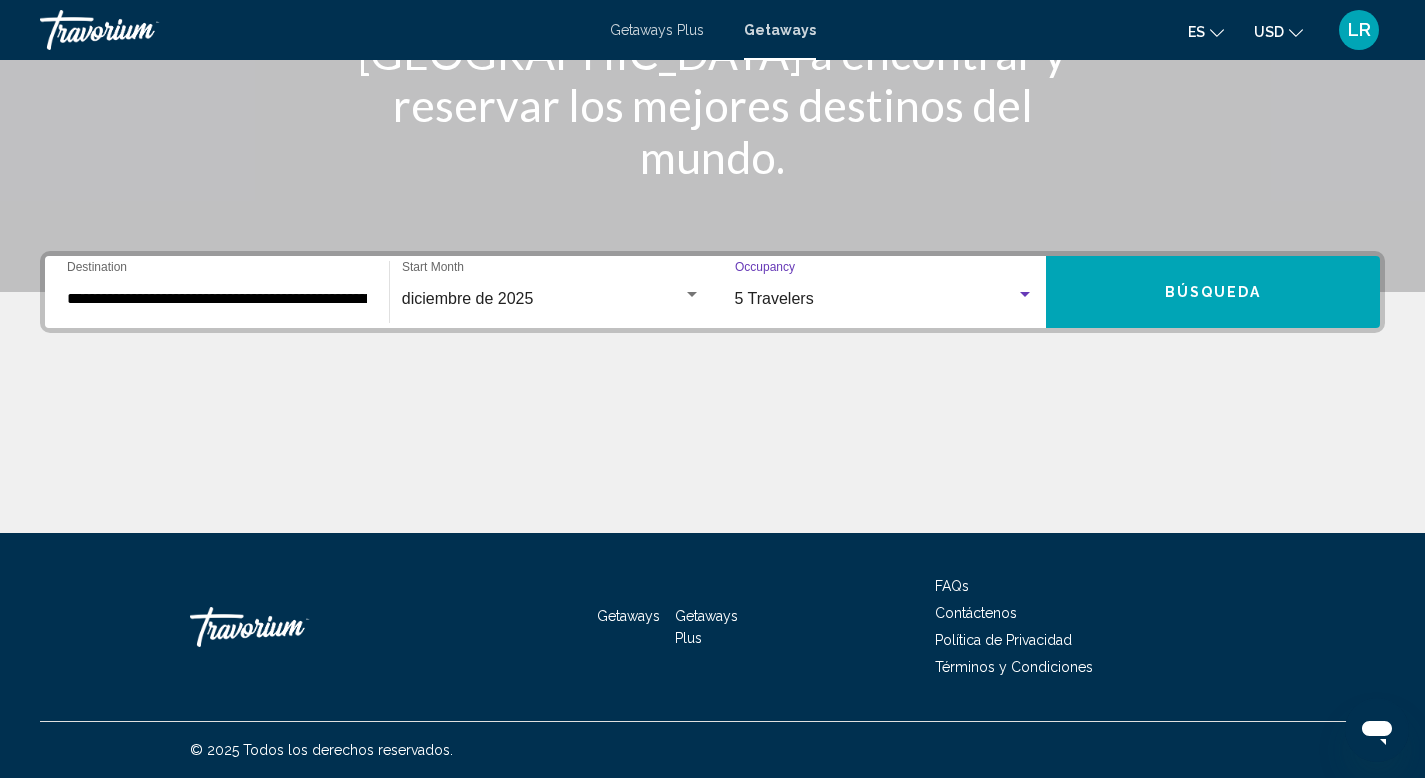click on "Búsqueda" at bounding box center [1213, 292] 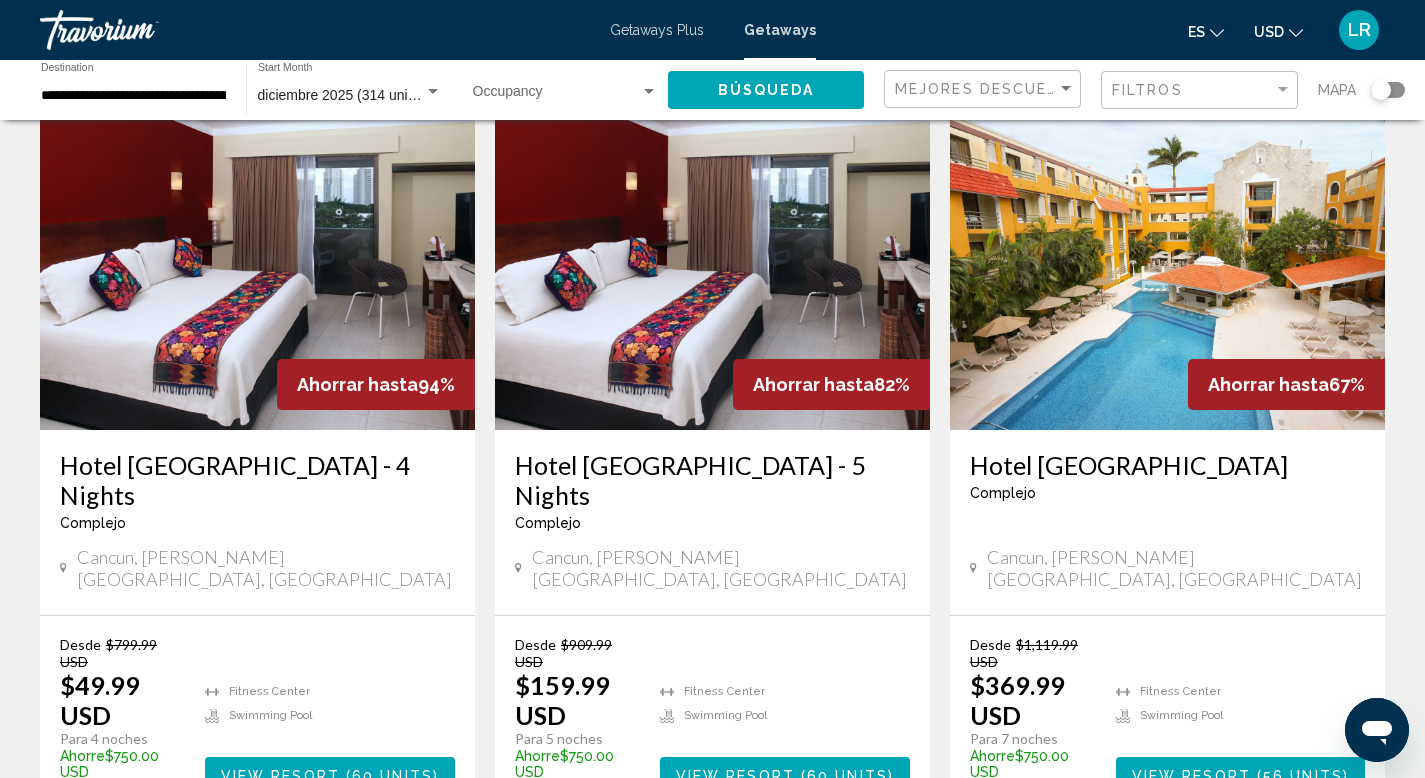 scroll, scrollTop: 105, scrollLeft: 0, axis: vertical 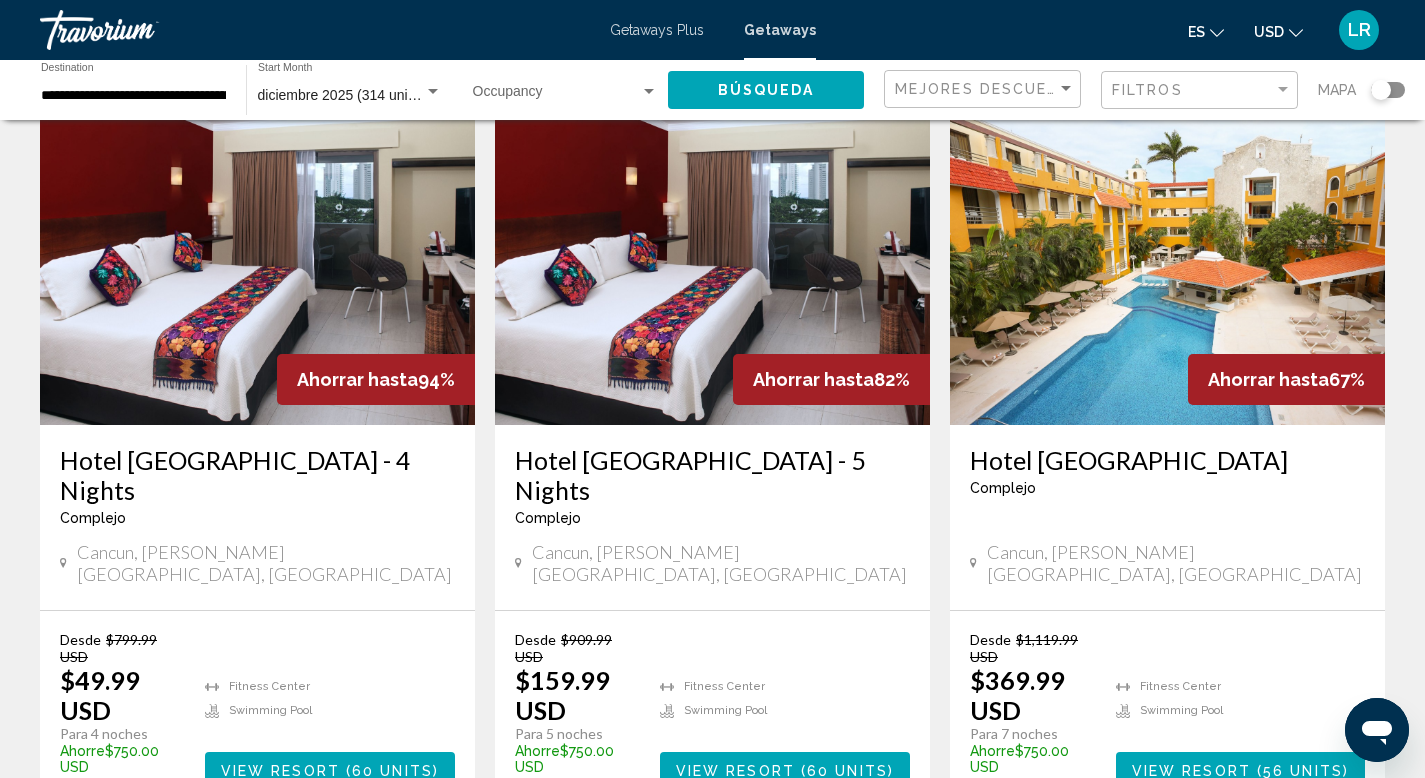 click on "Ahorrar hasta  82%" at bounding box center [831, 379] 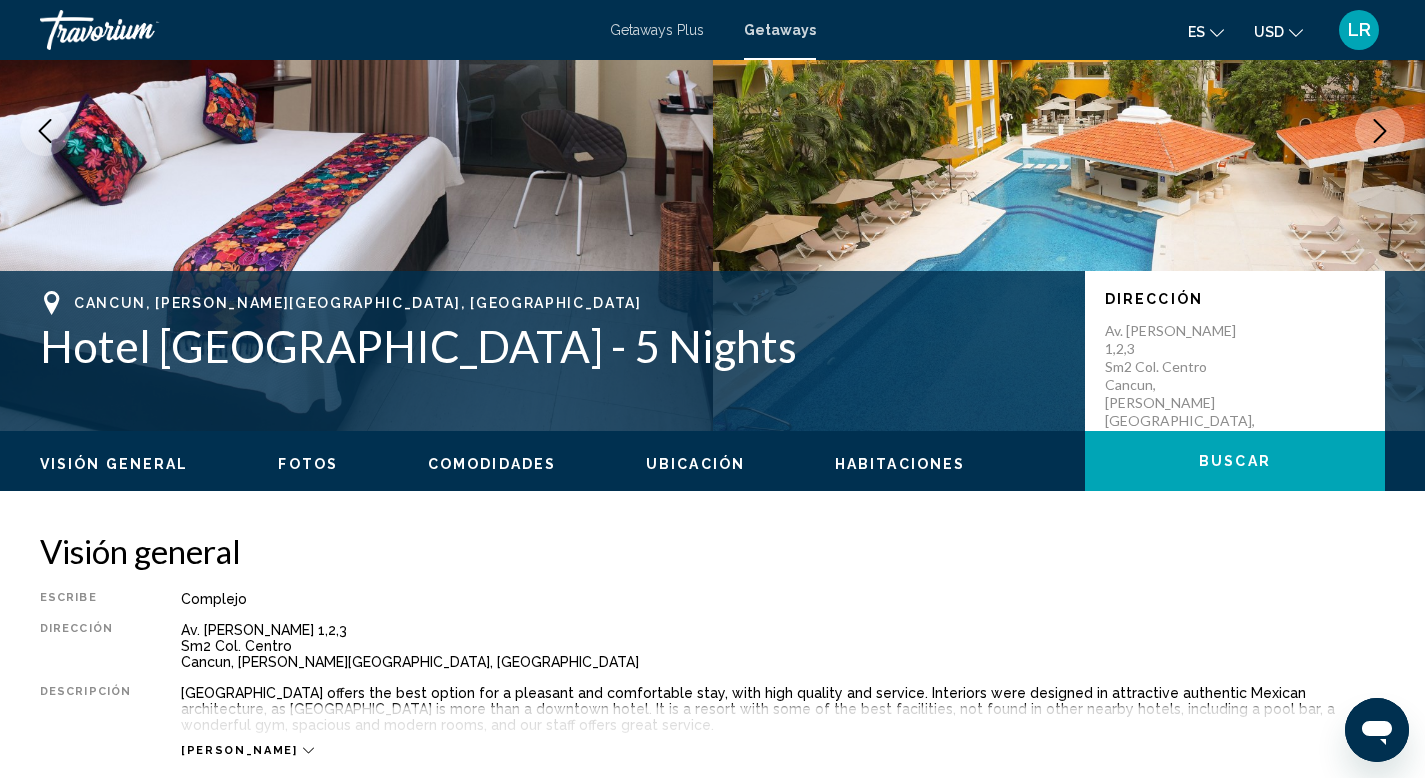 scroll, scrollTop: 0, scrollLeft: 0, axis: both 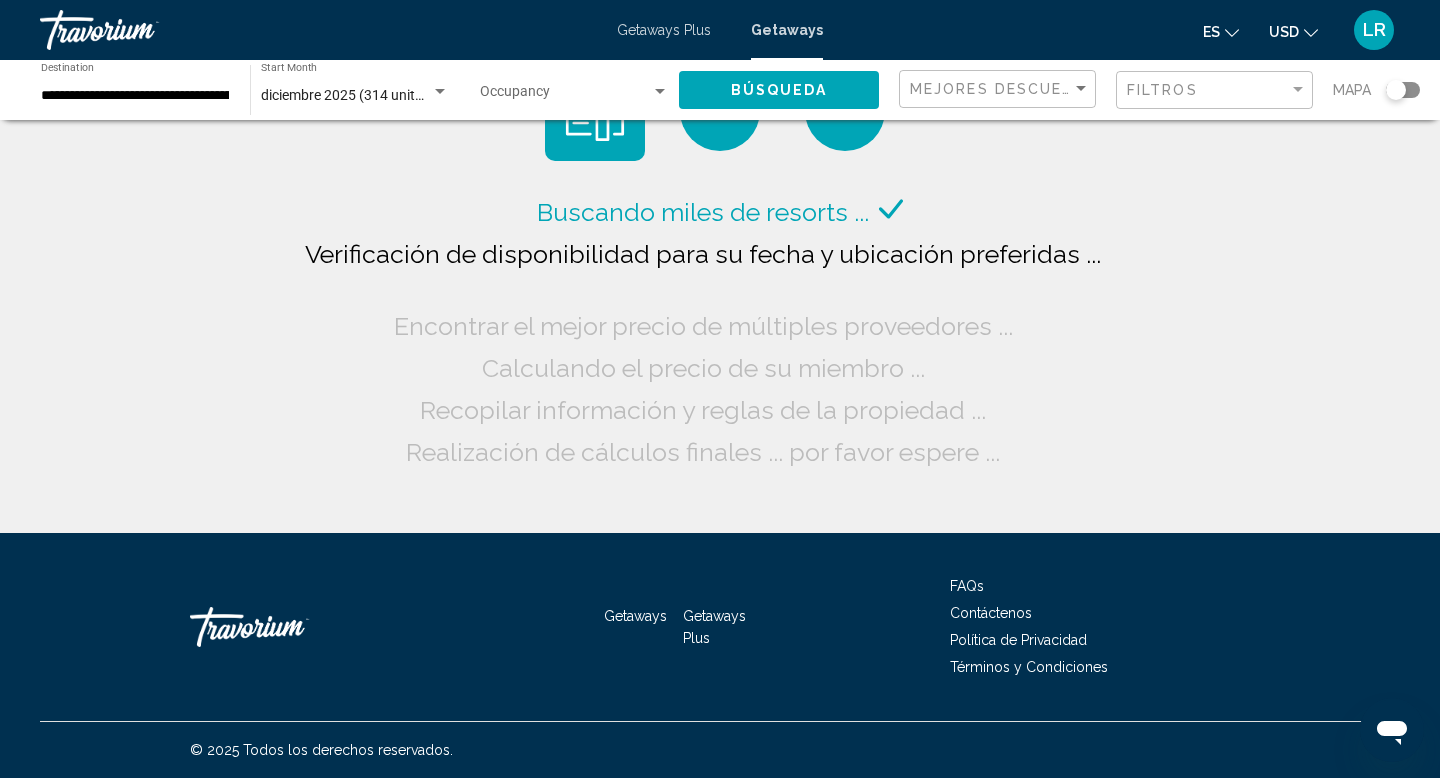 click on "Occupancy Any Occupancy" 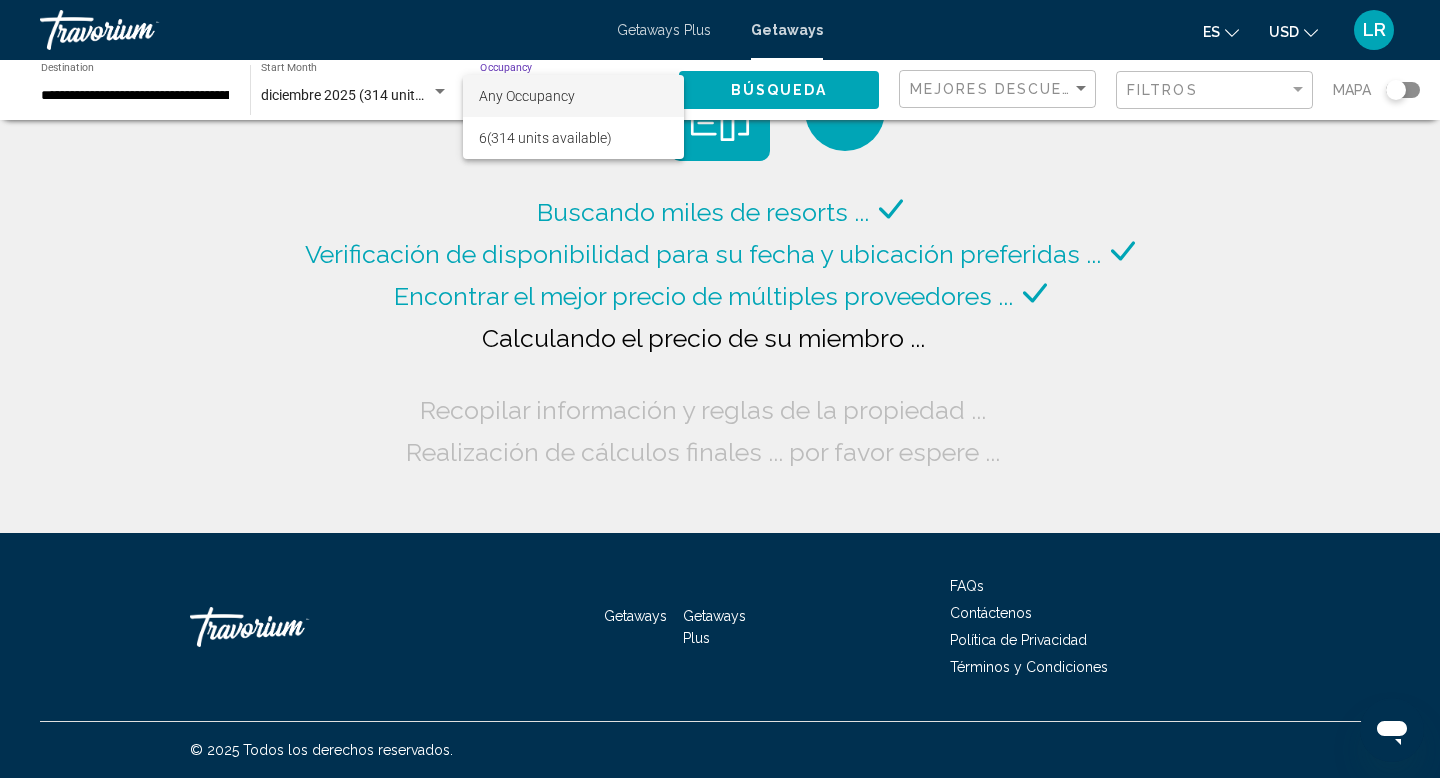 click on "Any Occupancy" at bounding box center (573, 96) 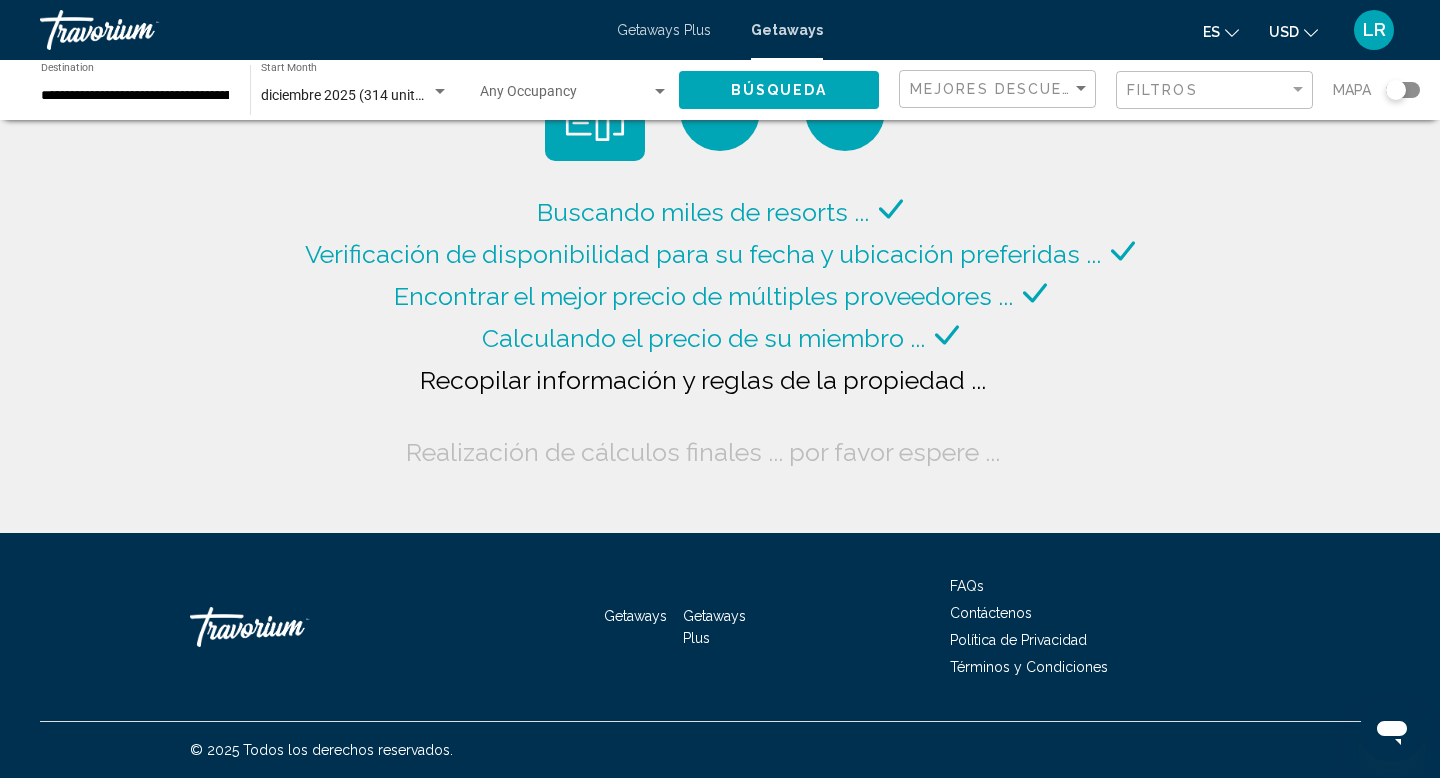click on "Occupancy Any Occupancy" 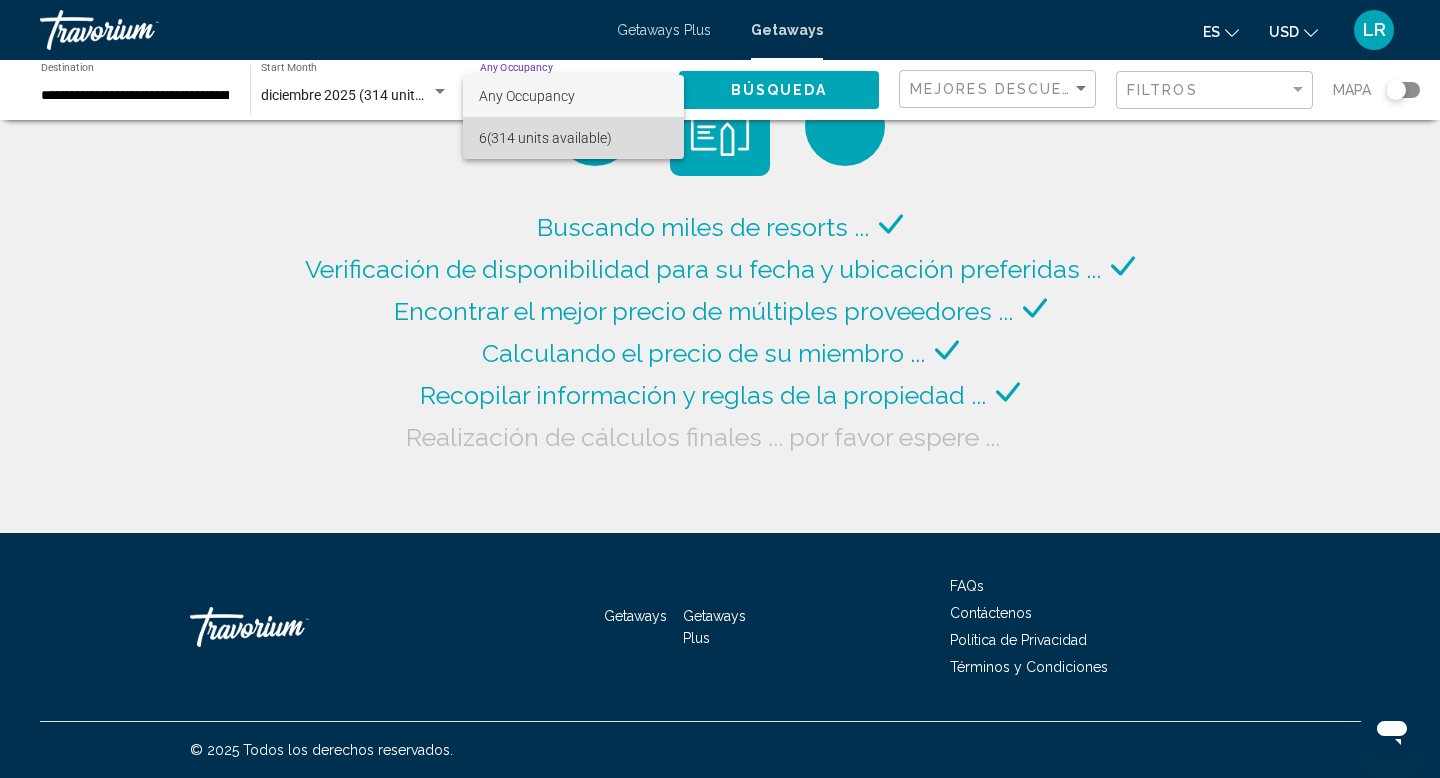 click on "6  (314 units available)" at bounding box center [573, 138] 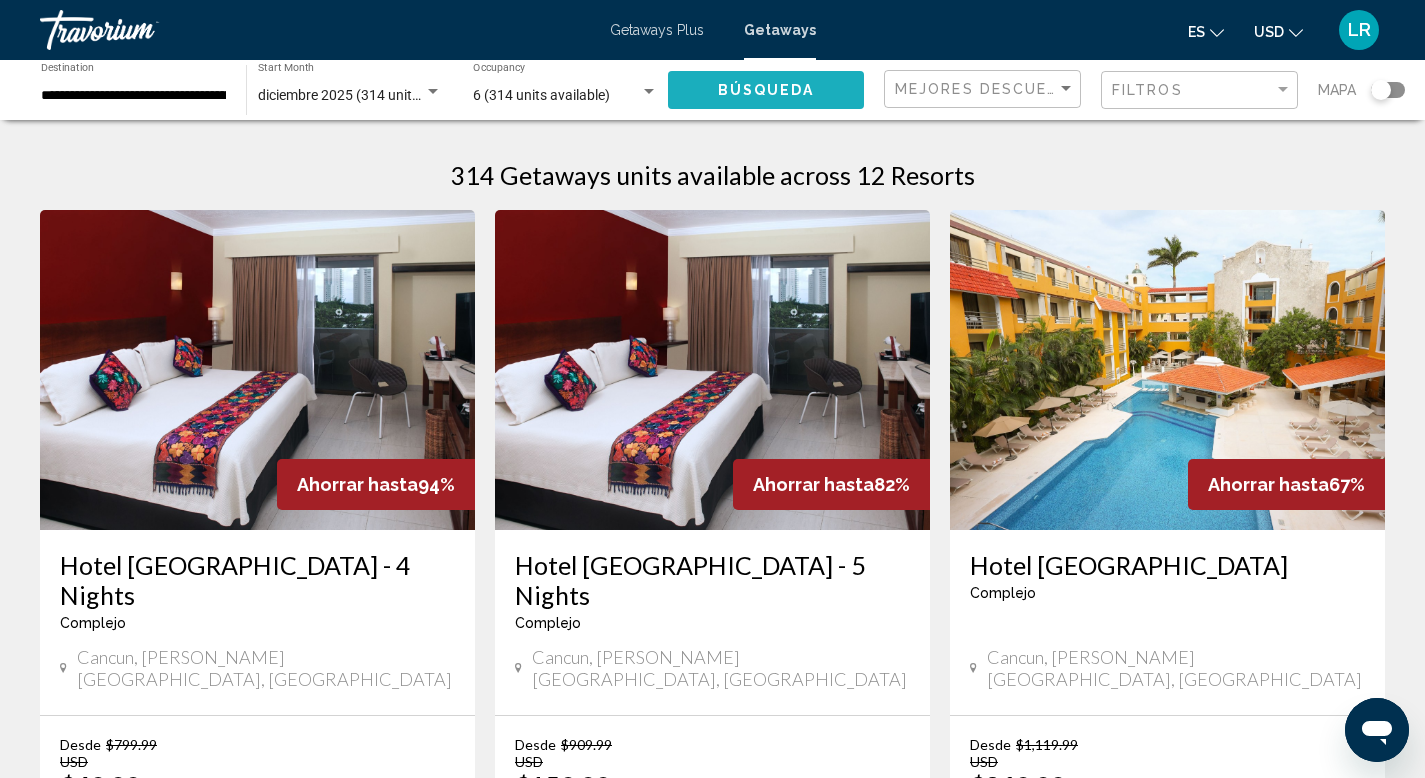 click on "Búsqueda" 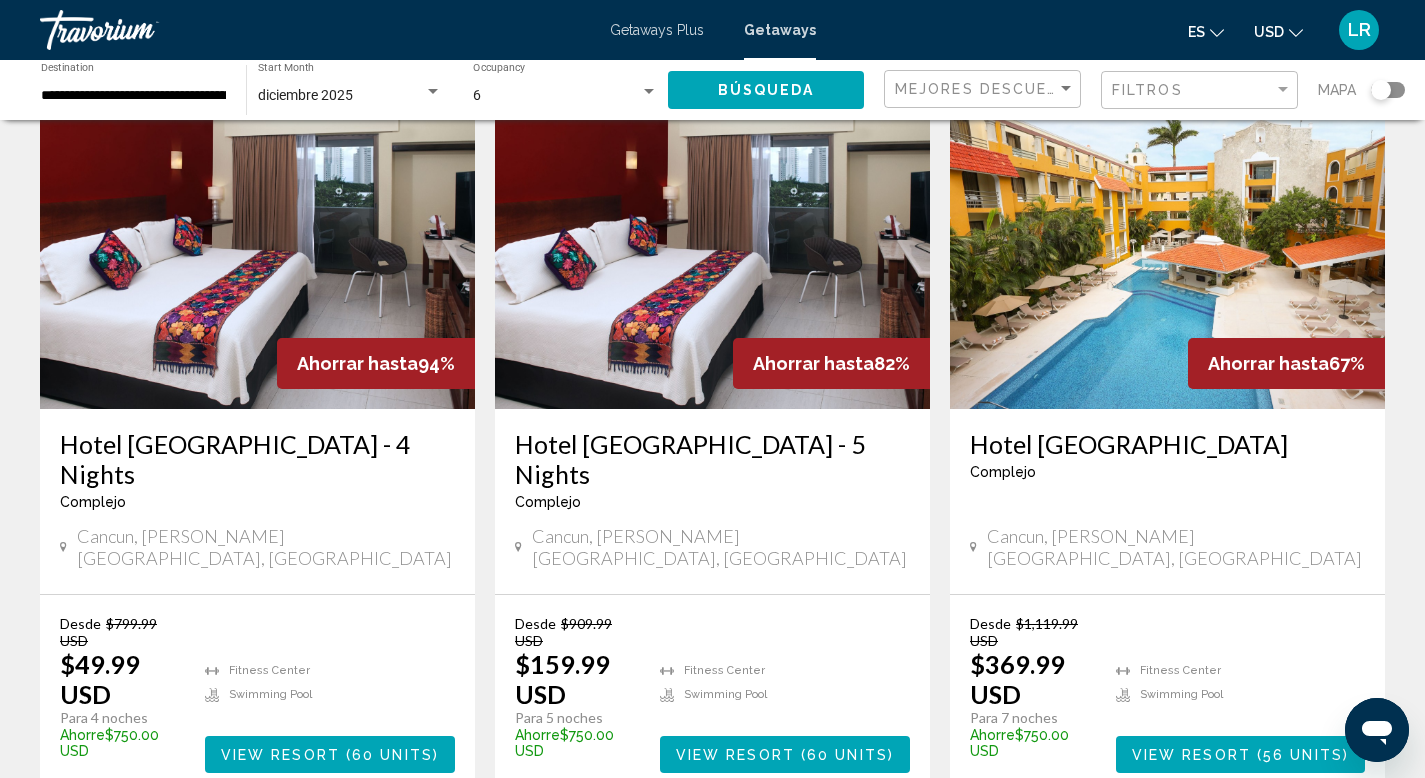 scroll, scrollTop: 126, scrollLeft: 0, axis: vertical 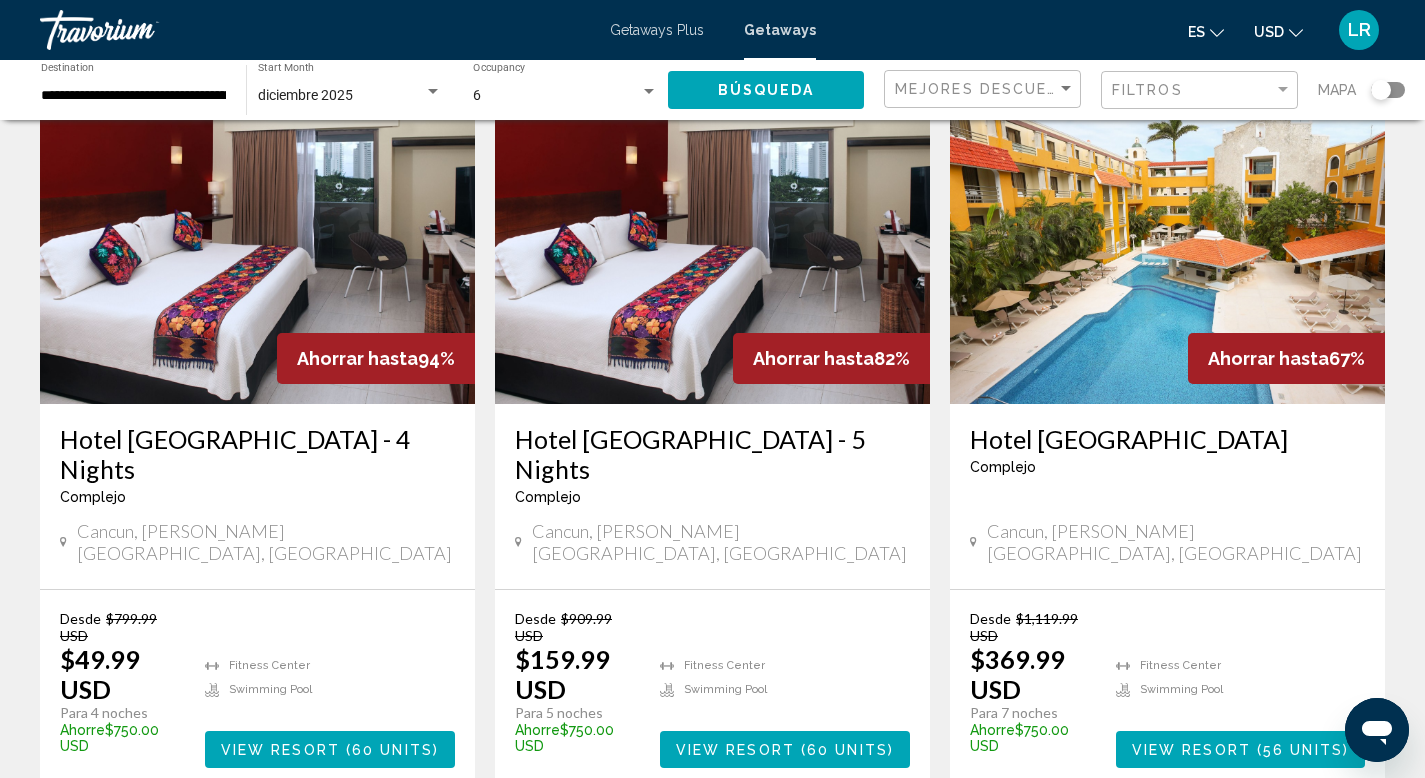 click on "Hotel [GEOGRAPHIC_DATA] - 4 Nights" at bounding box center [257, 454] 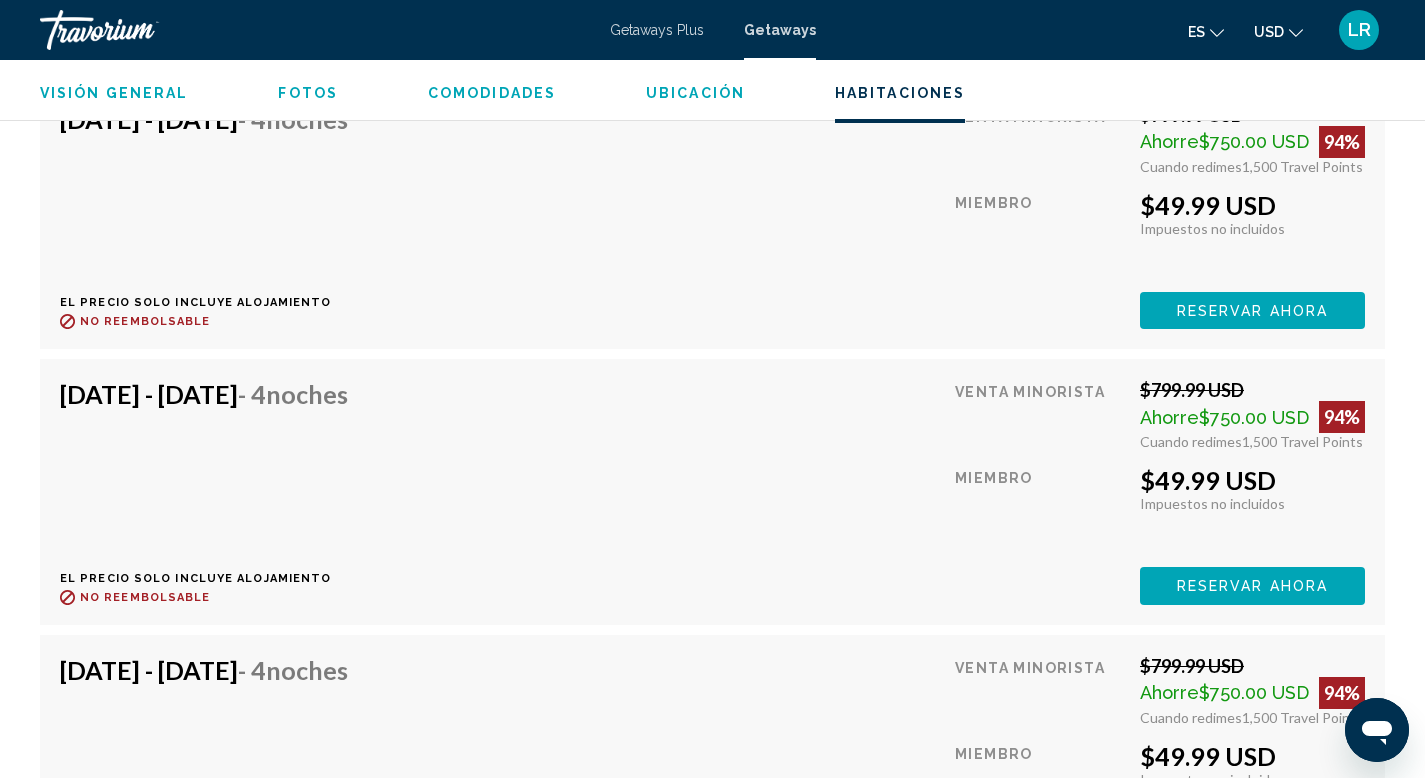 scroll, scrollTop: 5206, scrollLeft: 0, axis: vertical 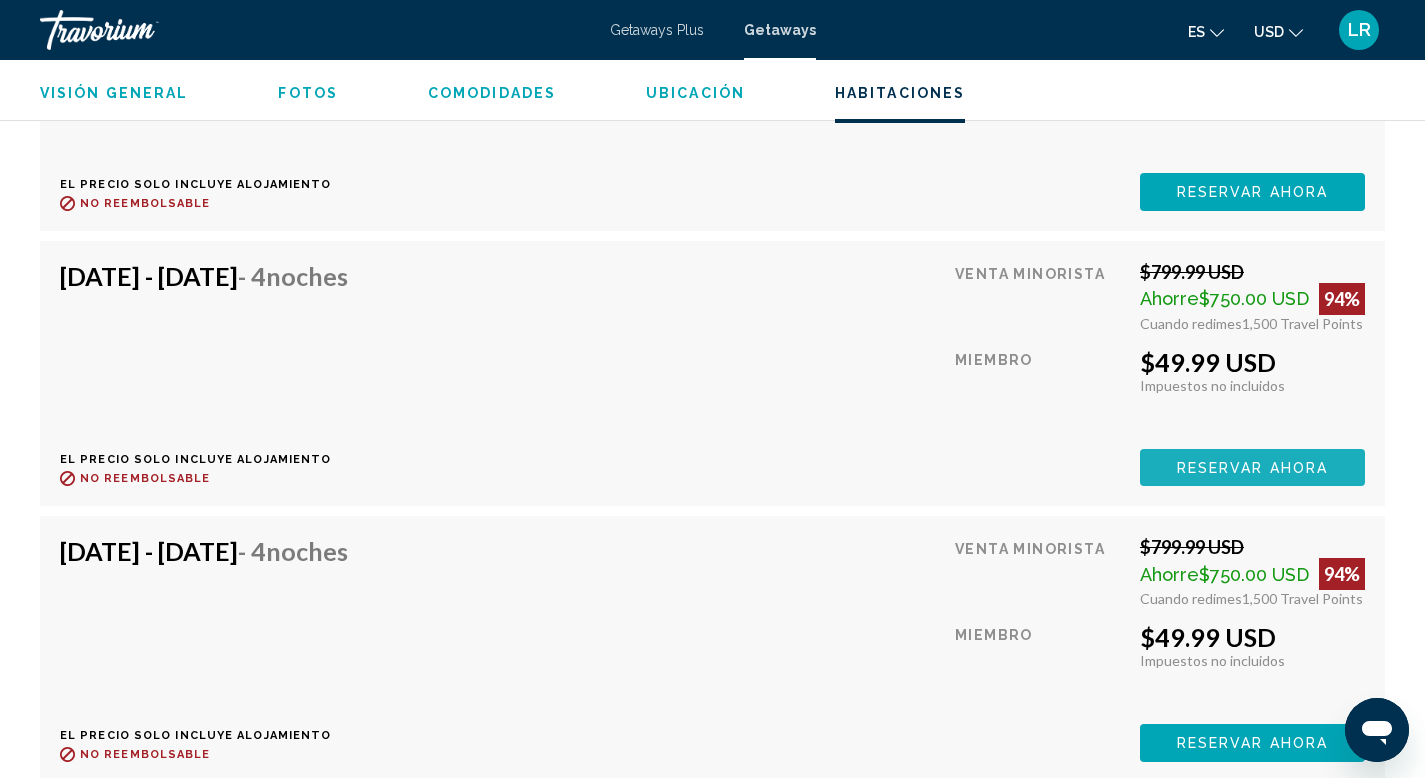click on "Reservar ahora" at bounding box center (1252, 468) 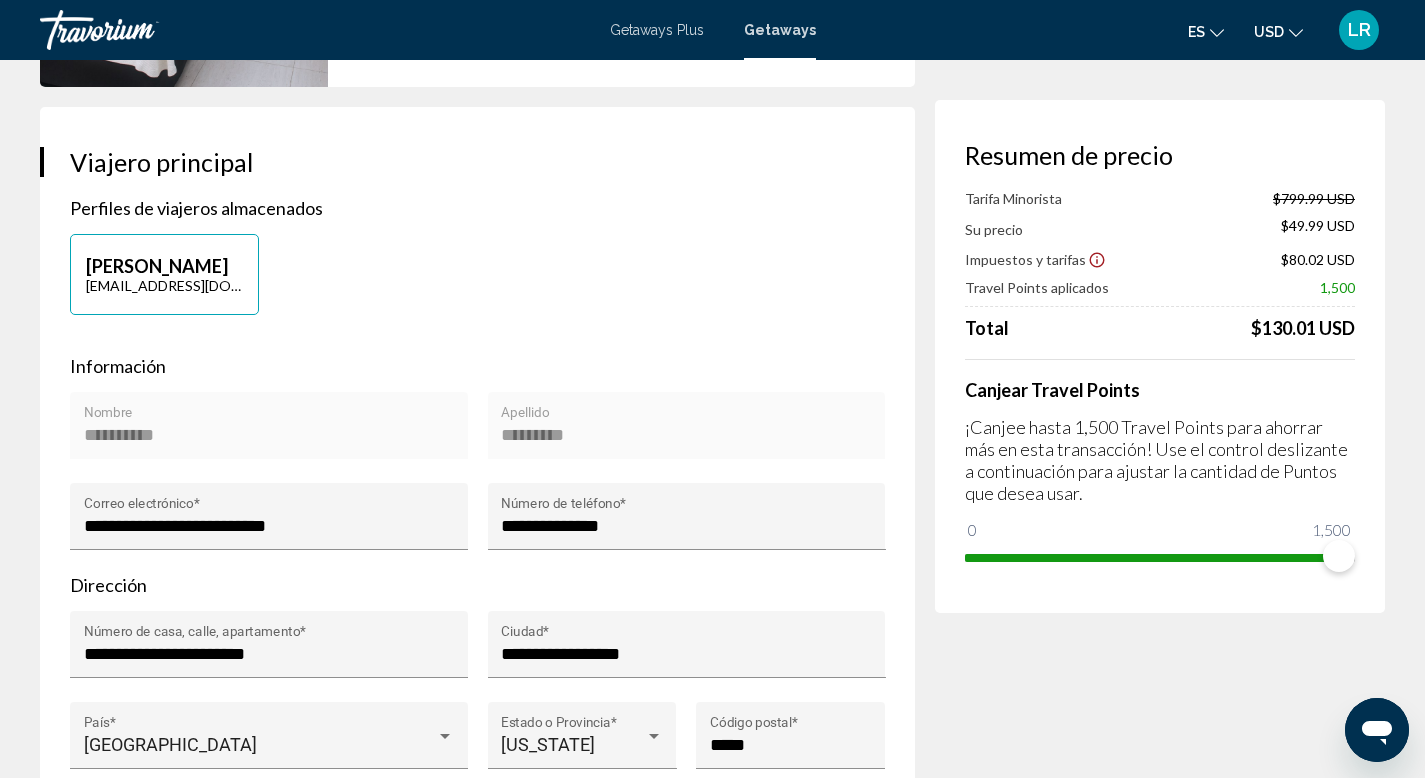 scroll, scrollTop: 0, scrollLeft: 0, axis: both 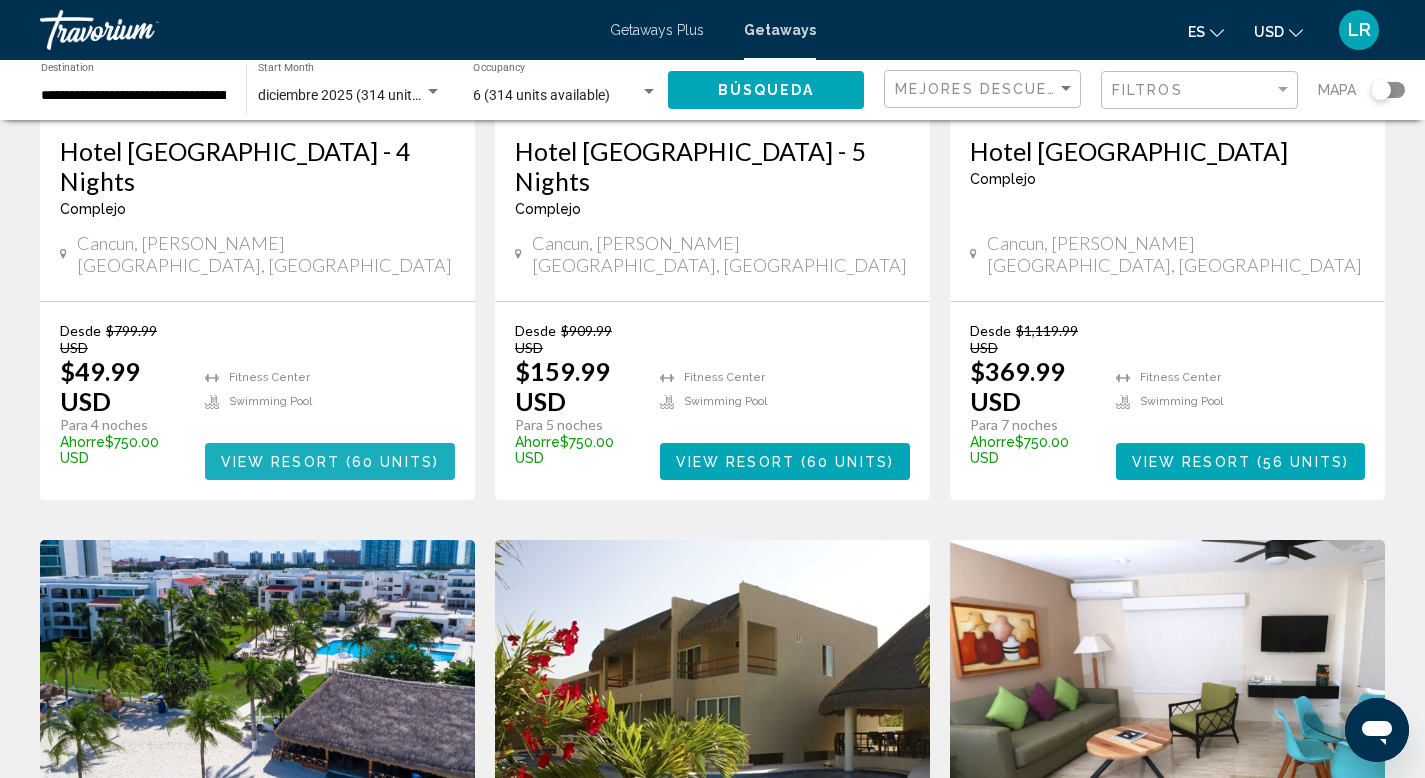 click on "60 units" at bounding box center (392, 462) 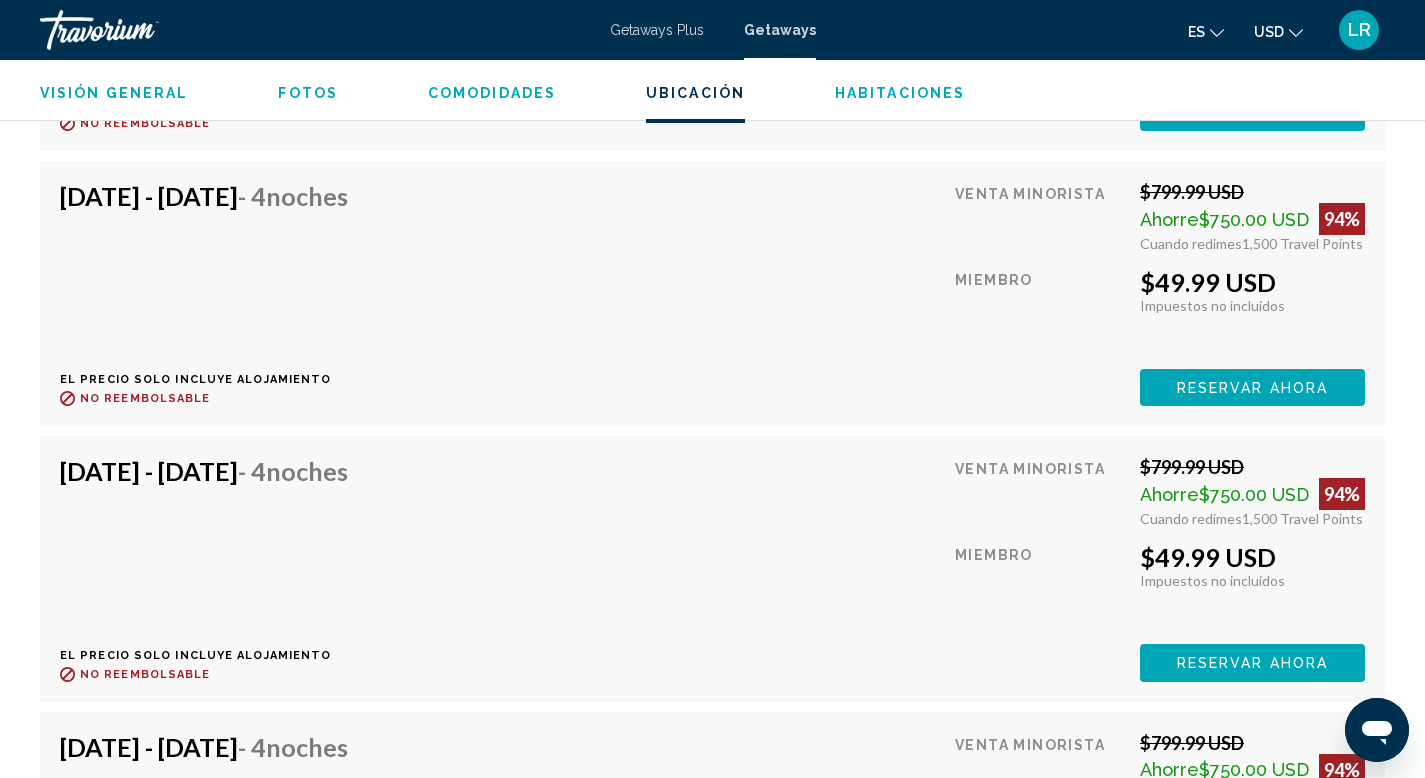 scroll, scrollTop: 3688, scrollLeft: 0, axis: vertical 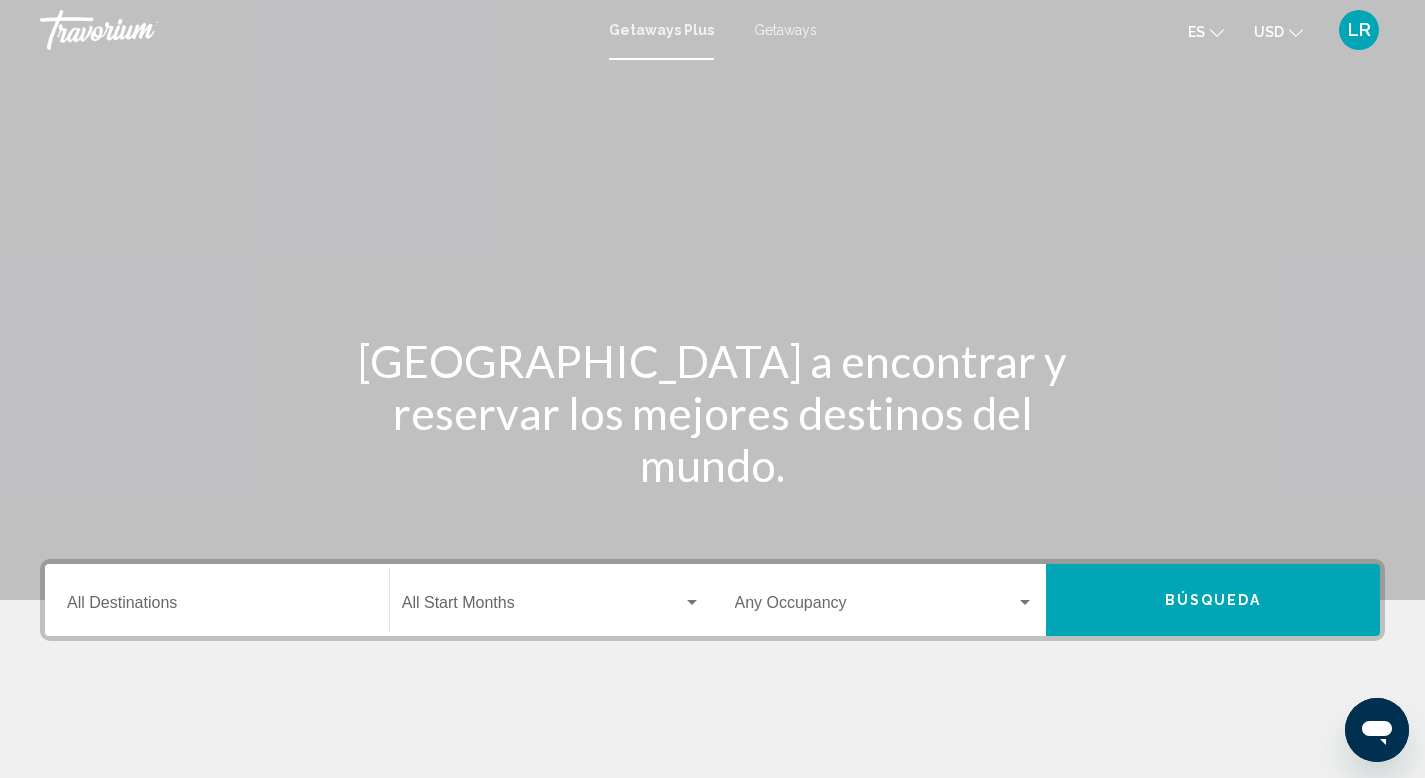 click on "Destination All Destinations" at bounding box center (217, 607) 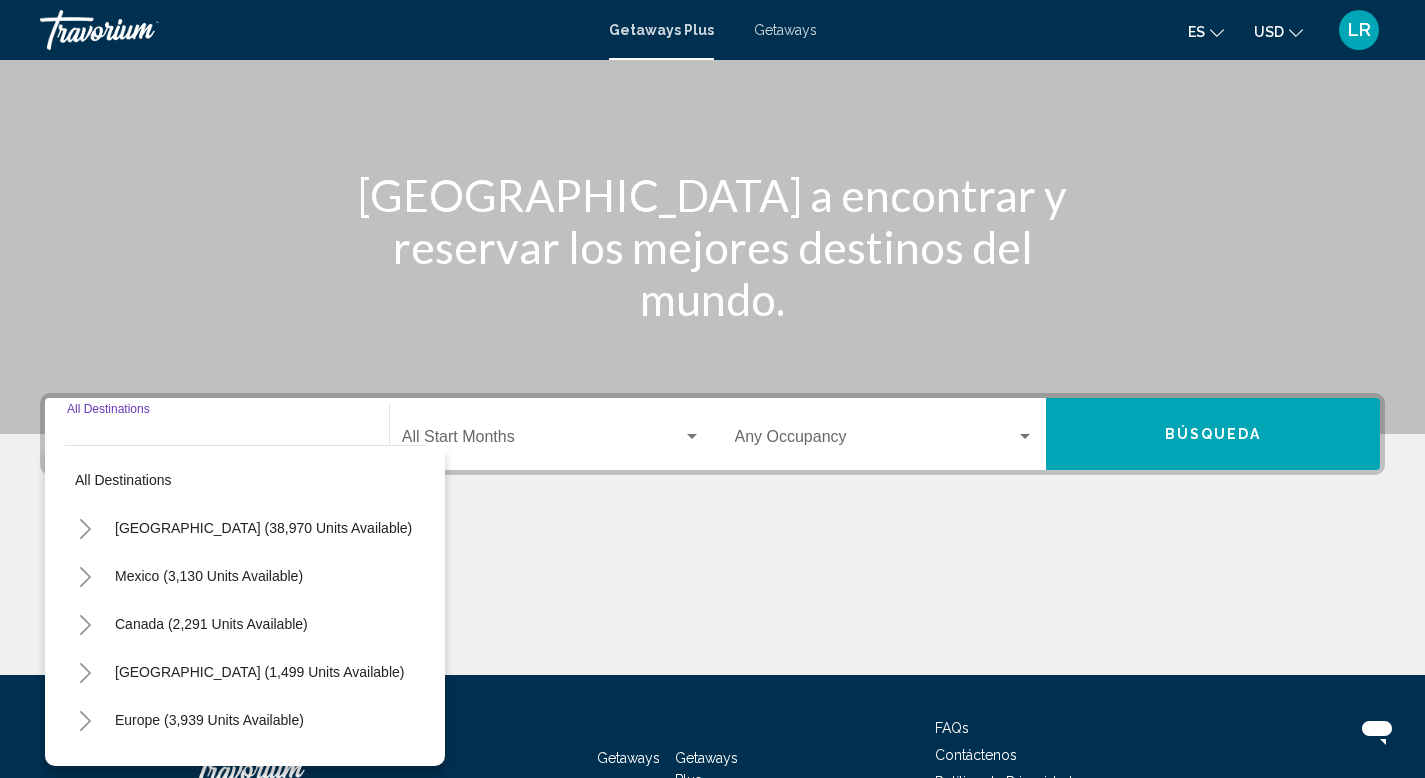 scroll, scrollTop: 308, scrollLeft: 0, axis: vertical 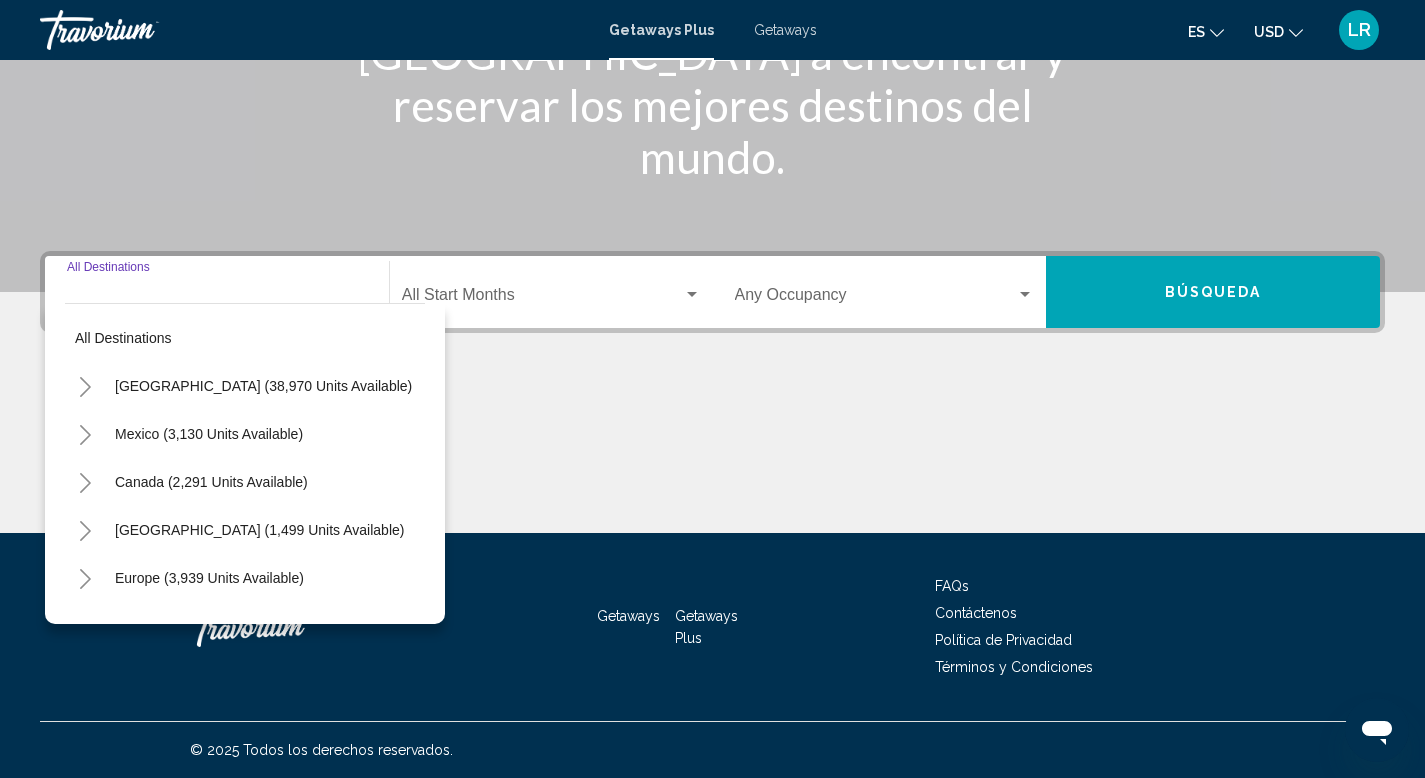 click 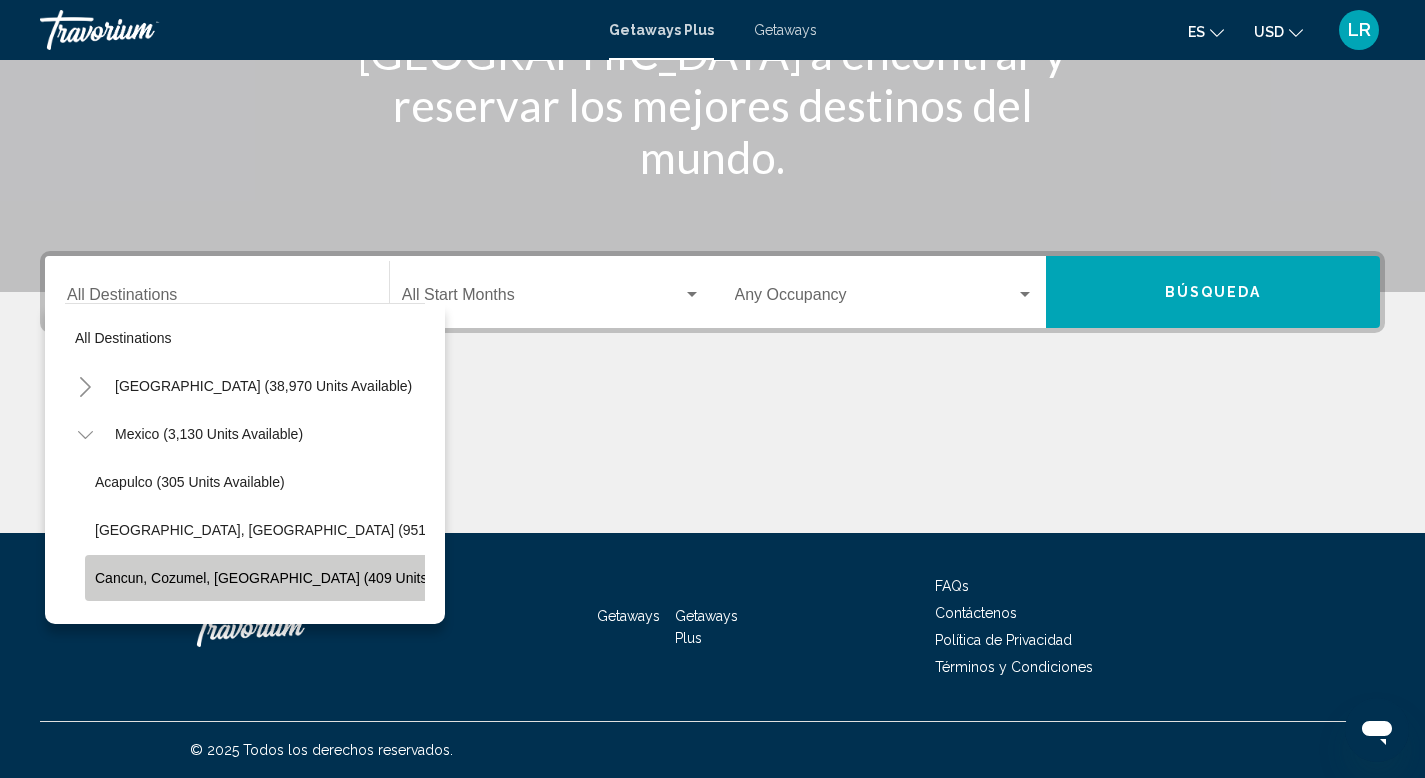 click on "Cancun, Cozumel, [GEOGRAPHIC_DATA] (409 units available)" 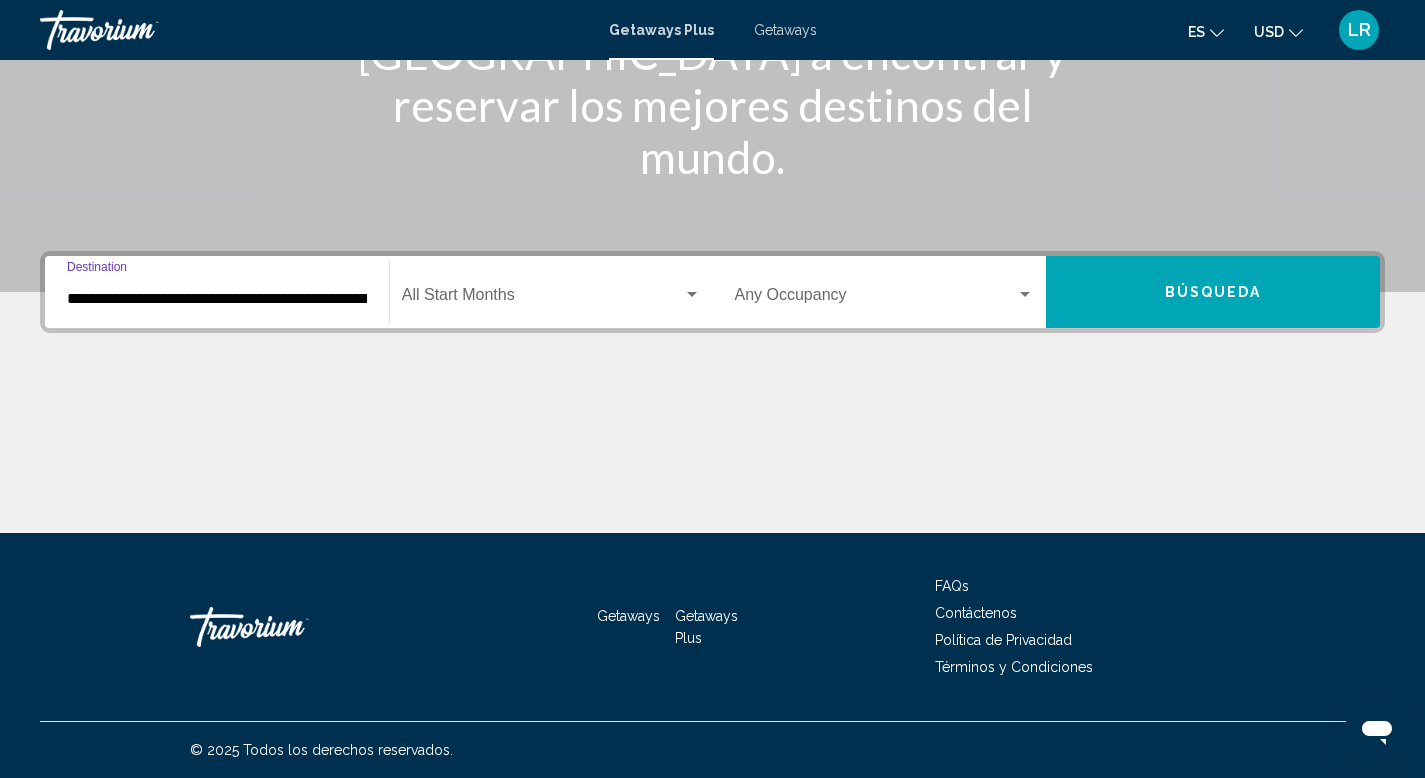 click on "Start Month All Start Months" 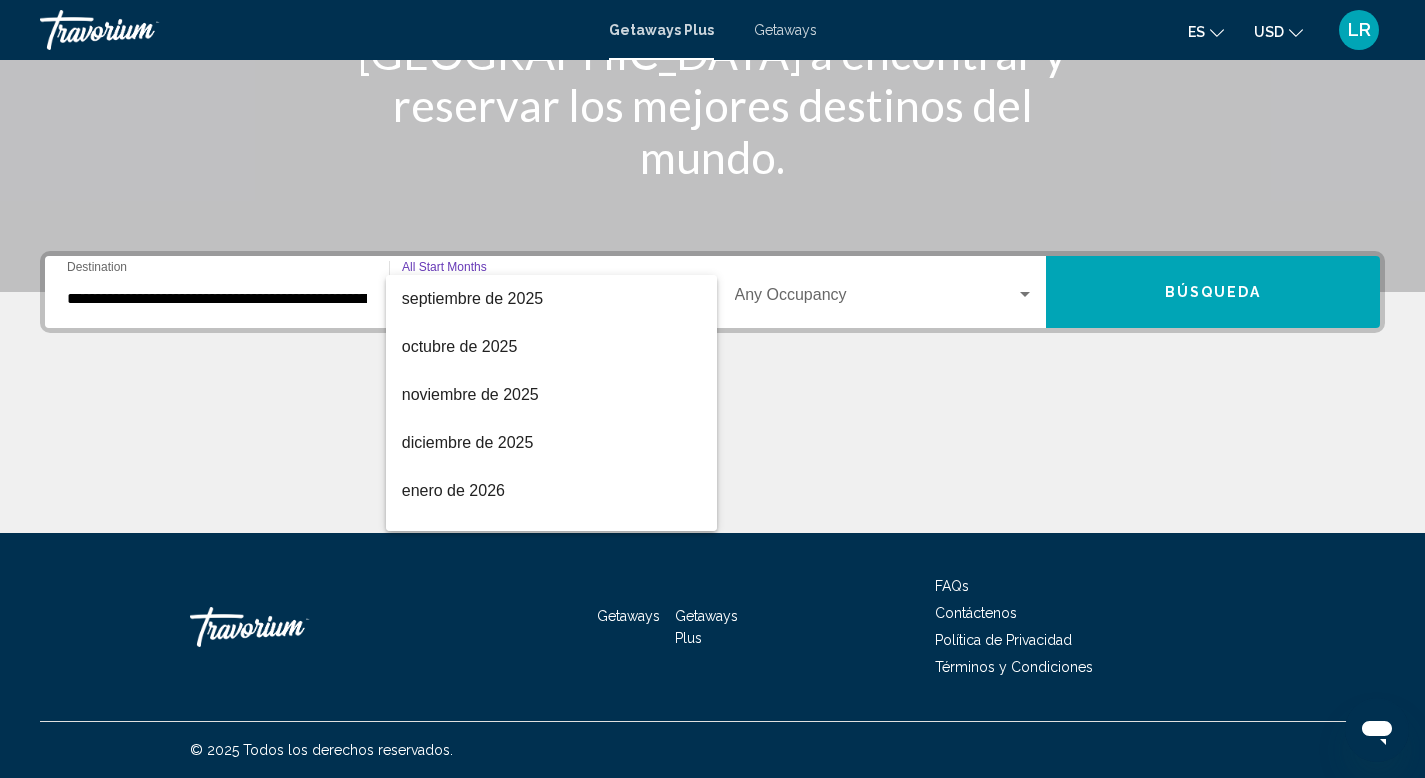 scroll, scrollTop: 147, scrollLeft: 0, axis: vertical 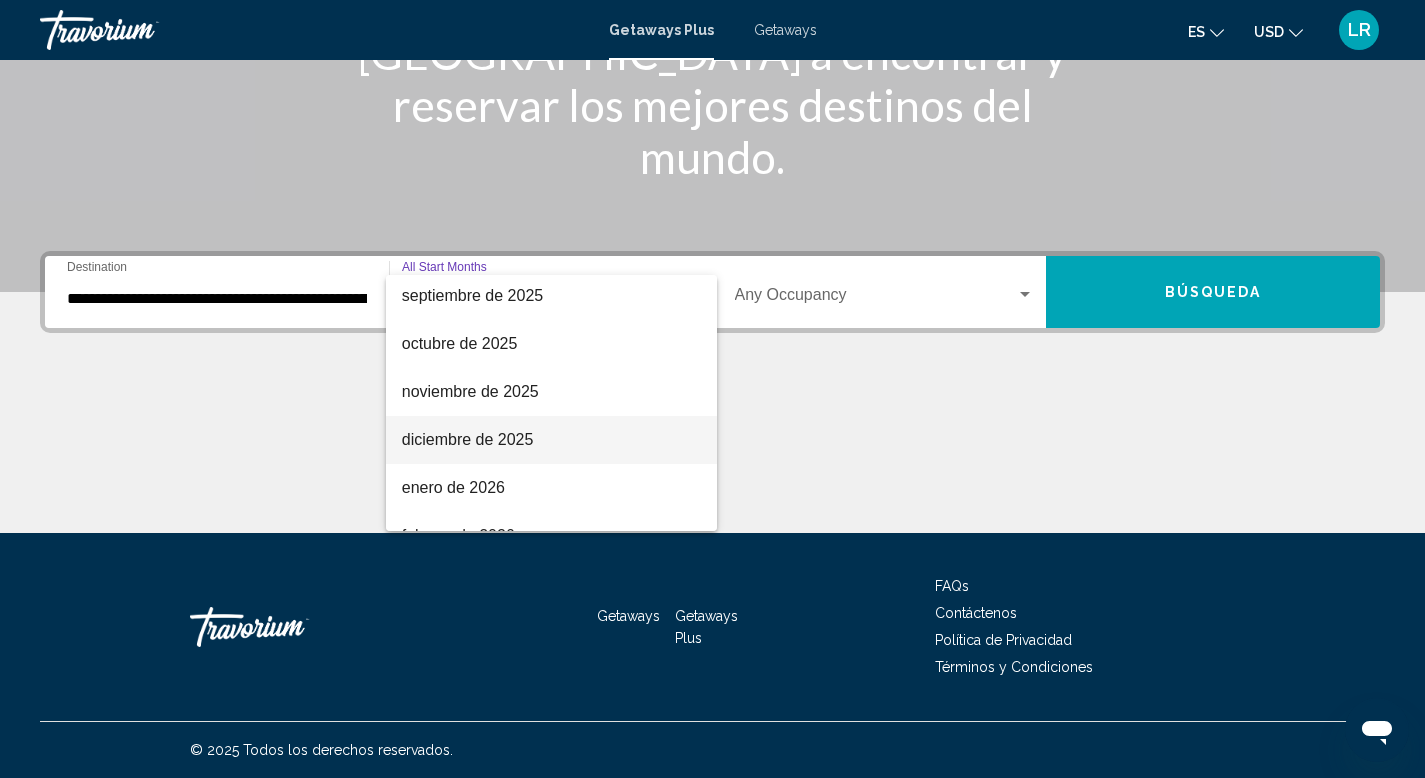 click on "diciembre de 2025" at bounding box center (551, 440) 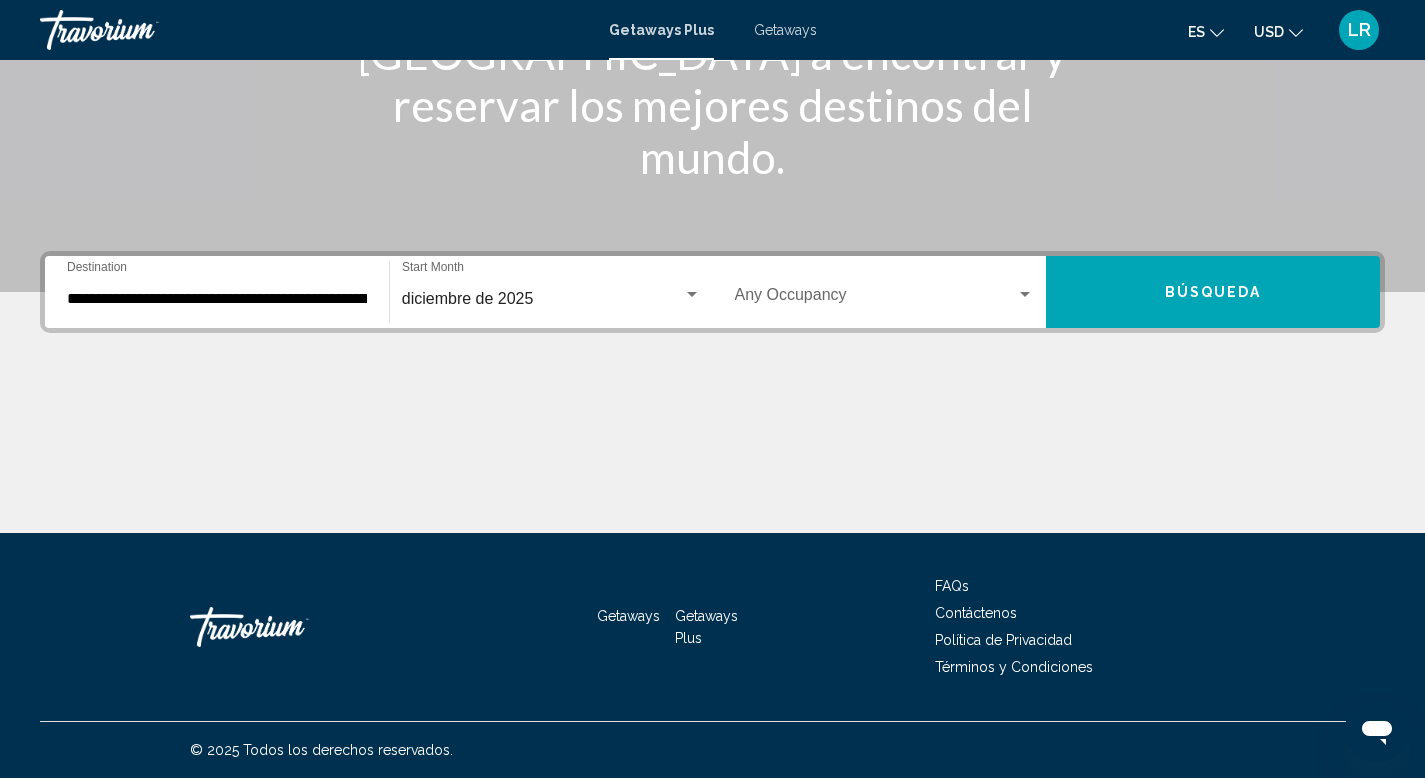 click on "Occupancy Any Occupancy" at bounding box center (885, 292) 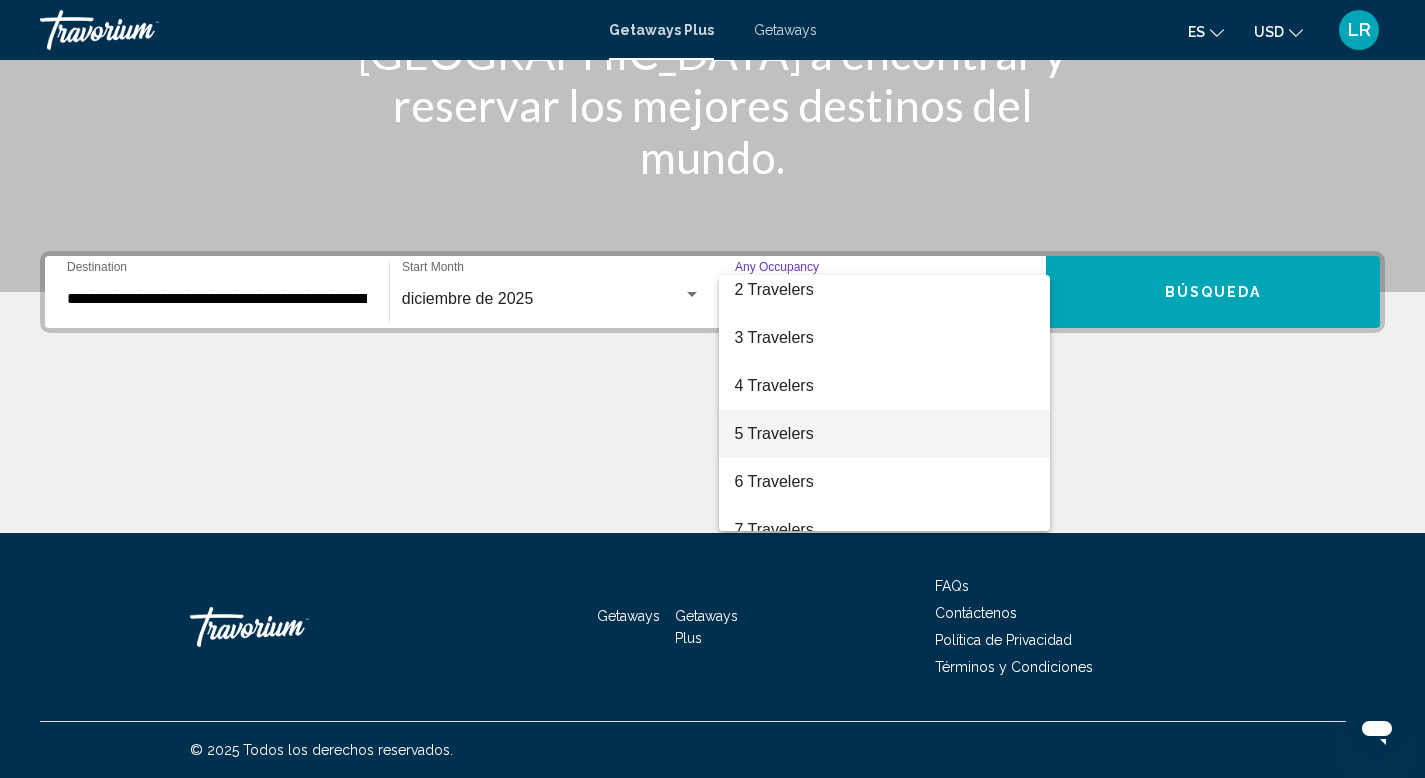 scroll, scrollTop: 70, scrollLeft: 0, axis: vertical 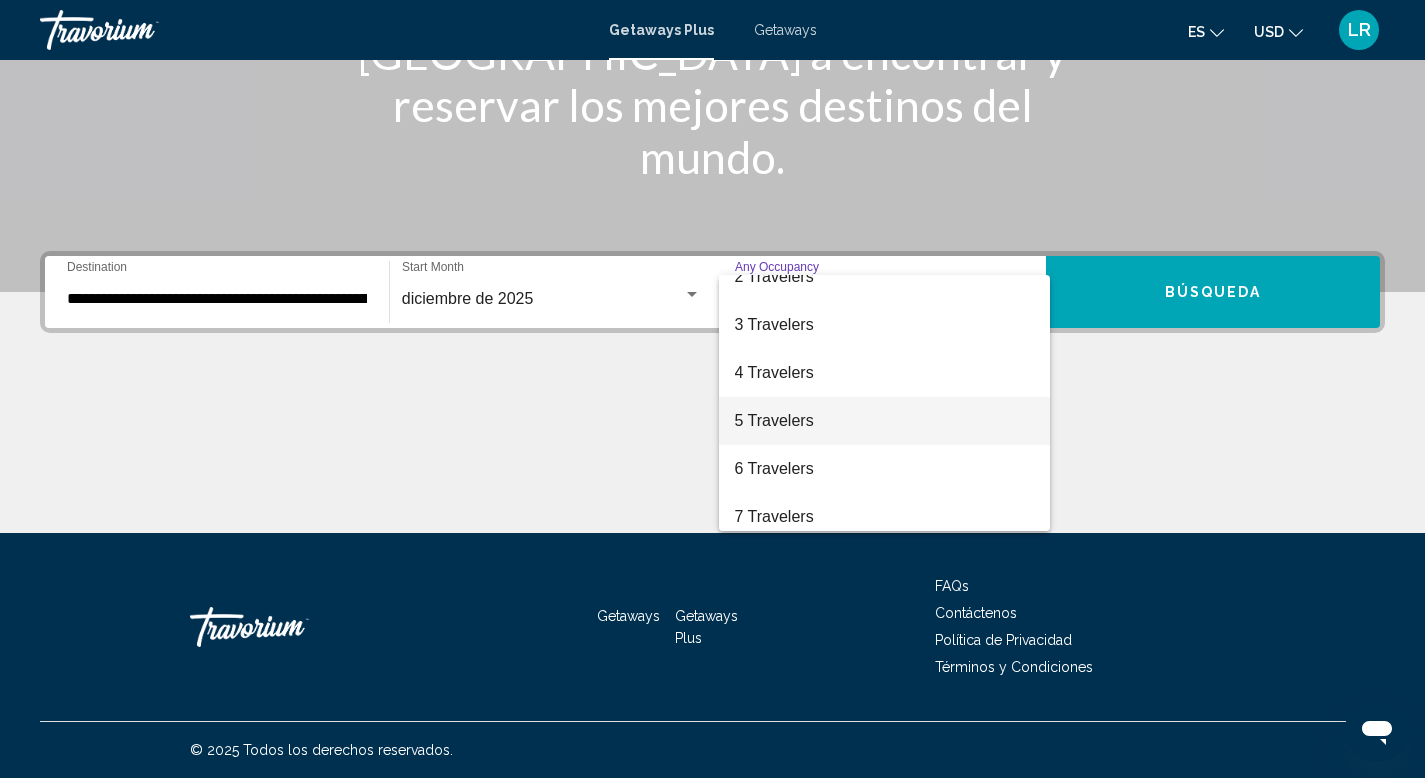 click on "5 Travelers" at bounding box center (885, 421) 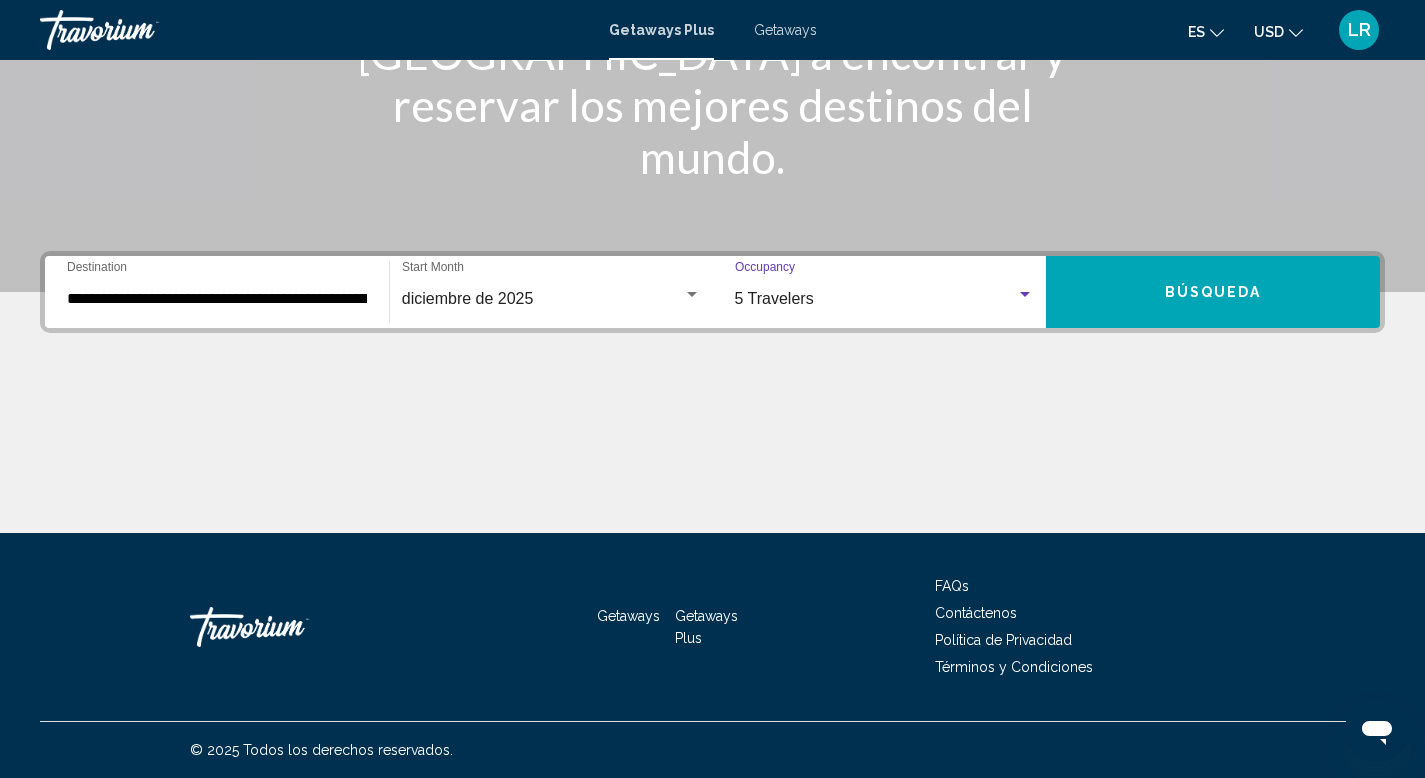 click on "Búsqueda" at bounding box center [1213, 292] 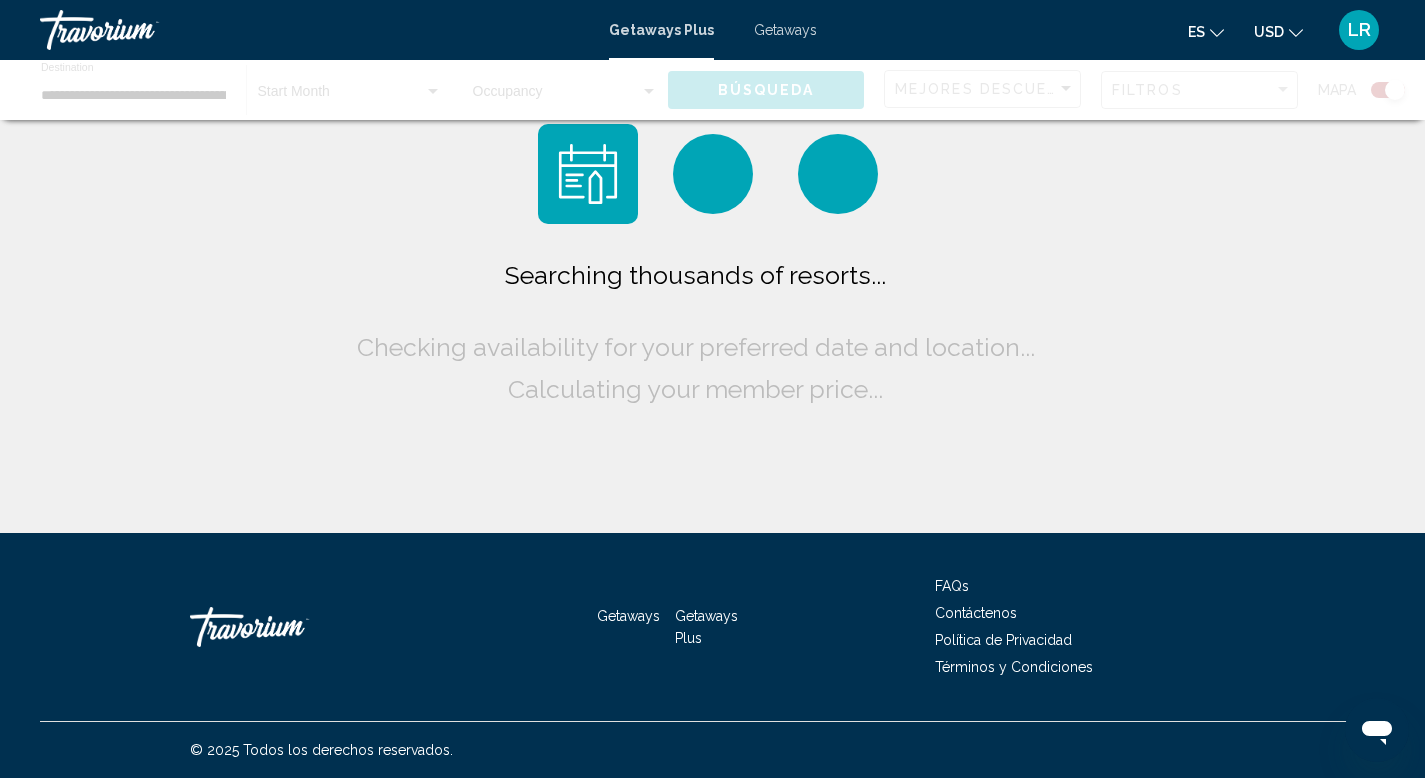 scroll, scrollTop: 0, scrollLeft: 0, axis: both 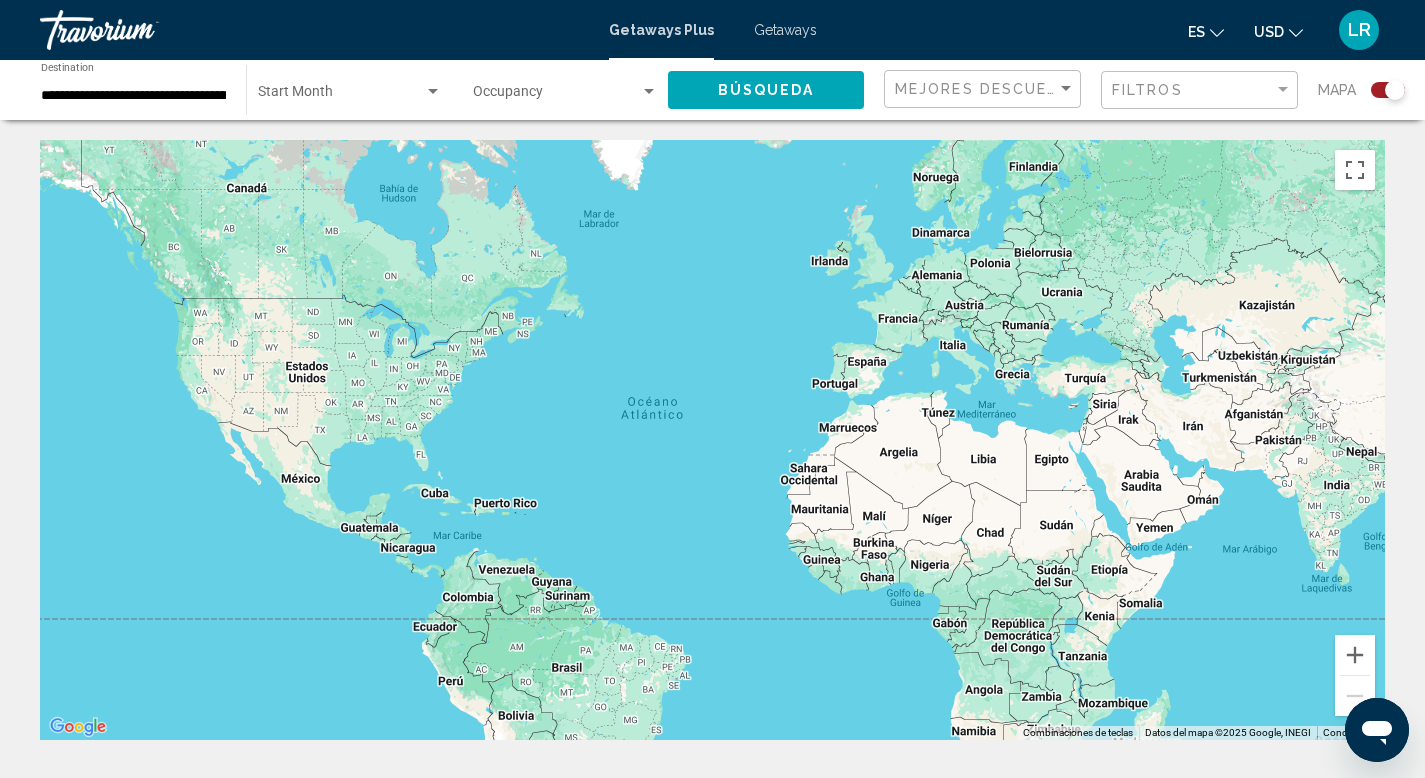click 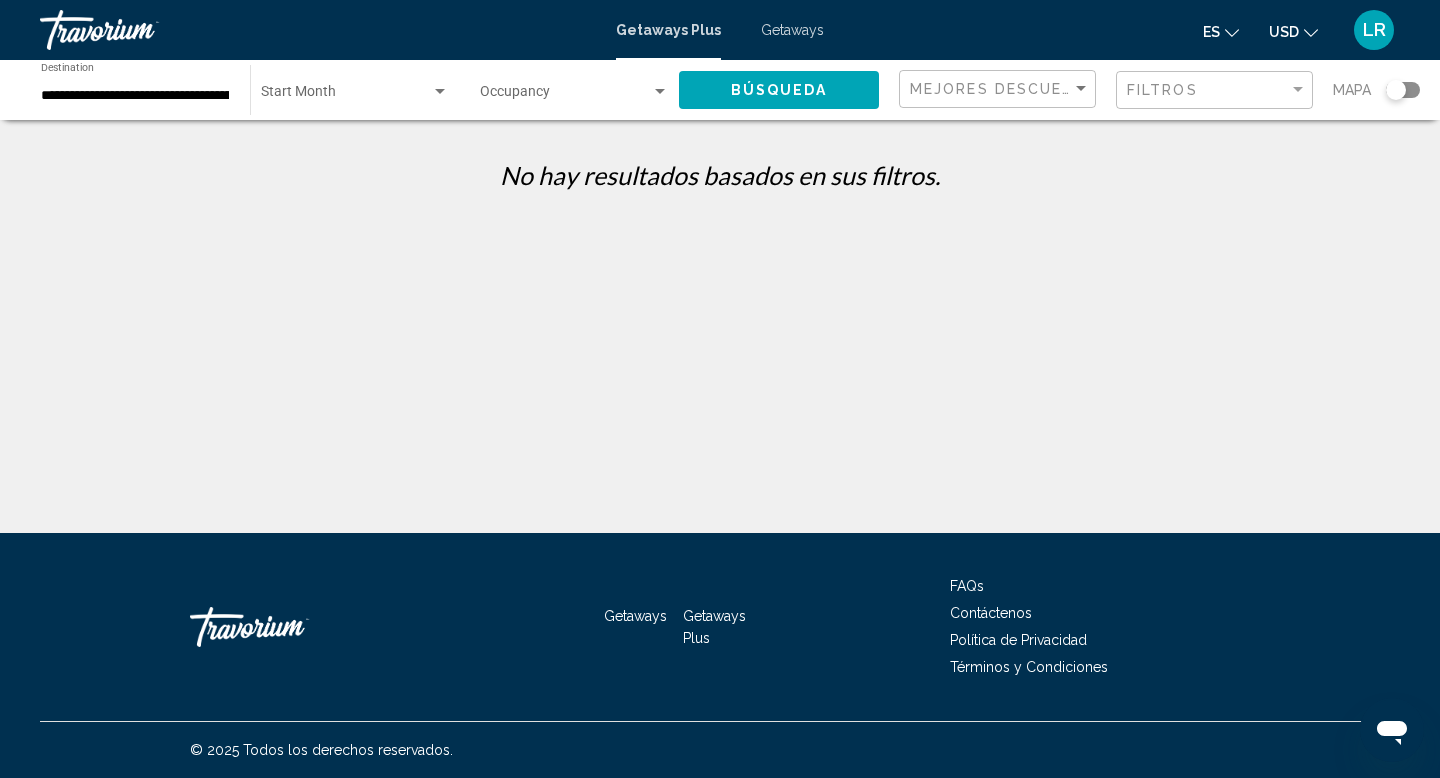 click on "Start Month All Start Months" 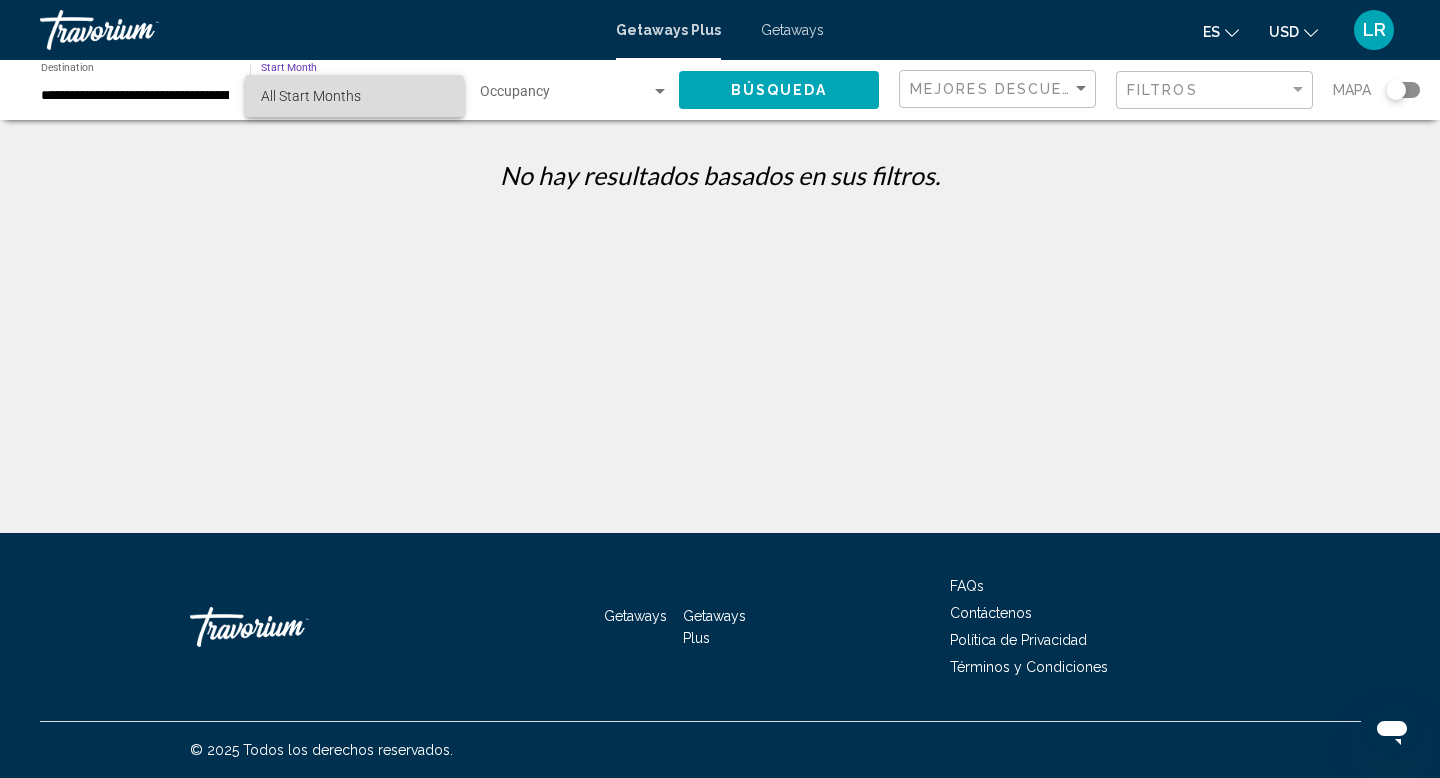 click on "All Start Months" at bounding box center [354, 96] 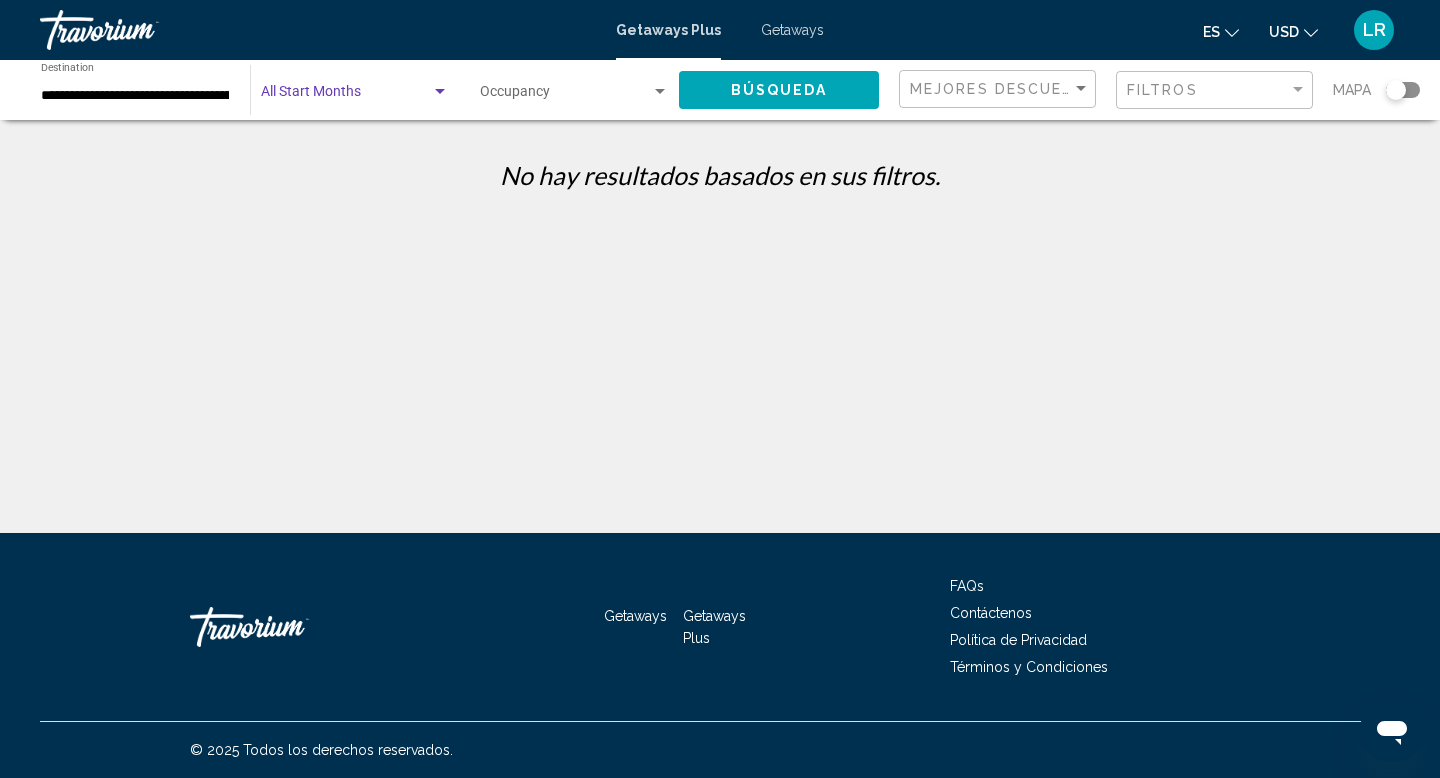 click at bounding box center [346, 96] 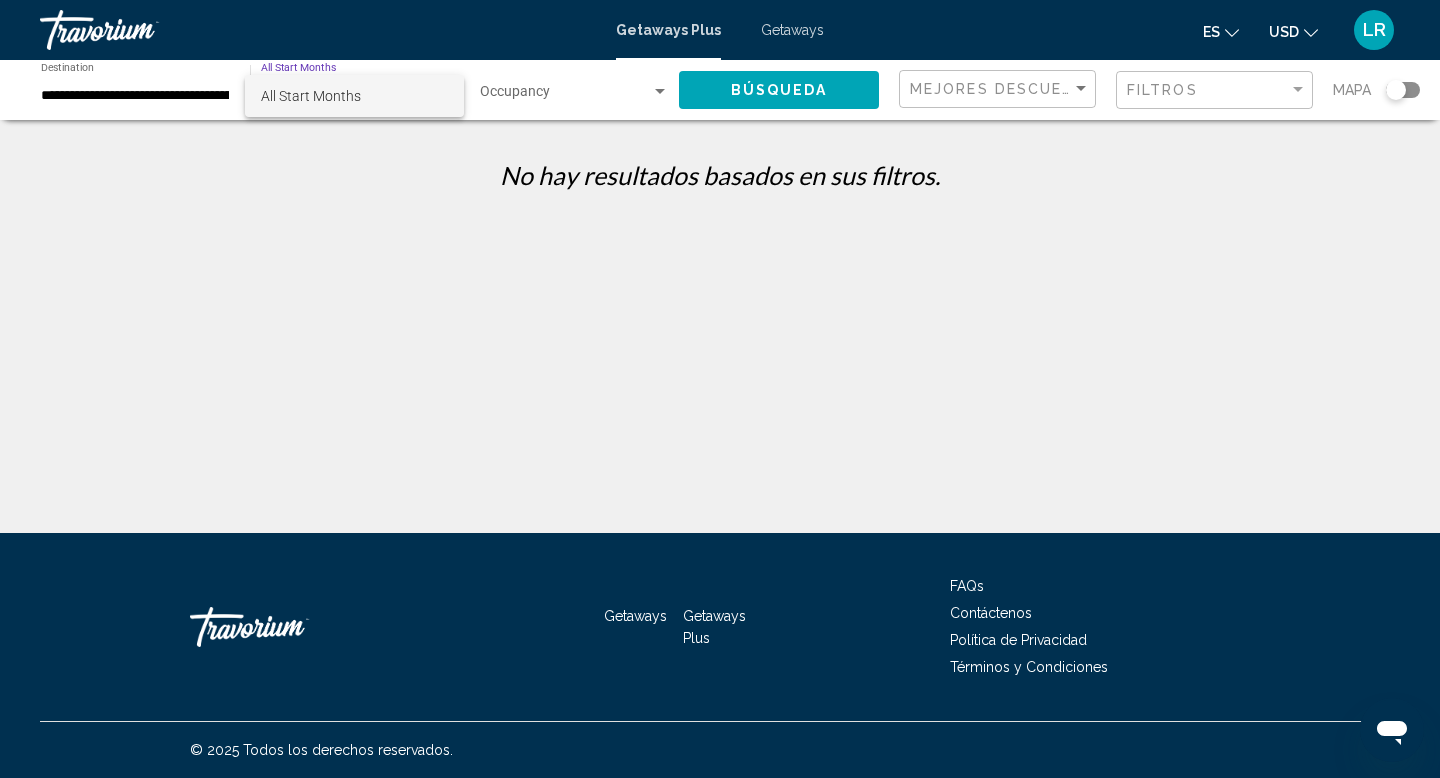 click at bounding box center (720, 389) 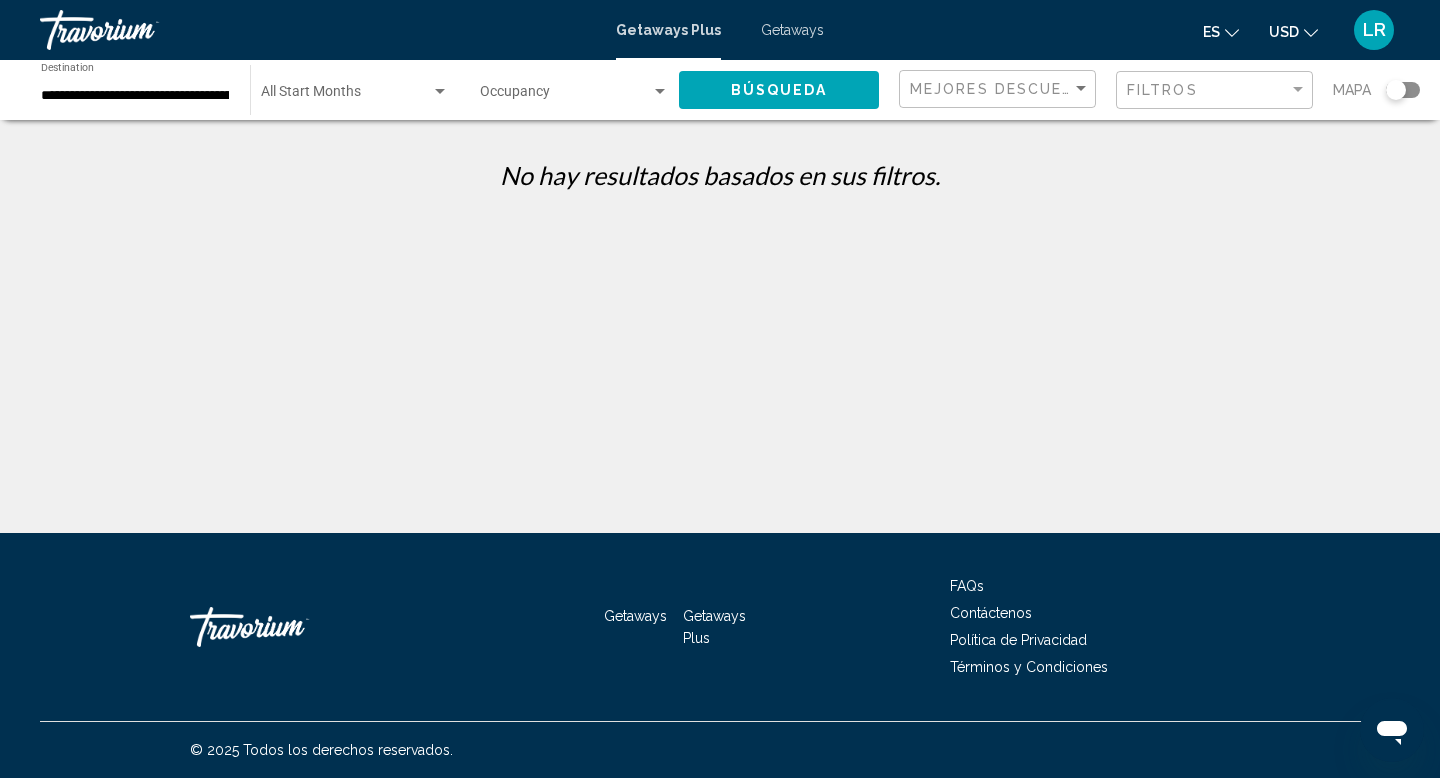 click on "Getaways" at bounding box center [792, 30] 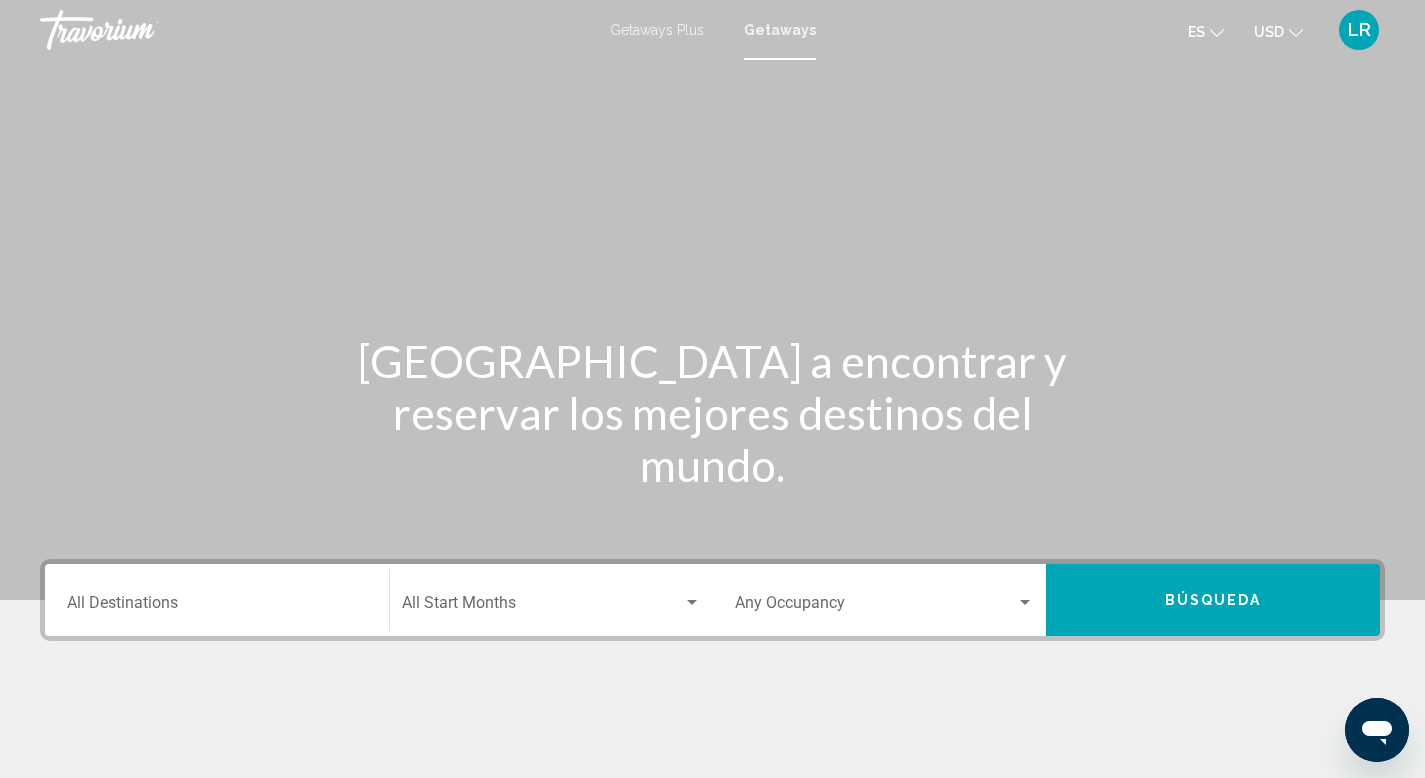 click on "Destination All Destinations" at bounding box center (217, 607) 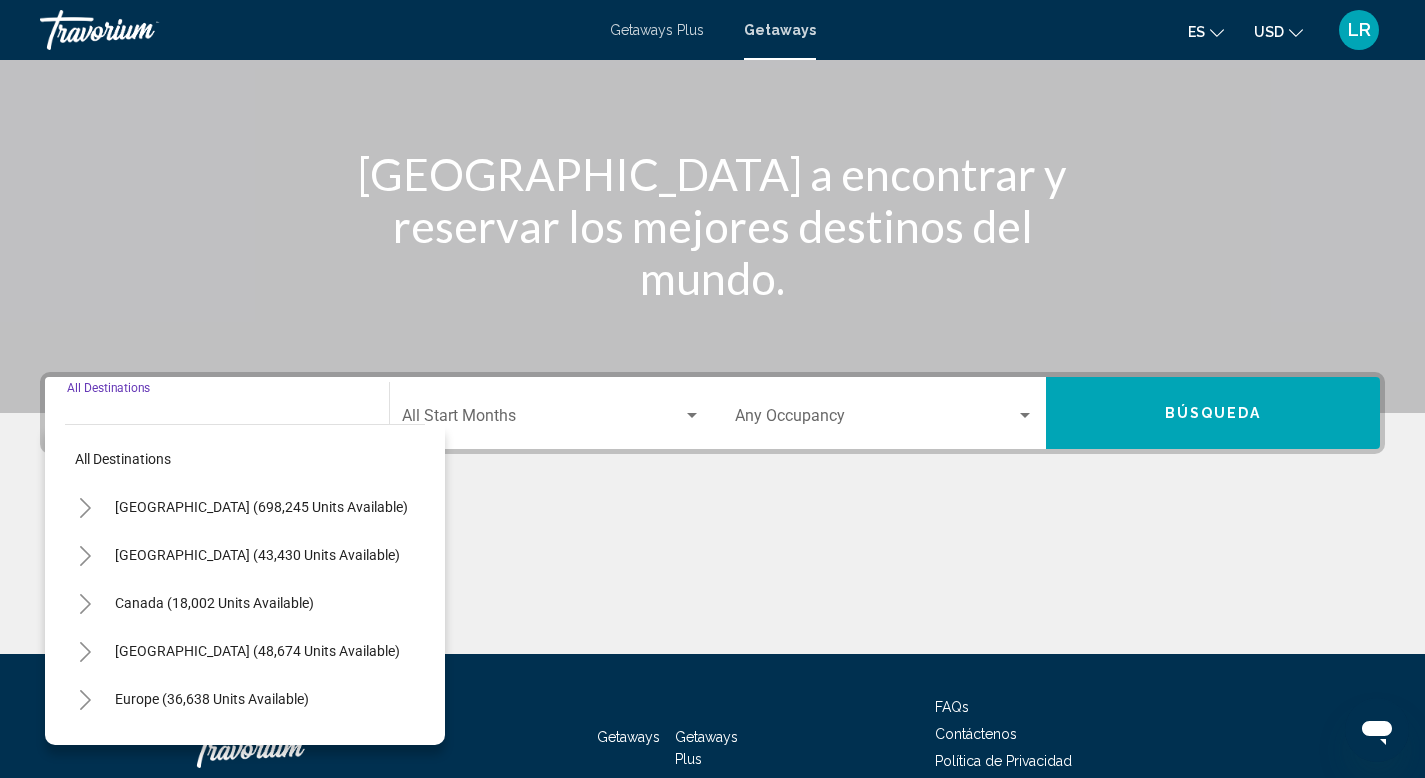 scroll, scrollTop: 308, scrollLeft: 0, axis: vertical 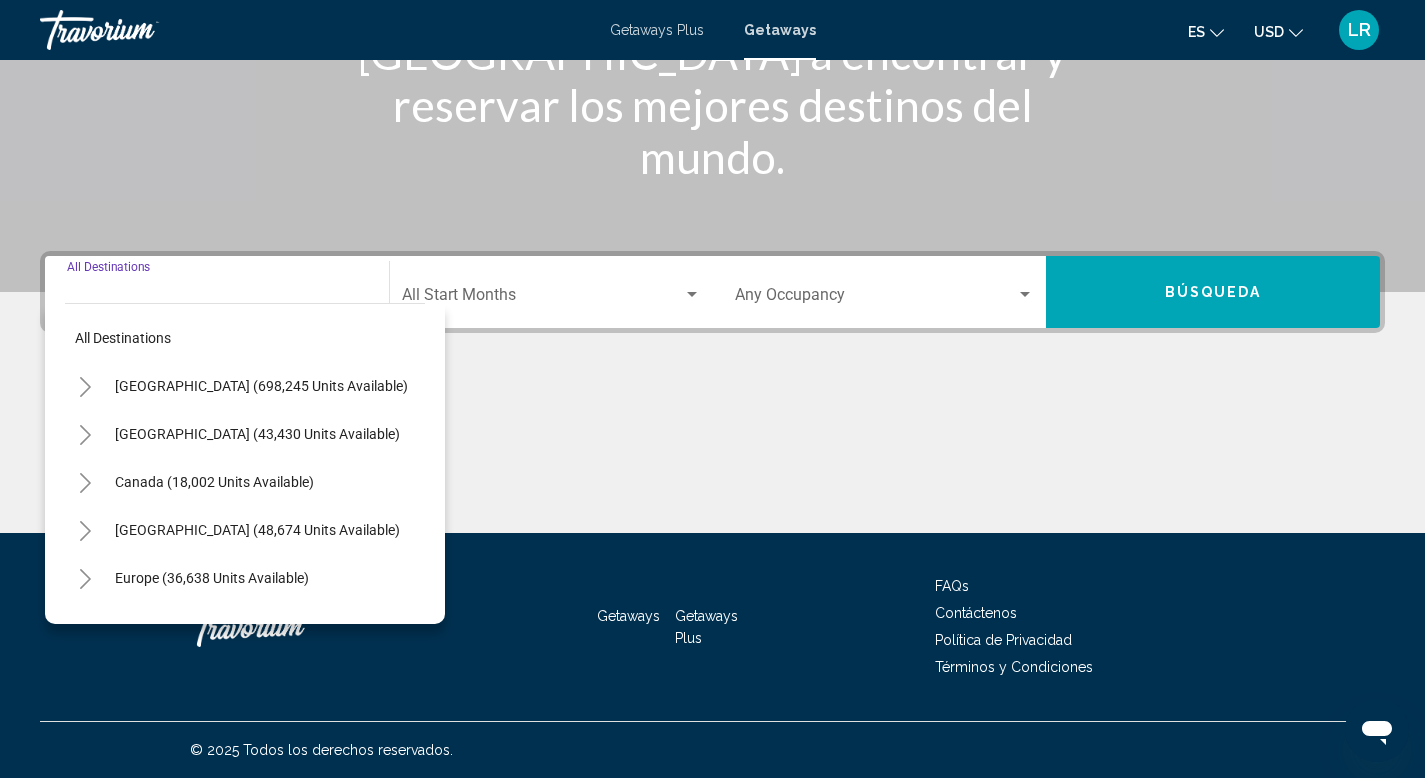 click 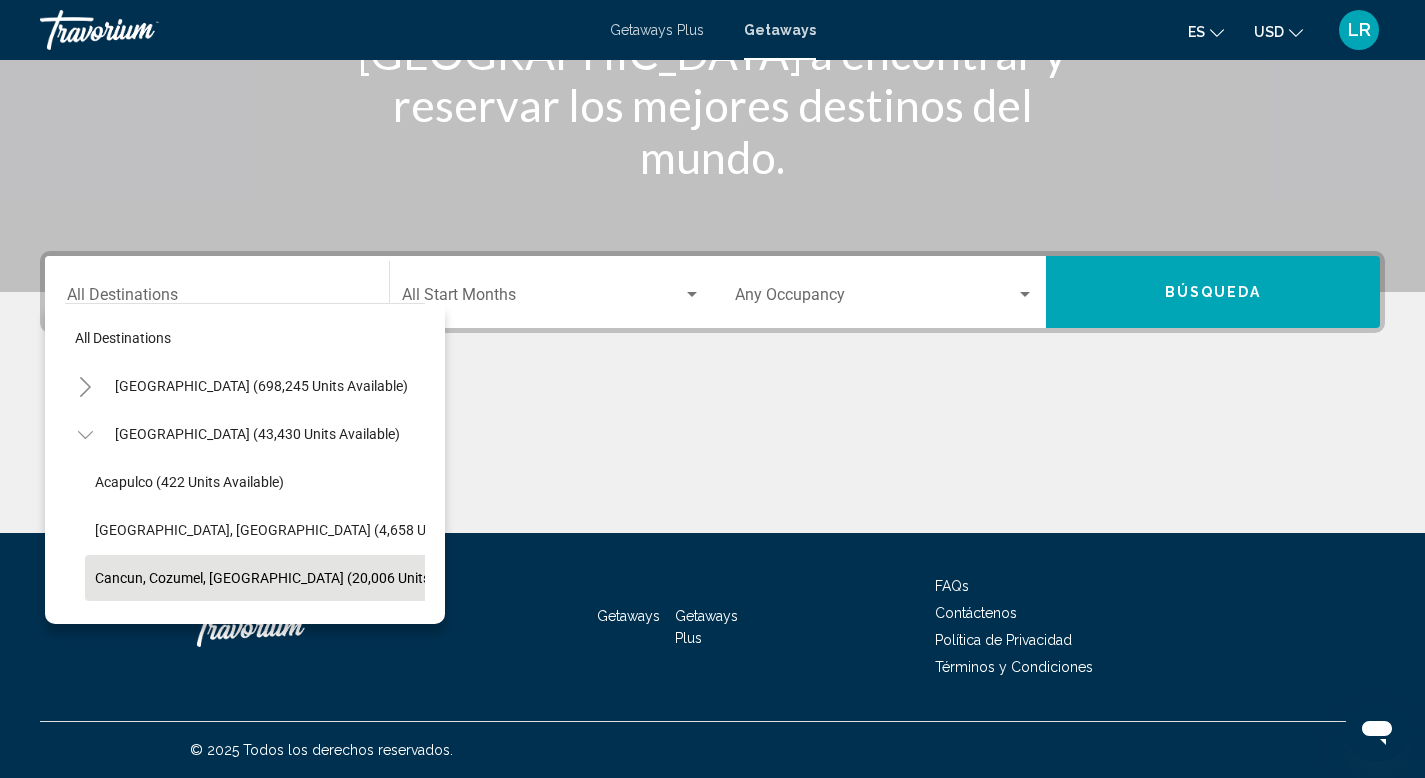 click on "Cancun, Cozumel, [GEOGRAPHIC_DATA] (20,006 units available)" 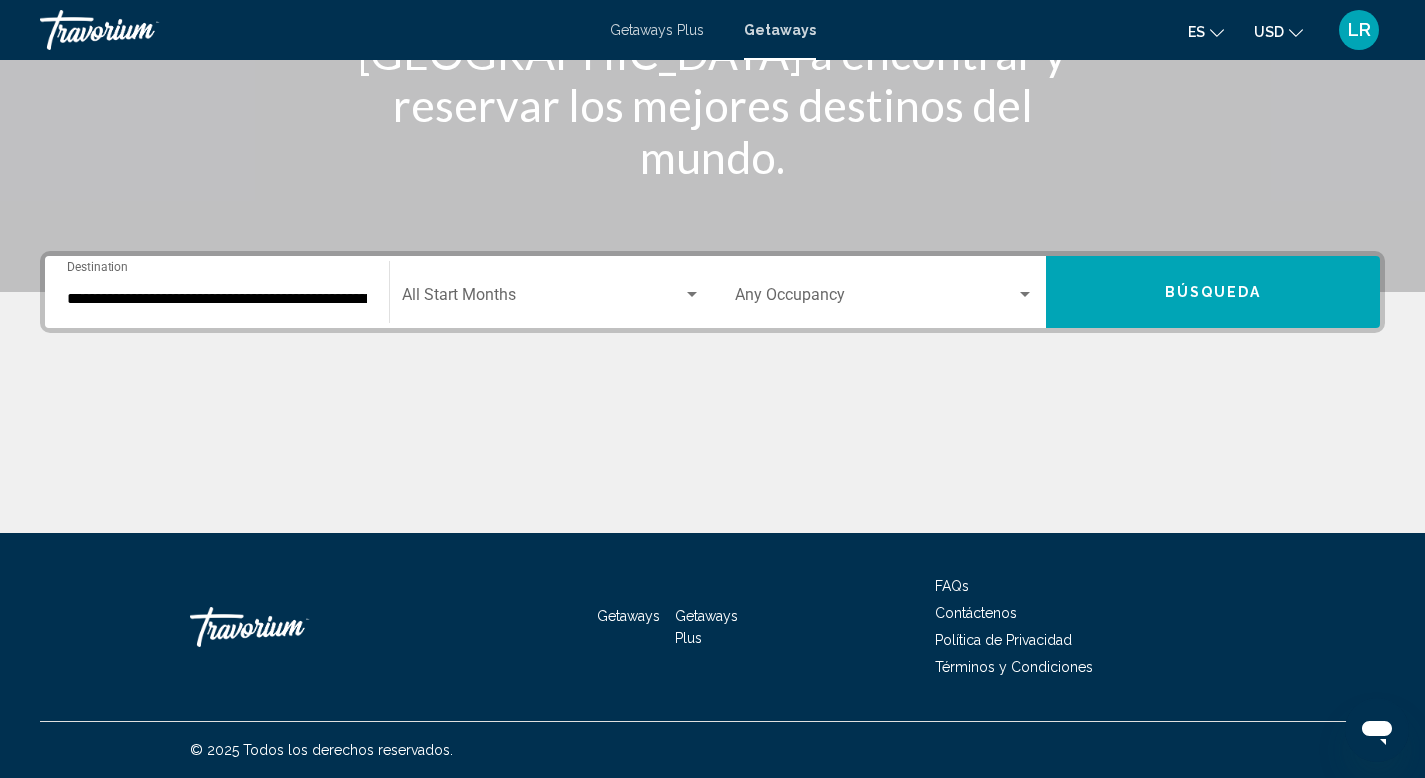 click on "Start Month All Start Months" 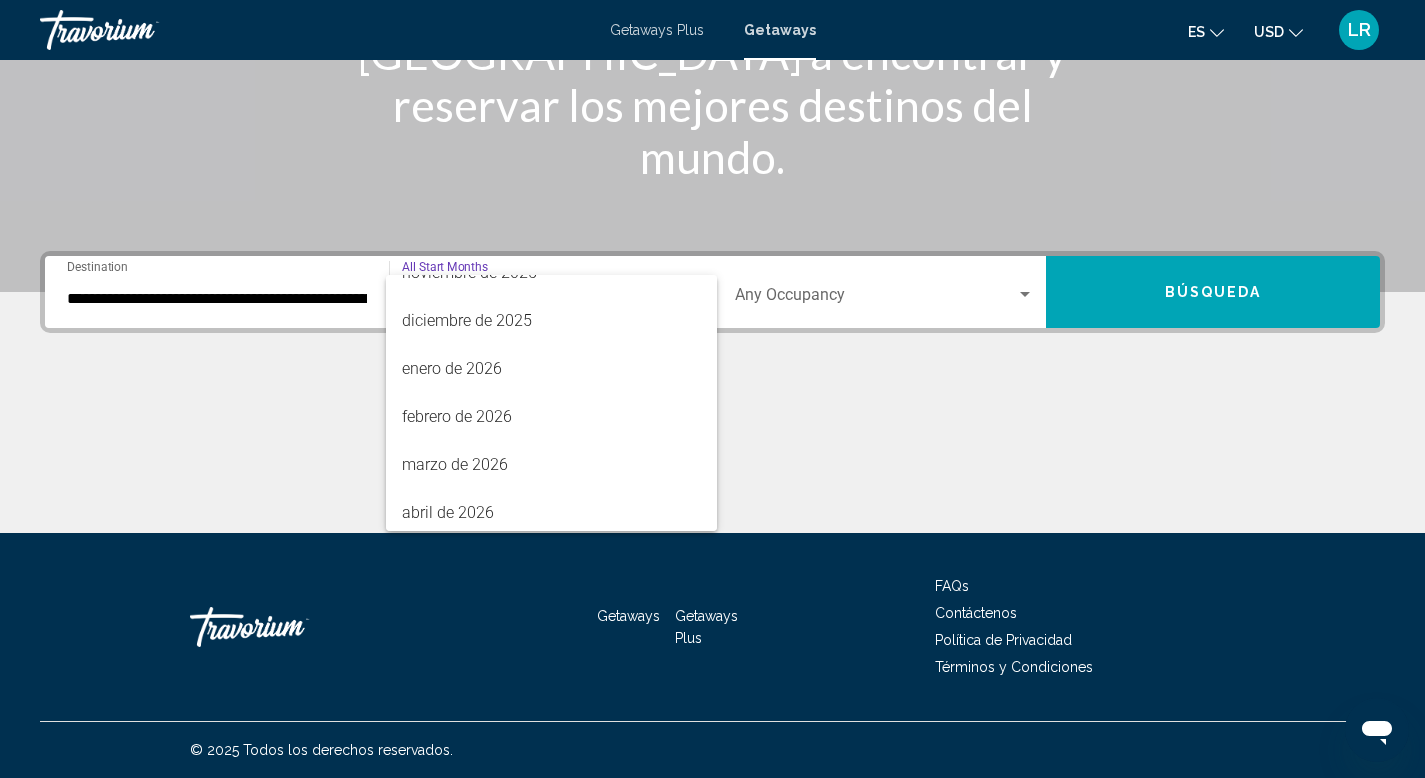 scroll, scrollTop: 215, scrollLeft: 0, axis: vertical 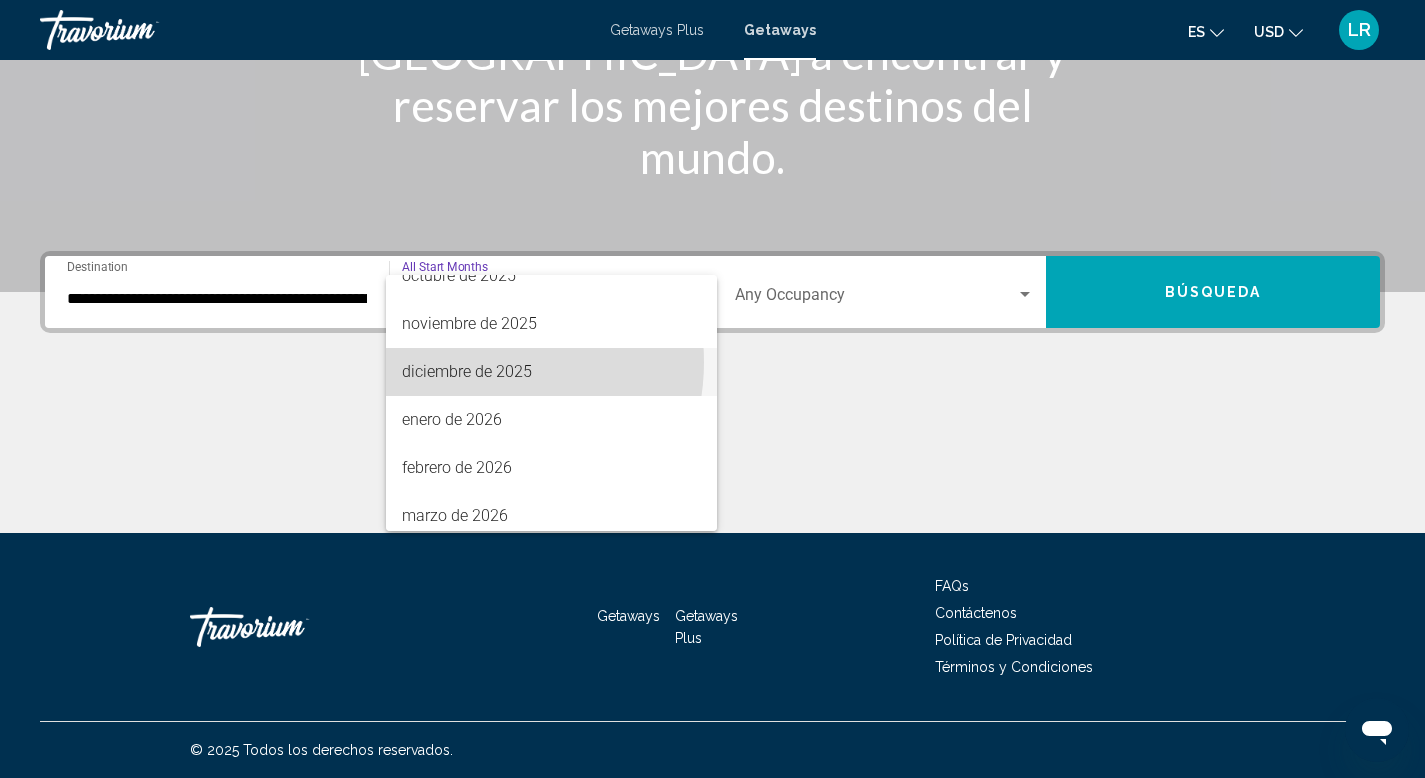 click on "diciembre de 2025" at bounding box center (551, 372) 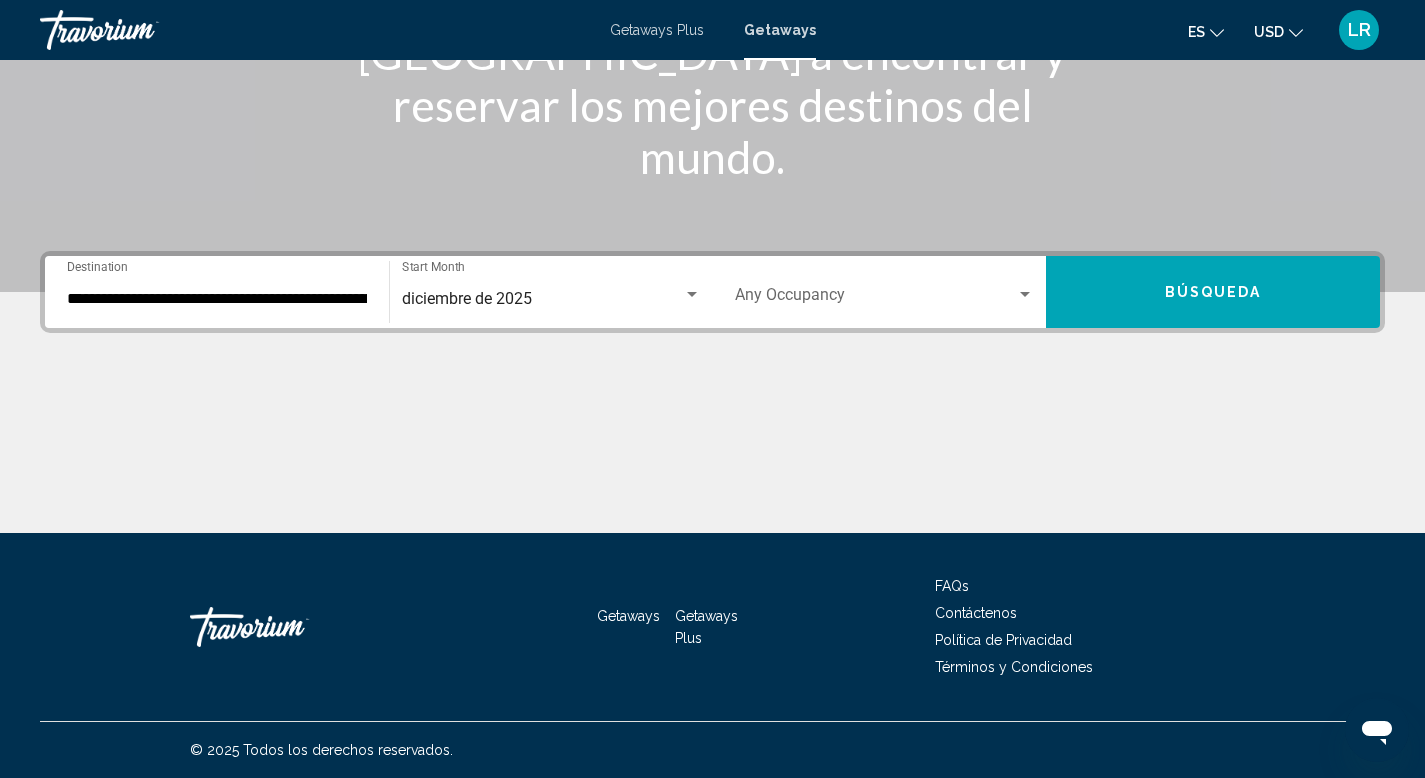 click on "Occupancy Any Occupancy" at bounding box center [885, 292] 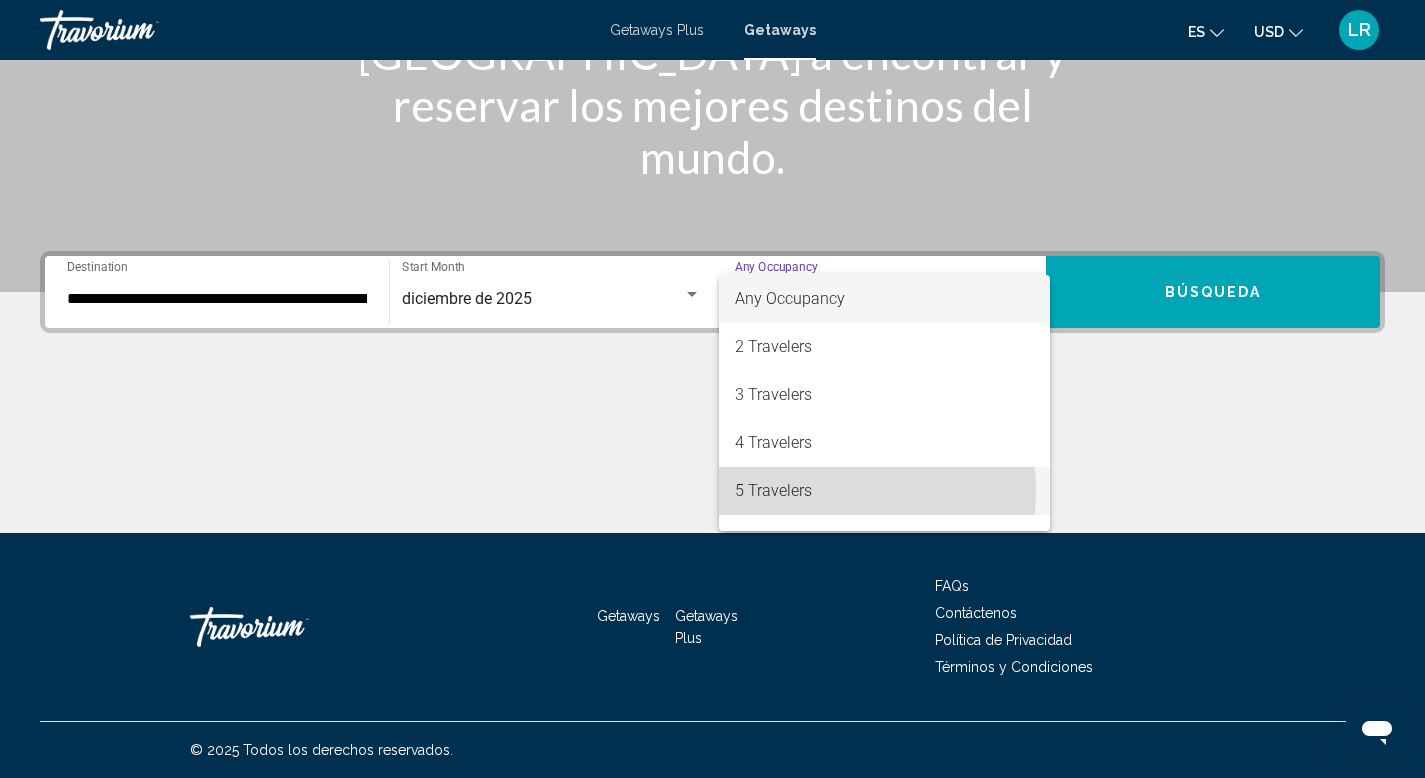 click on "5 Travelers" at bounding box center [885, 491] 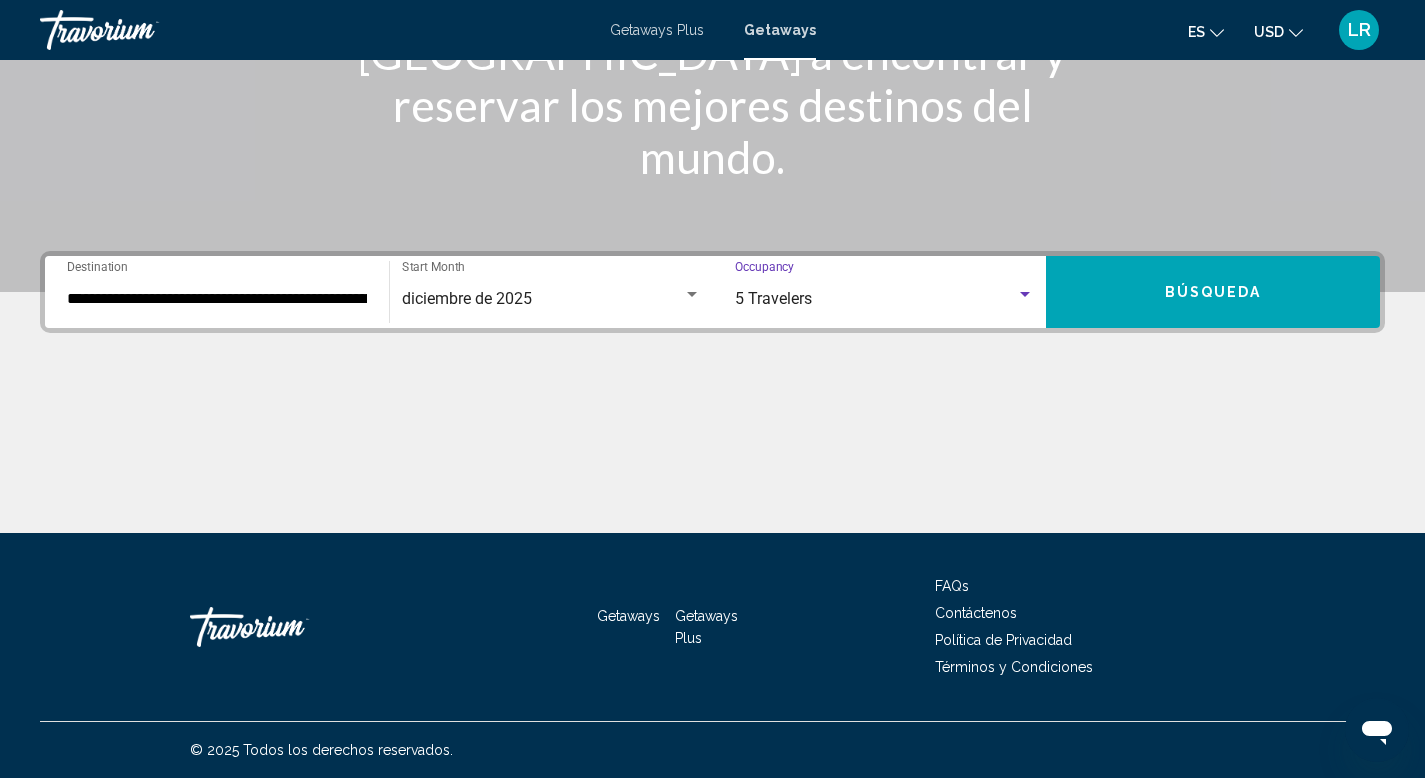click on "Búsqueda" at bounding box center (1213, 292) 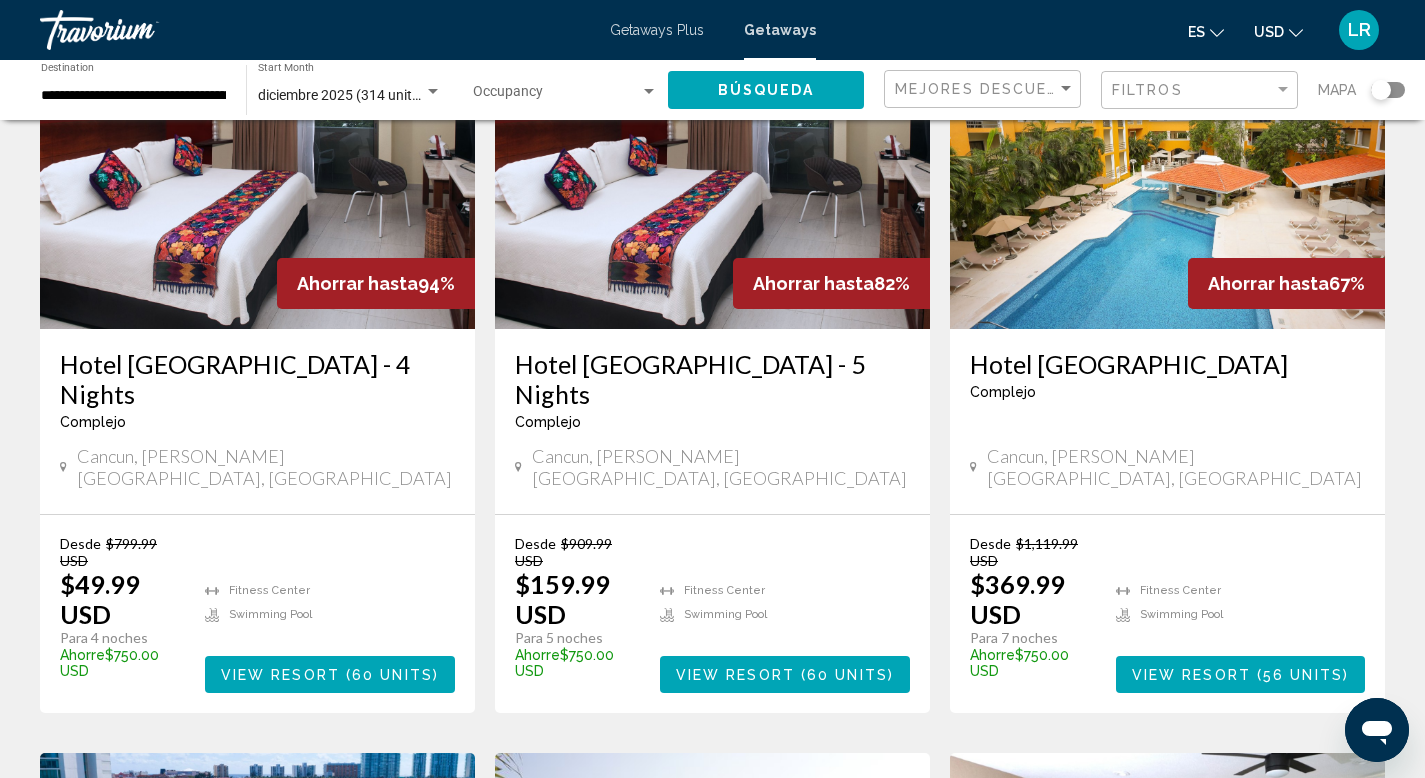 scroll, scrollTop: 266, scrollLeft: 0, axis: vertical 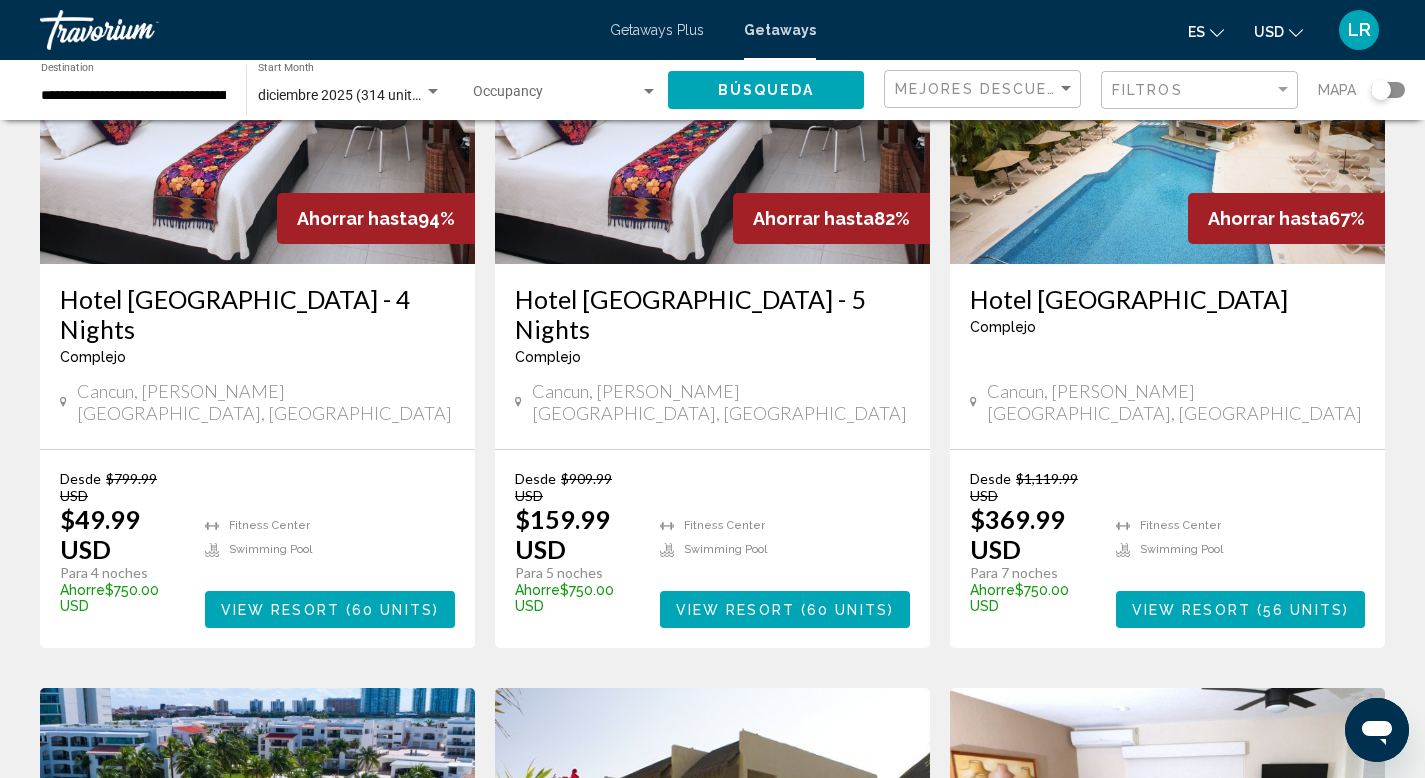 click at bounding box center [257, 104] 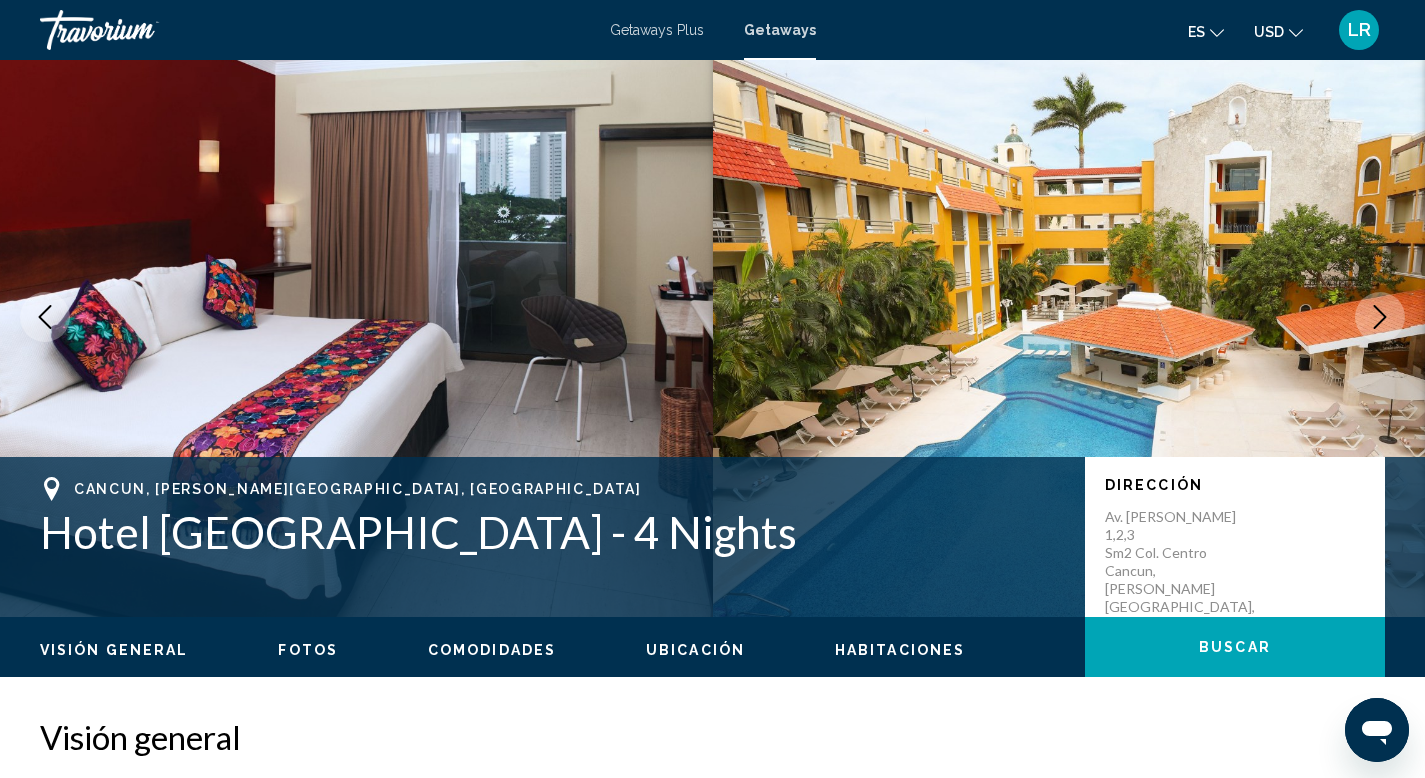 scroll, scrollTop: 0, scrollLeft: 0, axis: both 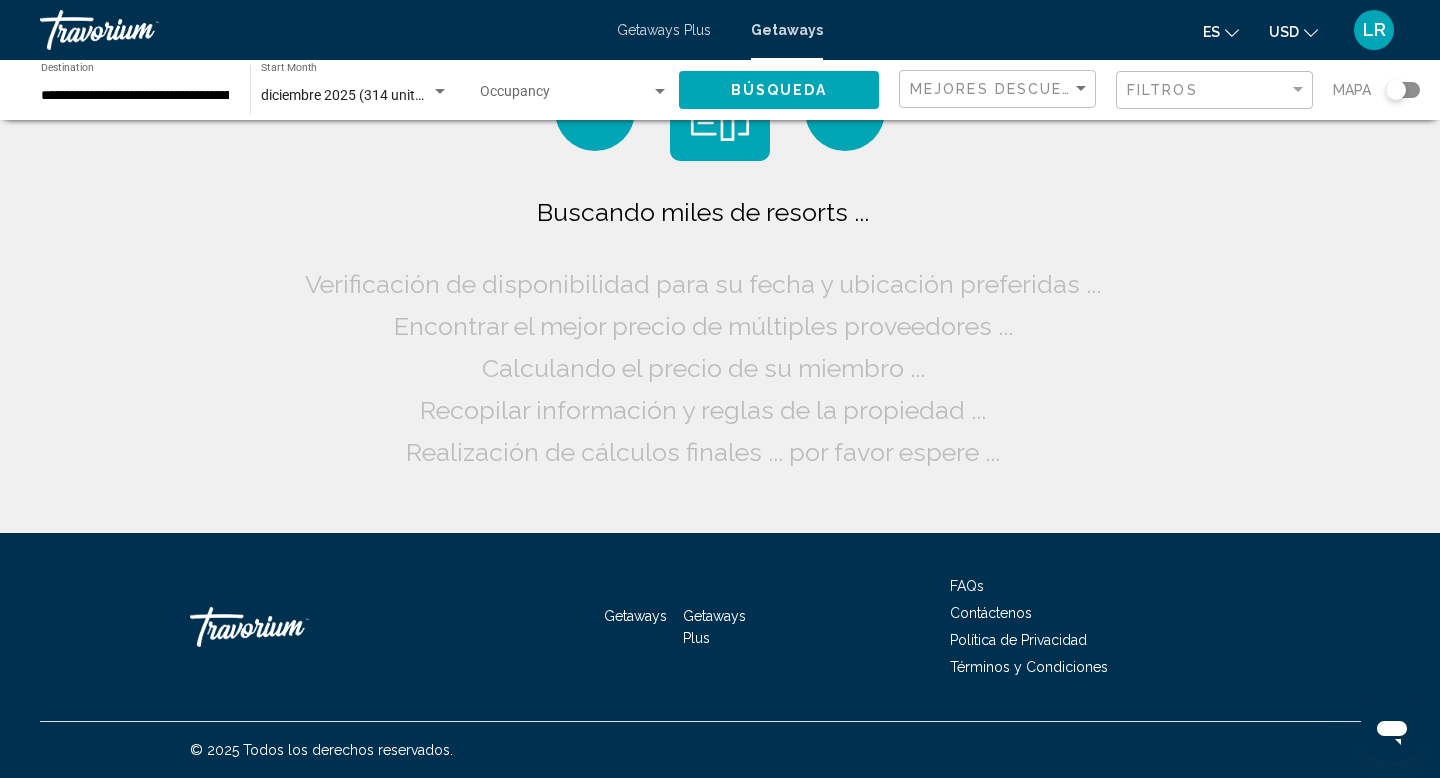 click at bounding box center [565, 96] 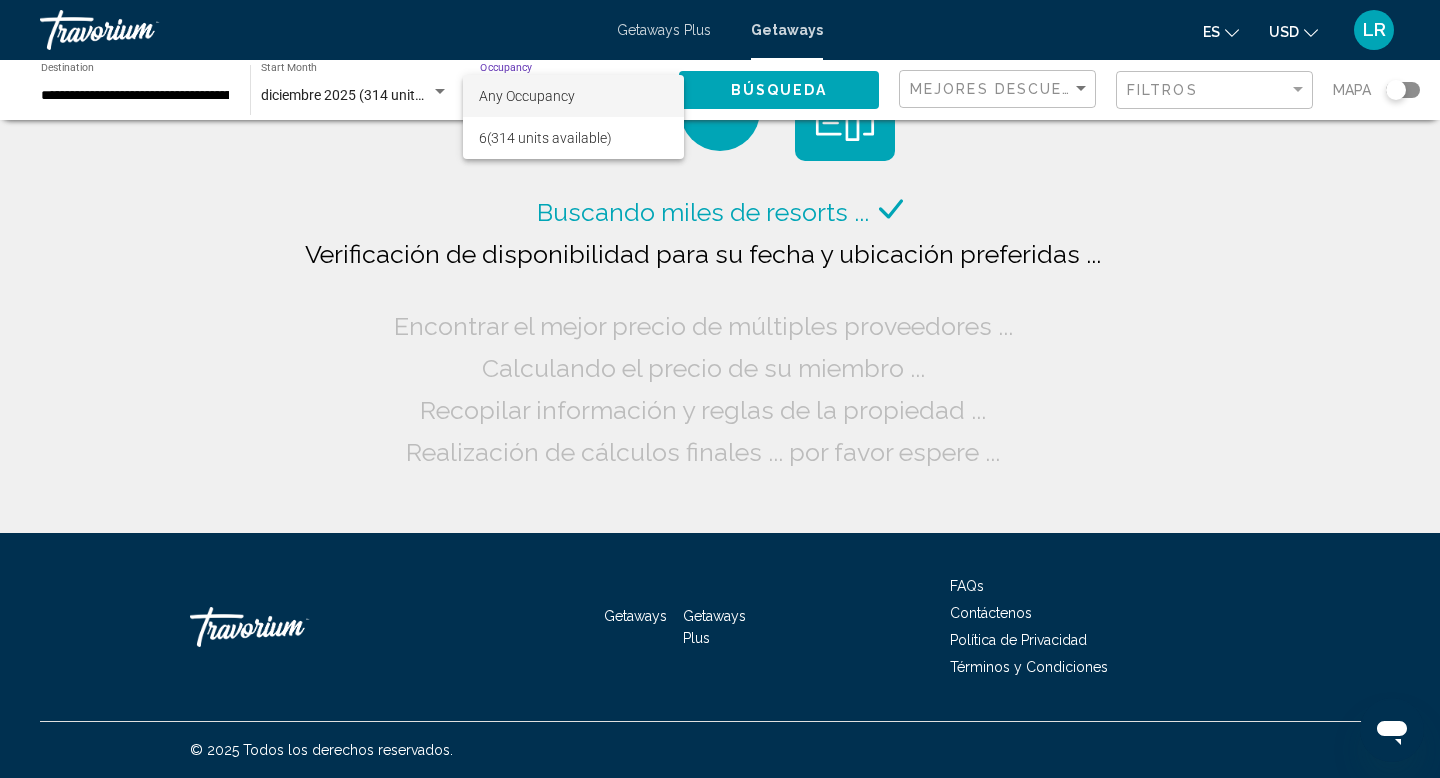 click on "Any Occupancy" at bounding box center (527, 96) 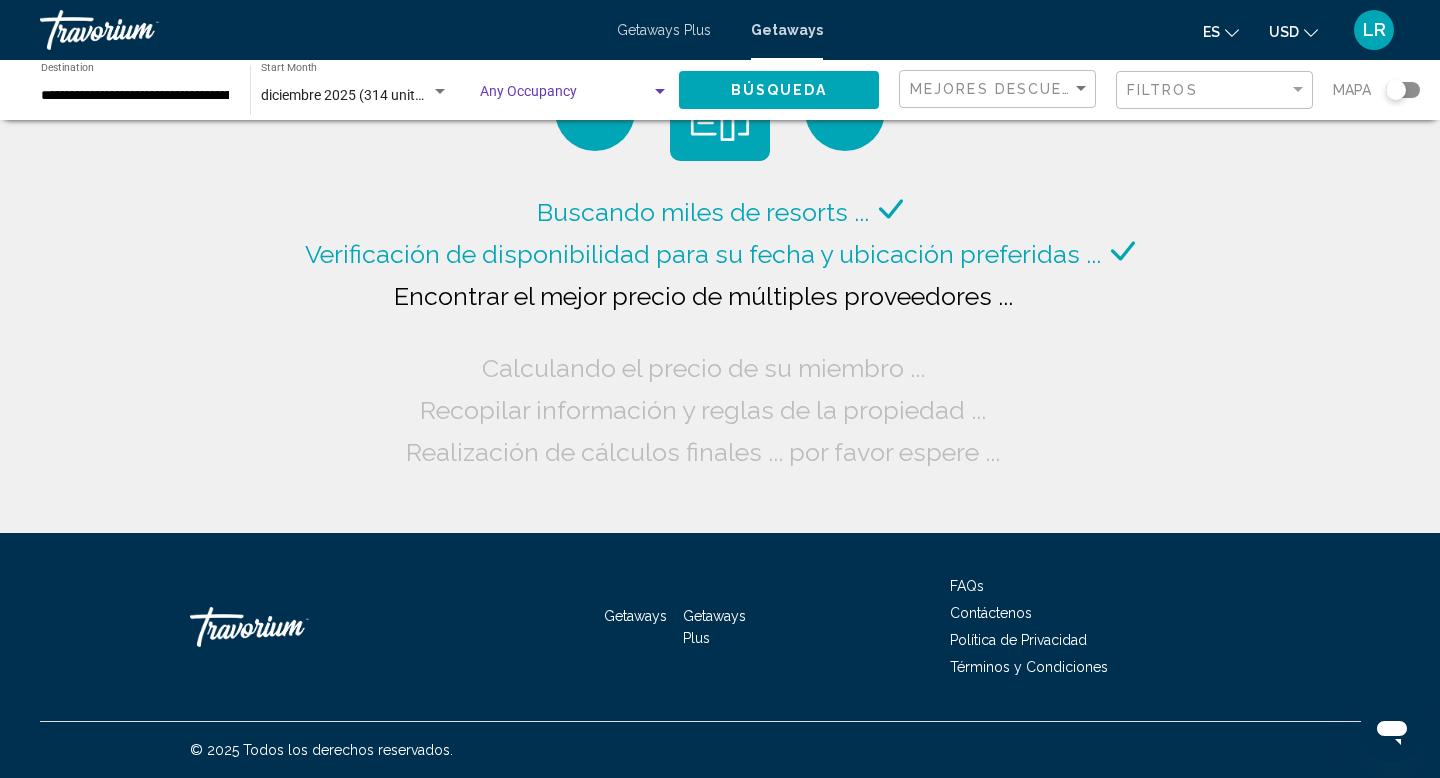 click on "Búsqueda" 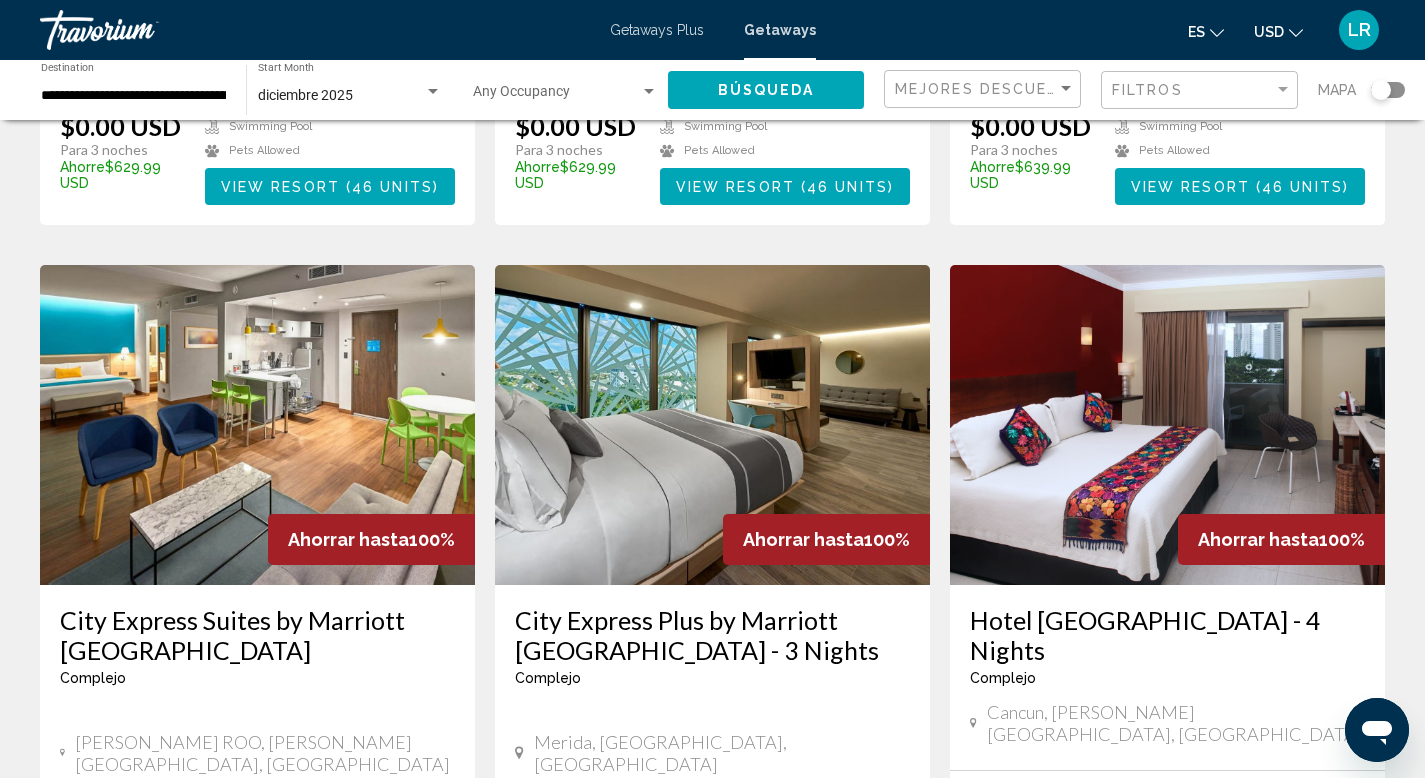 scroll, scrollTop: 688, scrollLeft: 0, axis: vertical 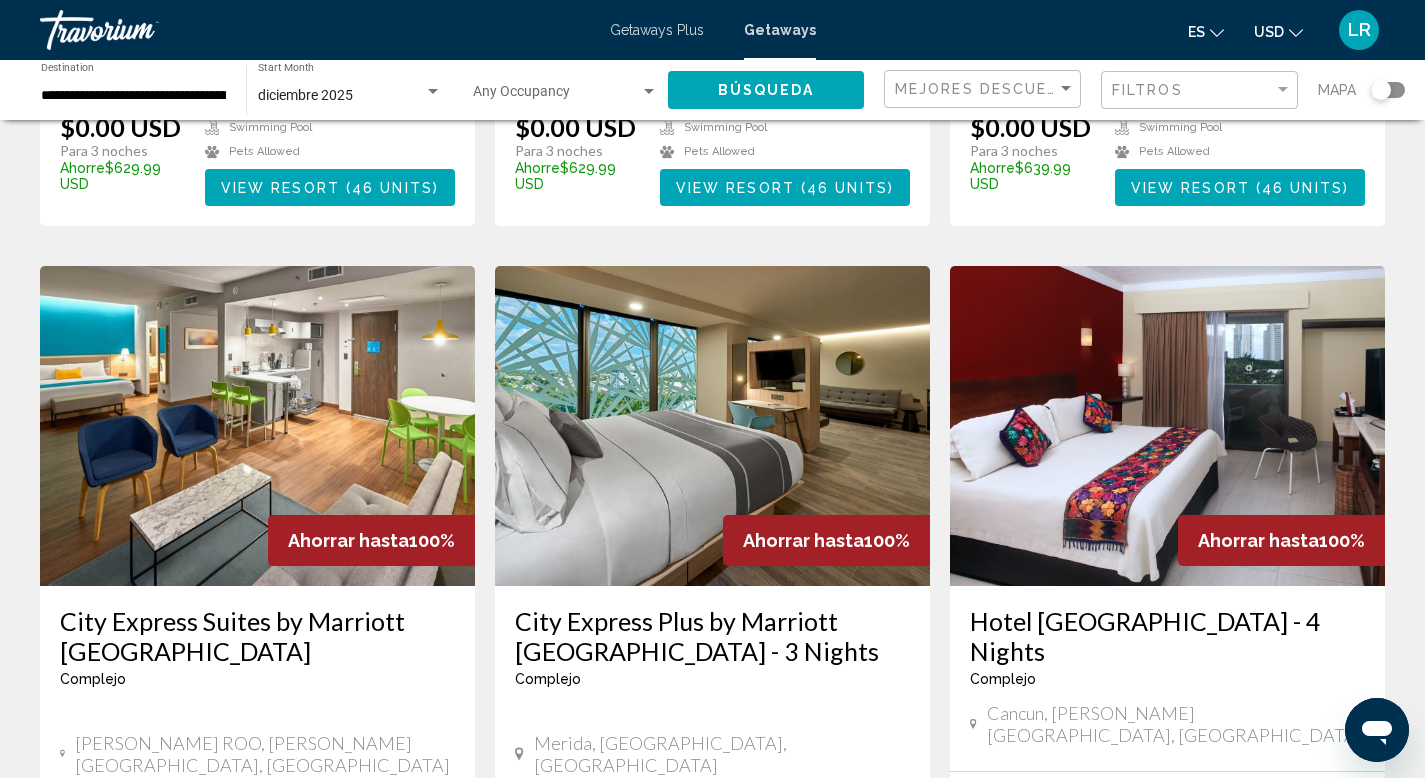 click at bounding box center [1167, 426] 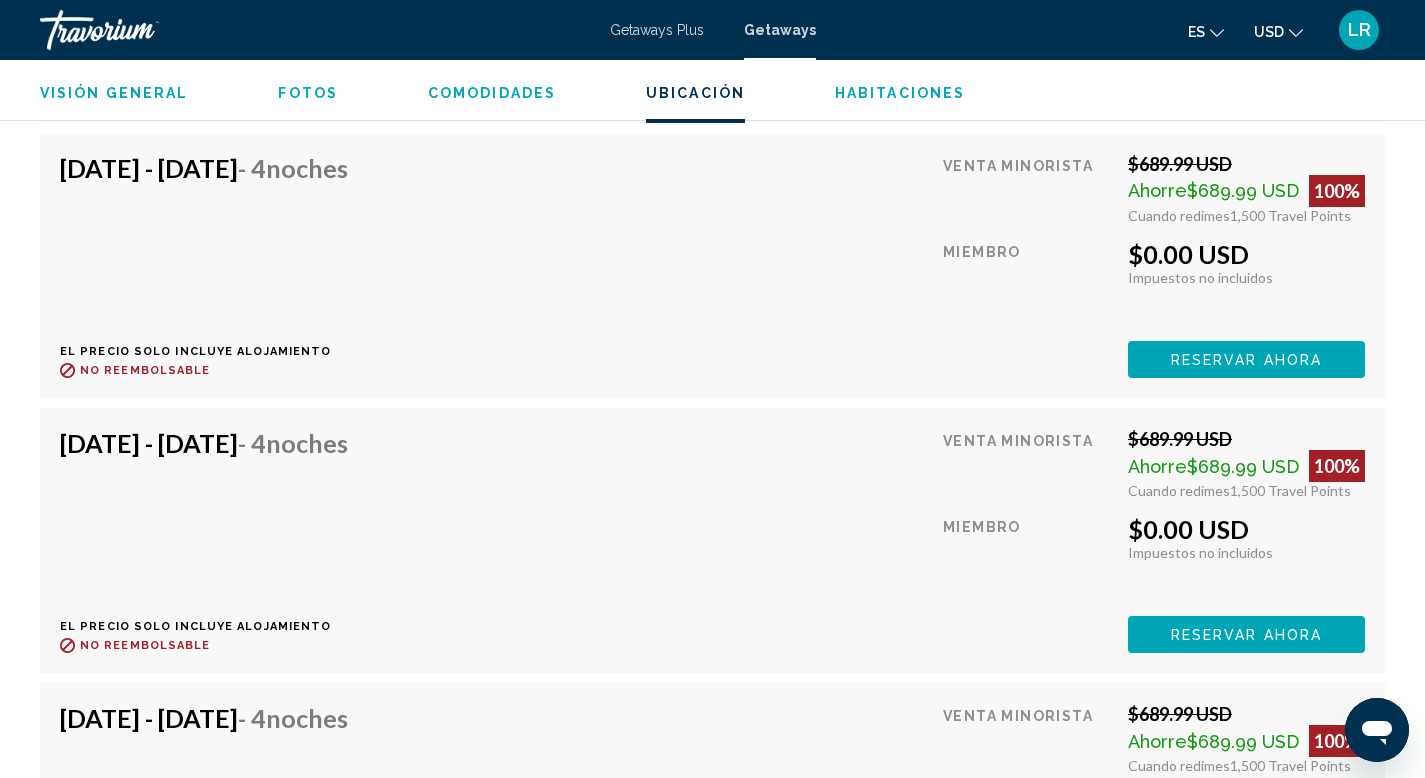 scroll, scrollTop: 6492, scrollLeft: 0, axis: vertical 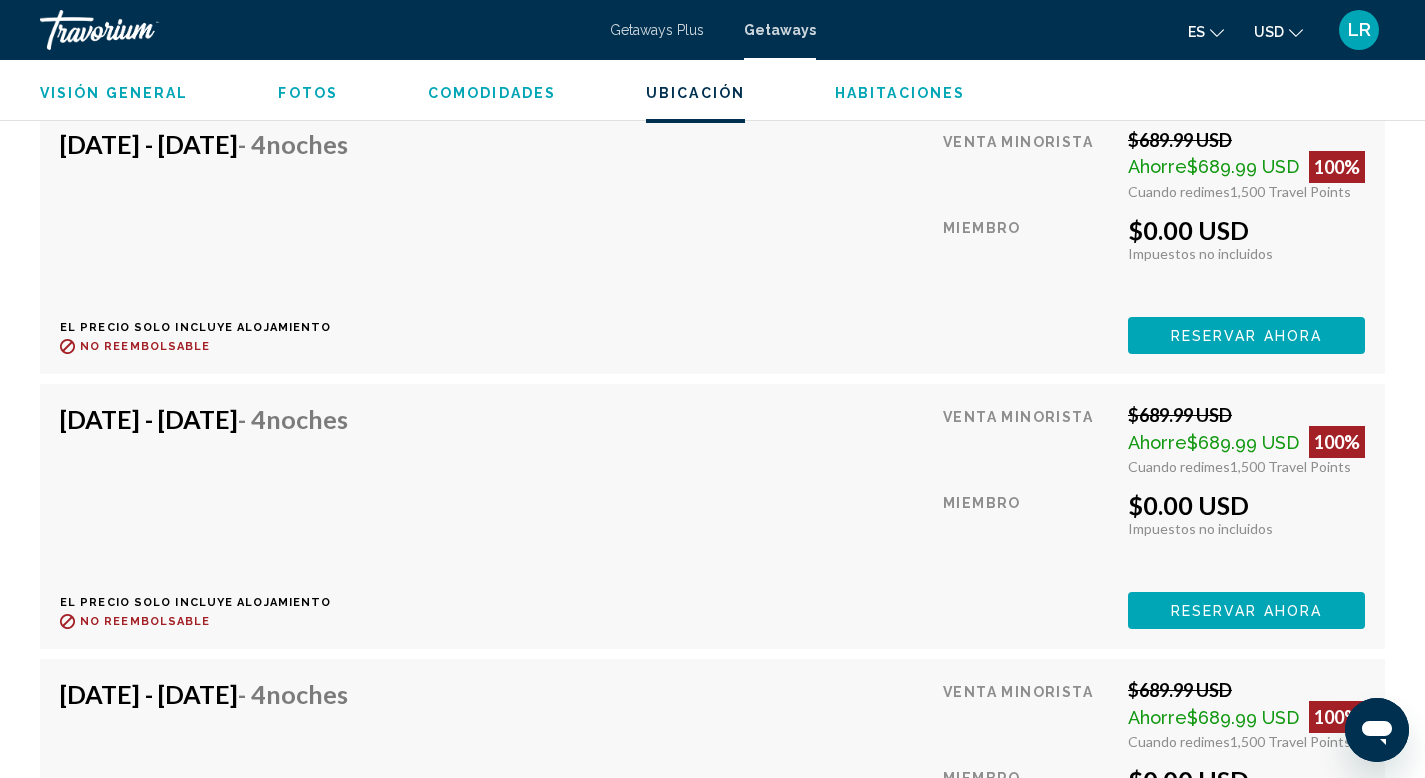 click on "[DATE] - [DATE]  - 4  noches El precio solo incluye alojamiento
Reembolsable hasta :
No reembolsable Venta minorista  $689.99 USD  Ahorre  $689.99 USD   100%  Cuando redimes  1,500  Travel Points  Miembro  $0.00 USD  Impuestos incluidos Impuestos no incluidos Gana  0  Travel Points  Reservar ahora Esta habitación ya no está disponible. El precio solo incluye alojamiento
Reembolsable hasta
No reembolsable Reservar ahora Esta habitación ya no está disponible." at bounding box center [712, 516] 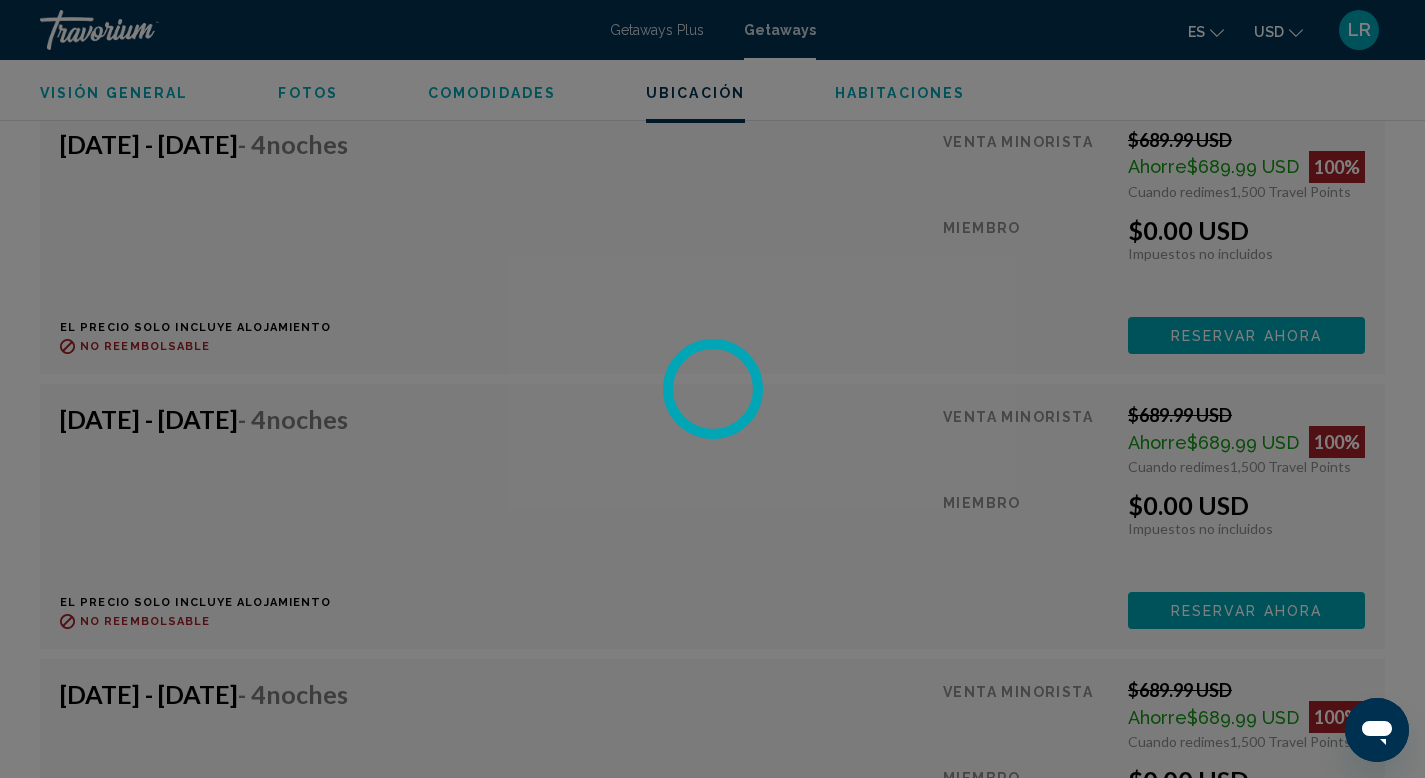 scroll, scrollTop: 0, scrollLeft: 0, axis: both 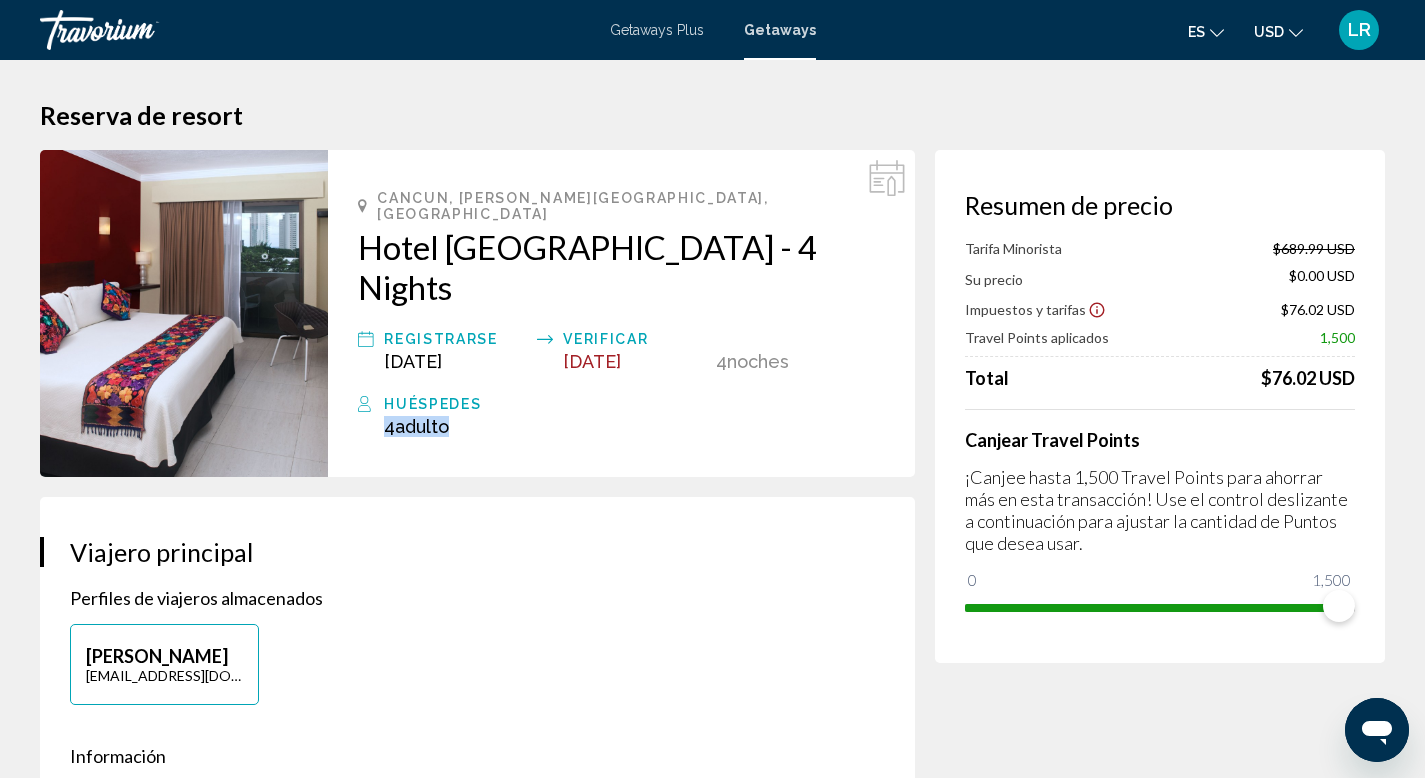 drag, startPoint x: 372, startPoint y: 422, endPoint x: 507, endPoint y: 412, distance: 135.36986 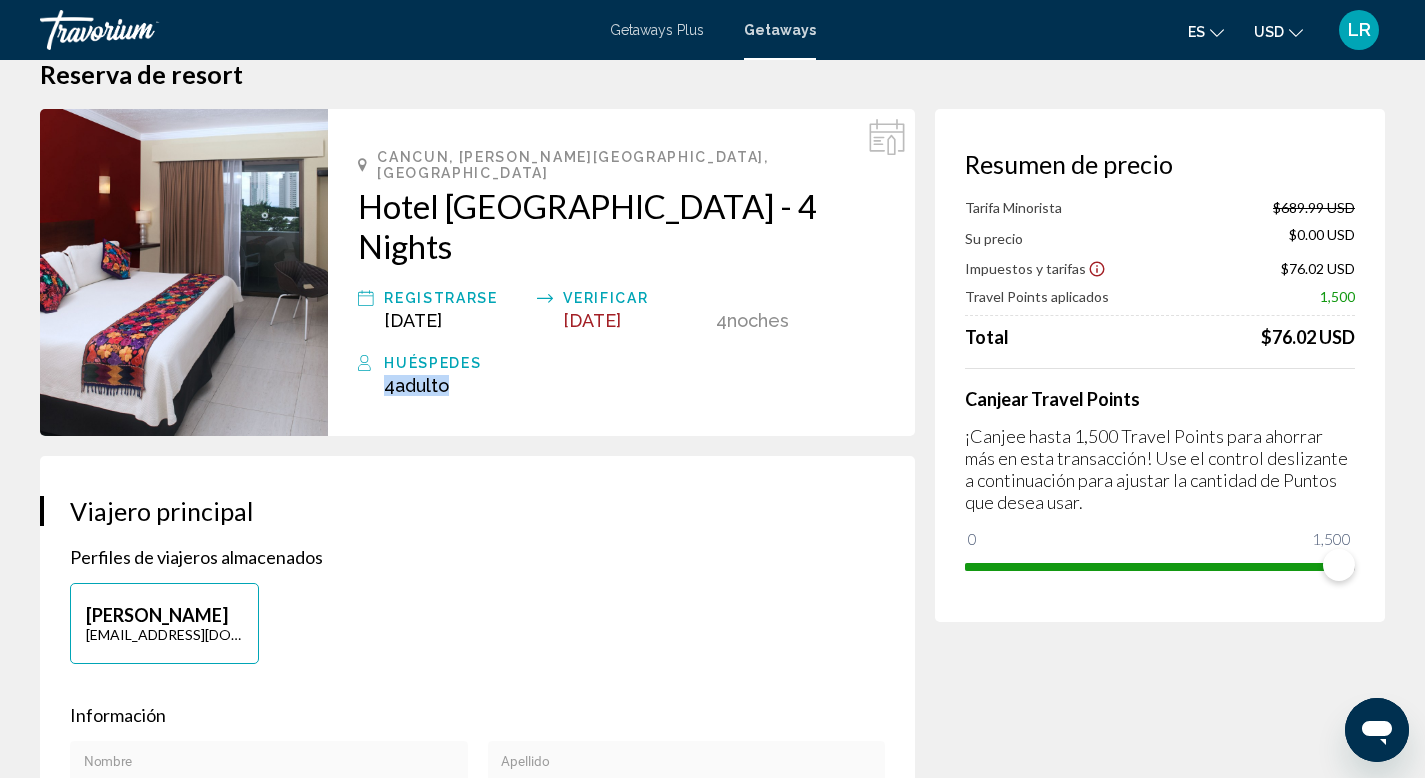 scroll, scrollTop: 0, scrollLeft: 0, axis: both 